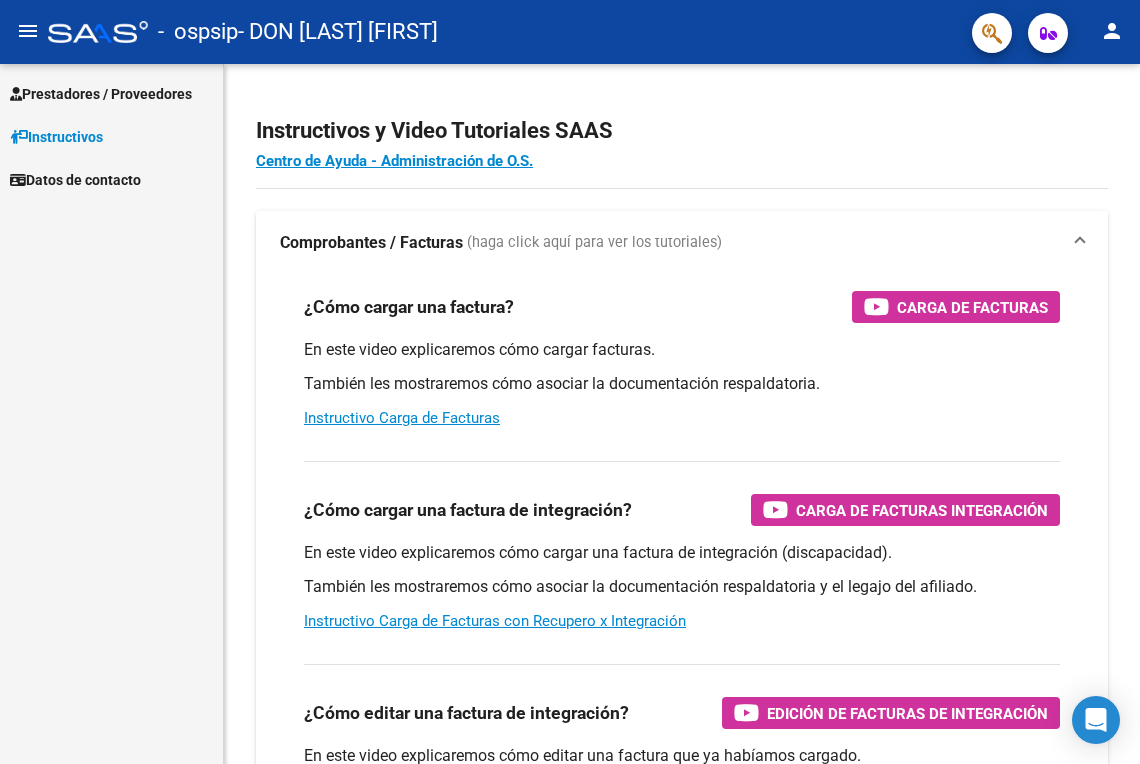 scroll, scrollTop: 0, scrollLeft: 0, axis: both 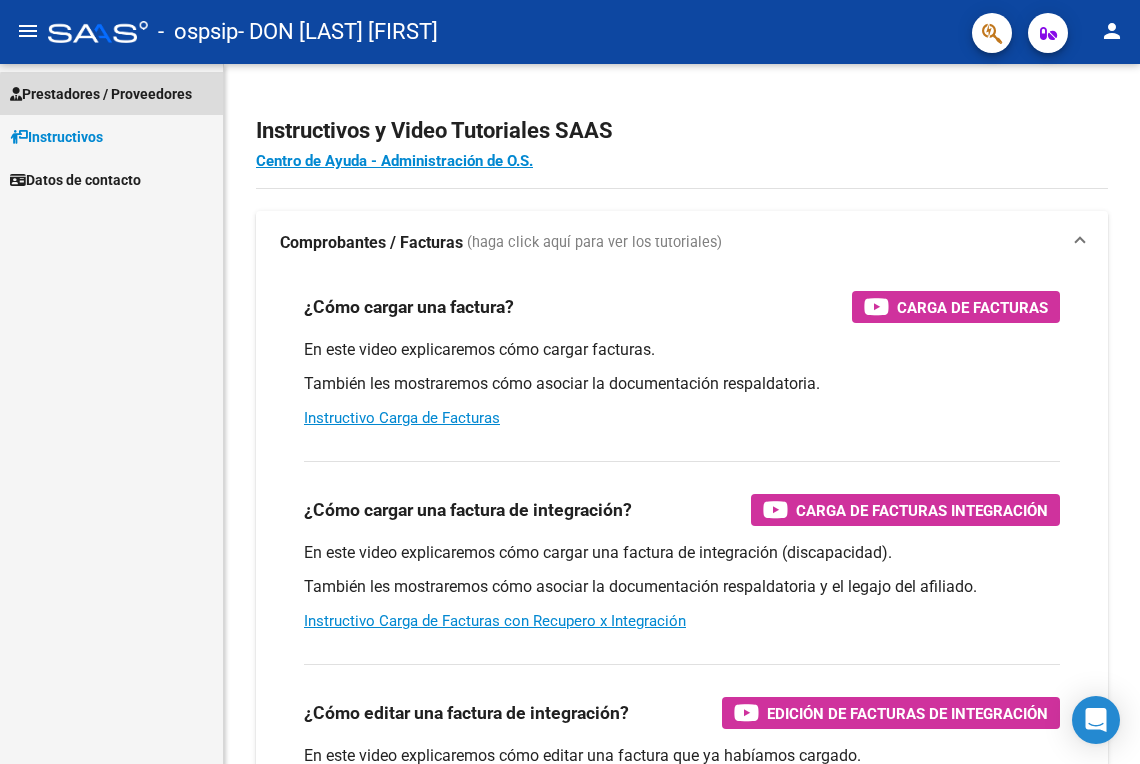 click on "Prestadores / Proveedores" at bounding box center (101, 94) 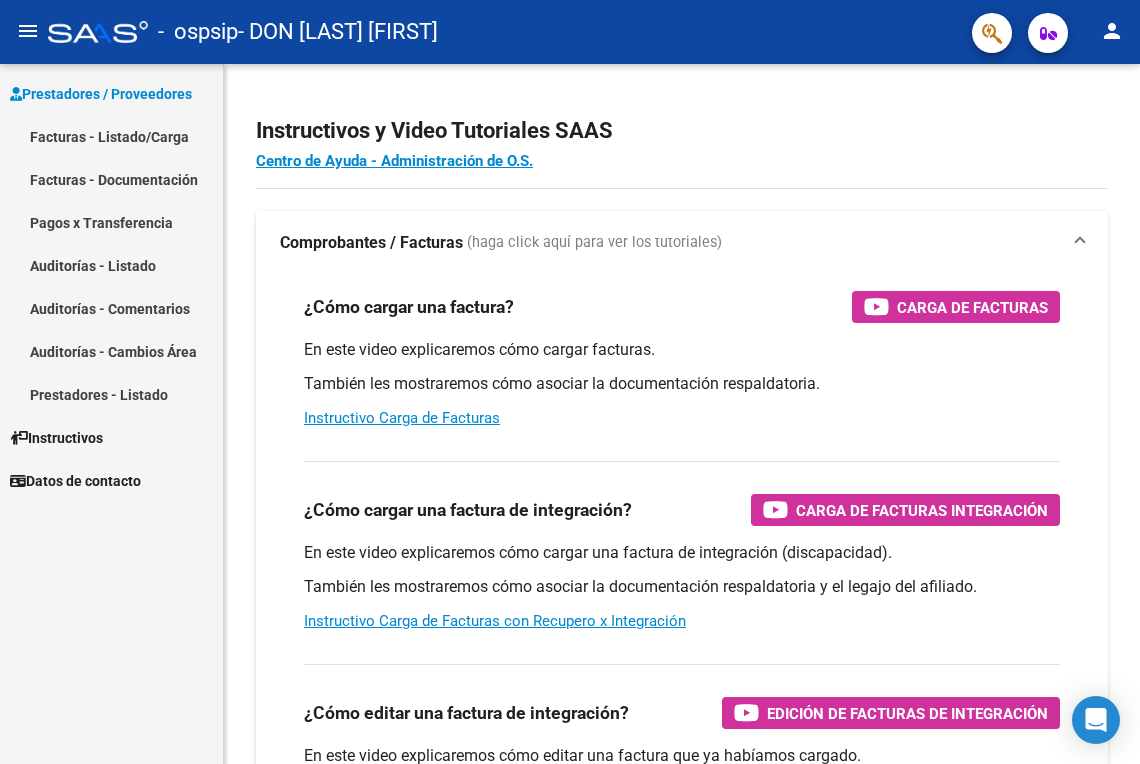 click on "Facturas - Listado/Carga" at bounding box center (111, 136) 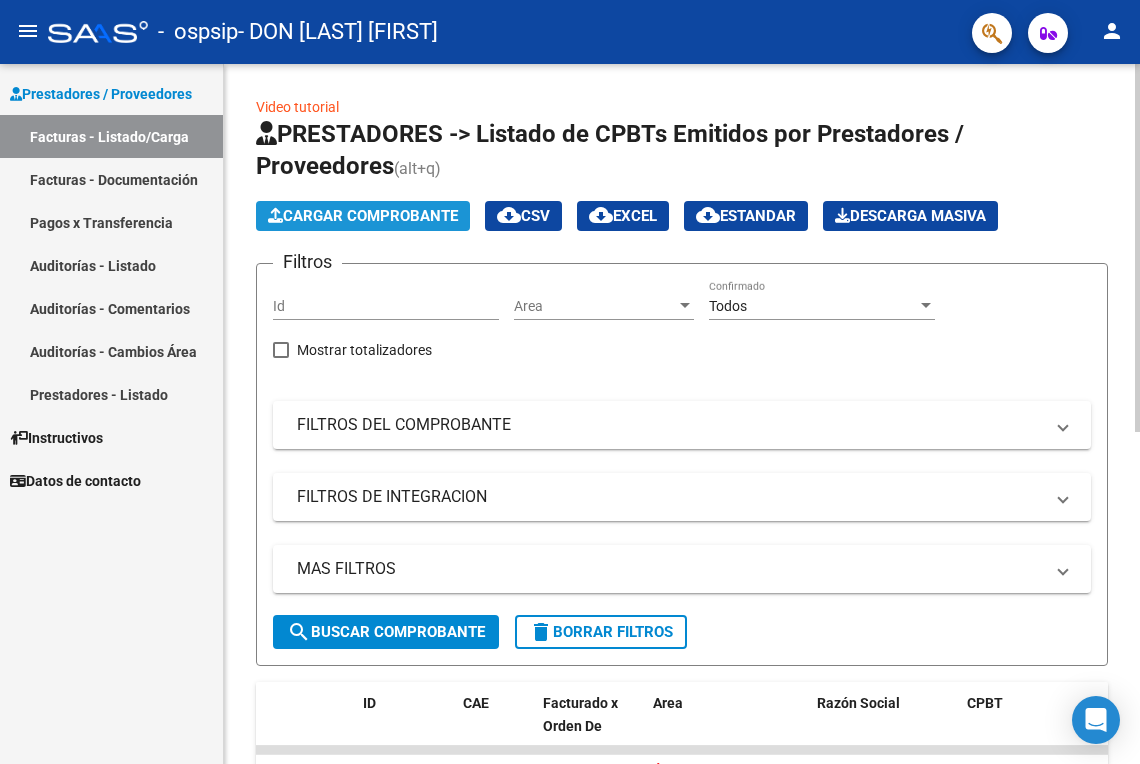 click on "Cargar Comprobante" 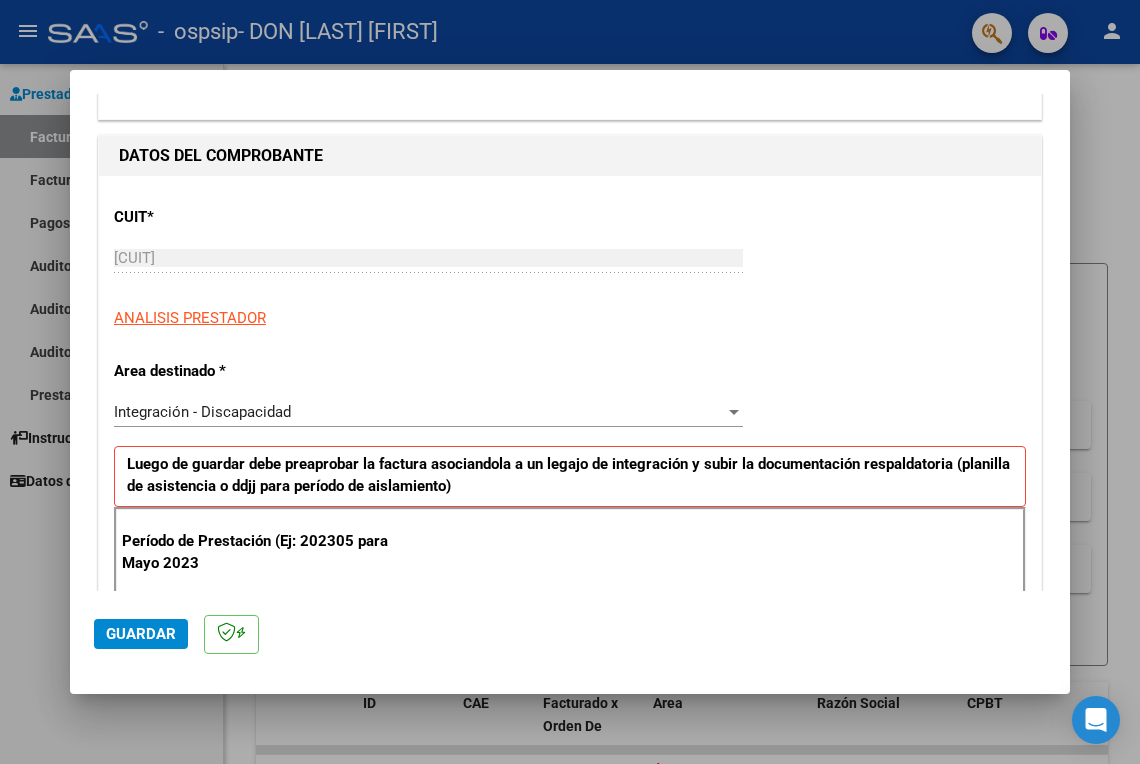 scroll, scrollTop: 266, scrollLeft: 0, axis: vertical 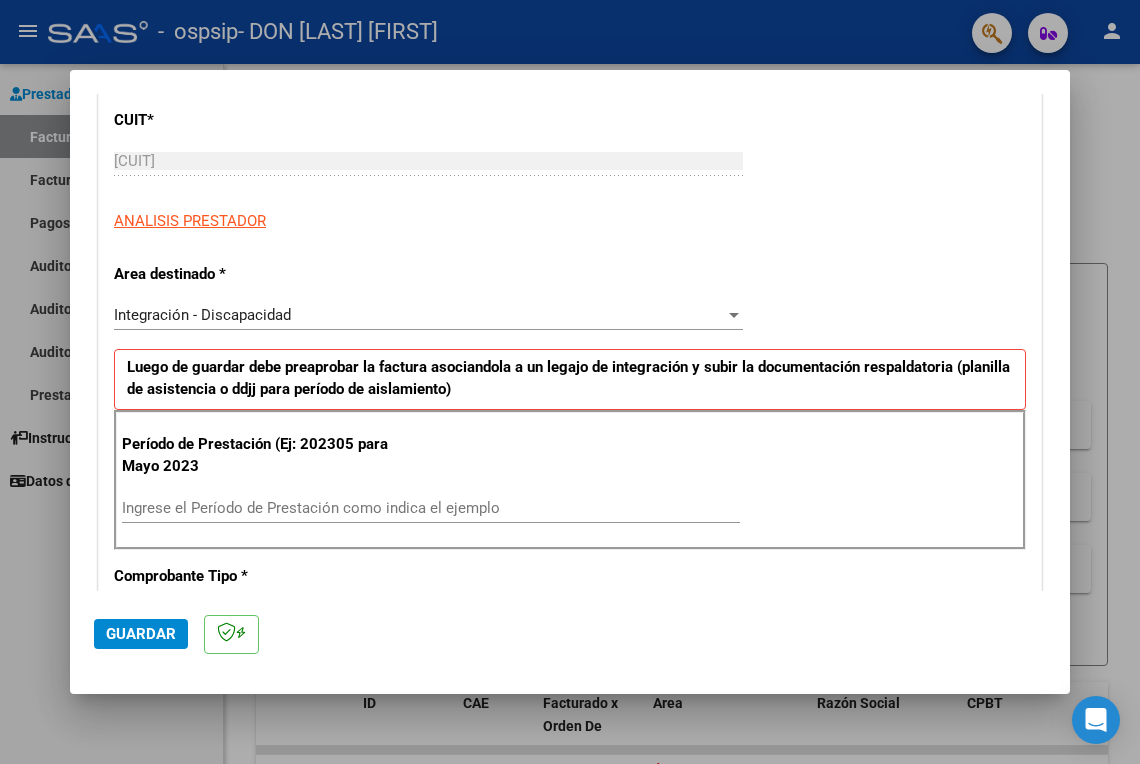 click on "Ingrese el Período de Prestación como indica el ejemplo" at bounding box center (431, 508) 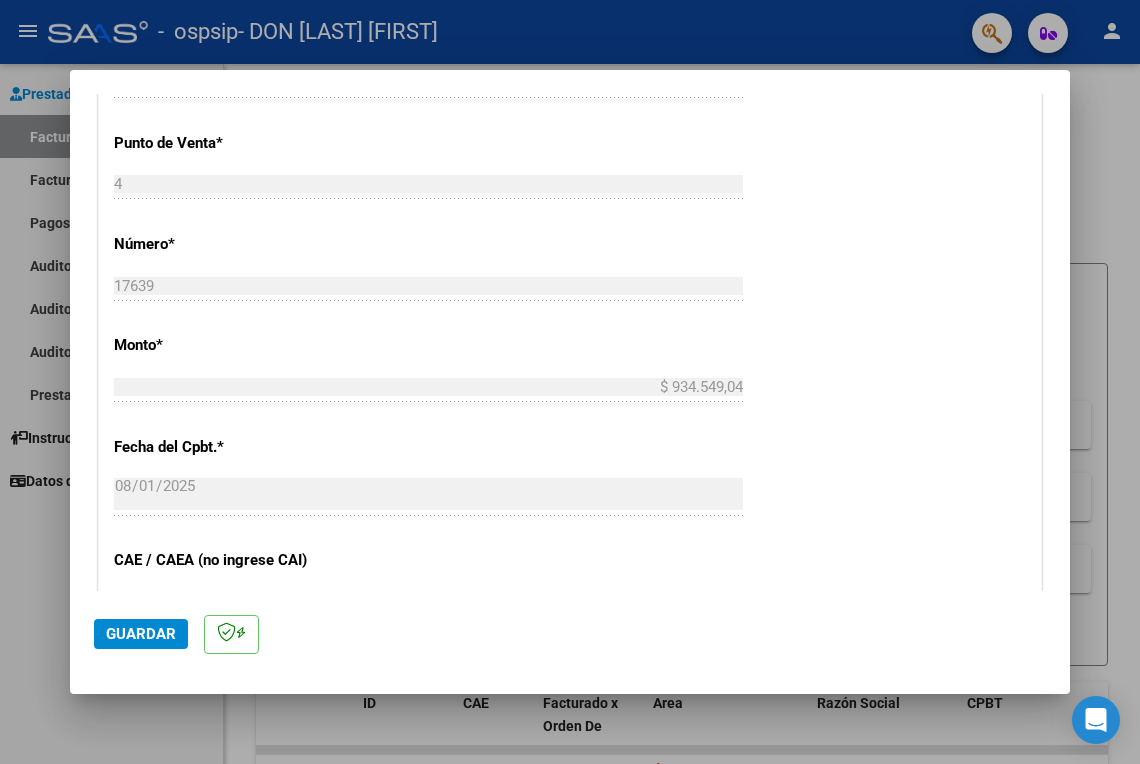scroll, scrollTop: 1292, scrollLeft: 0, axis: vertical 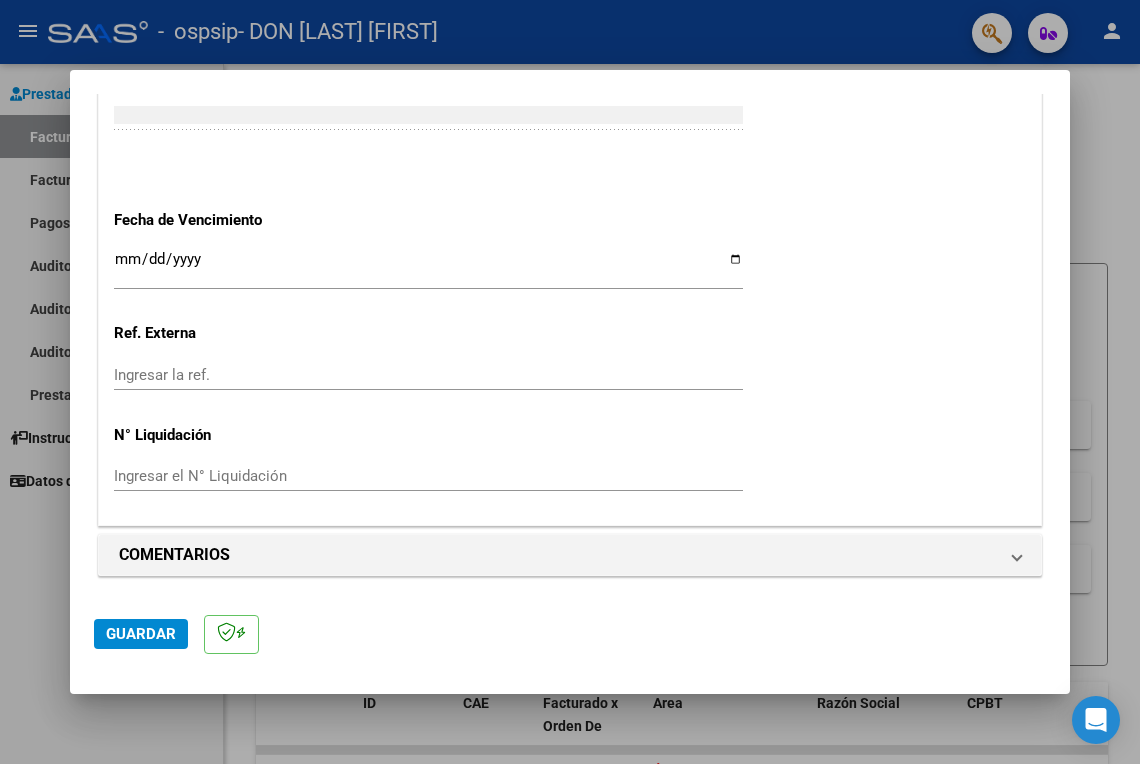 type on "202506" 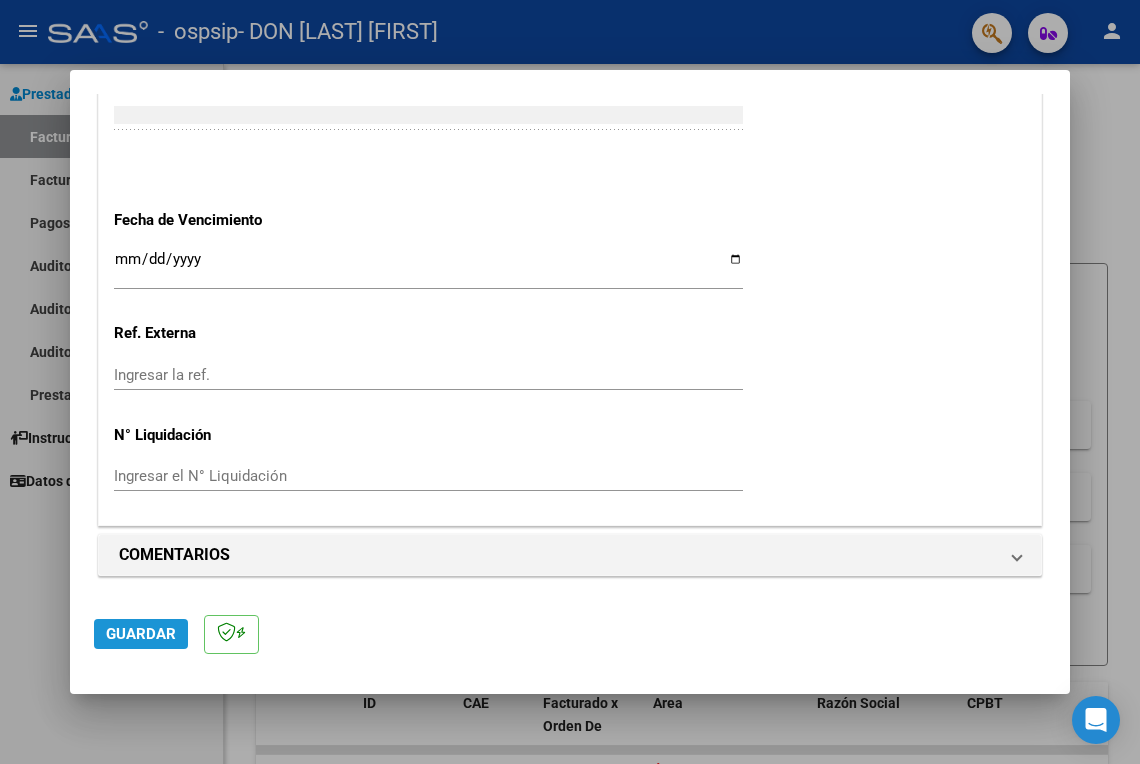 click on "Guardar" 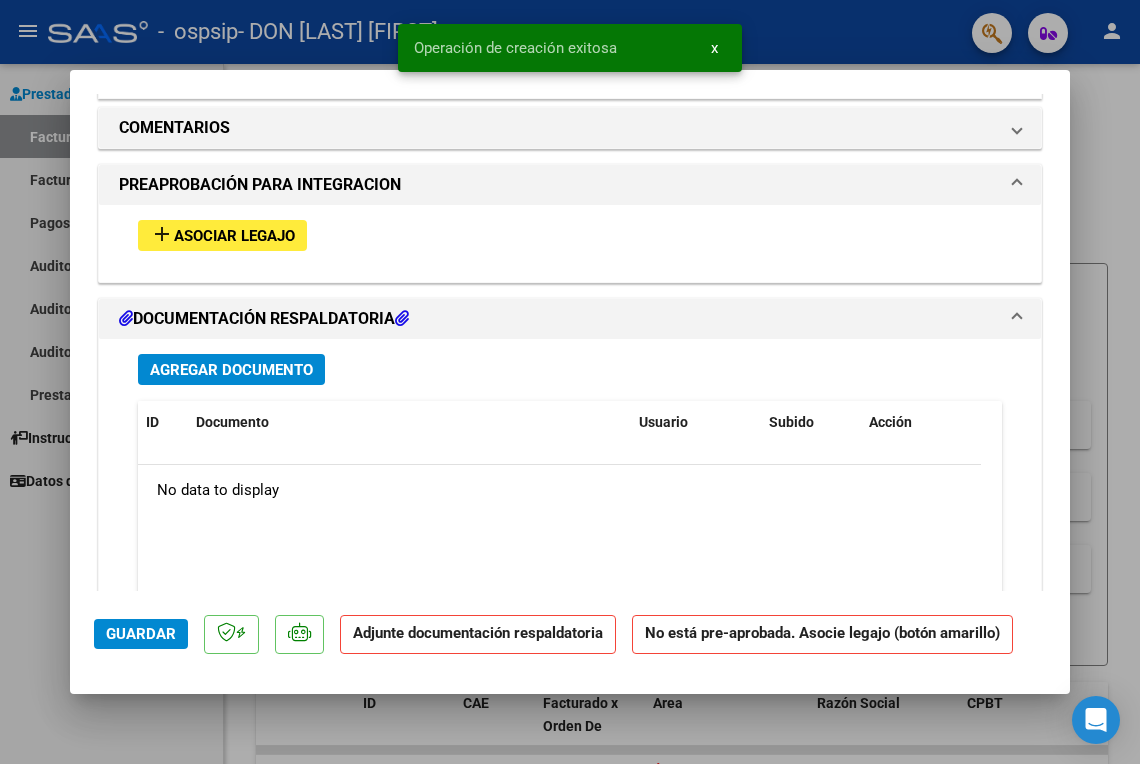 scroll, scrollTop: 1641, scrollLeft: 0, axis: vertical 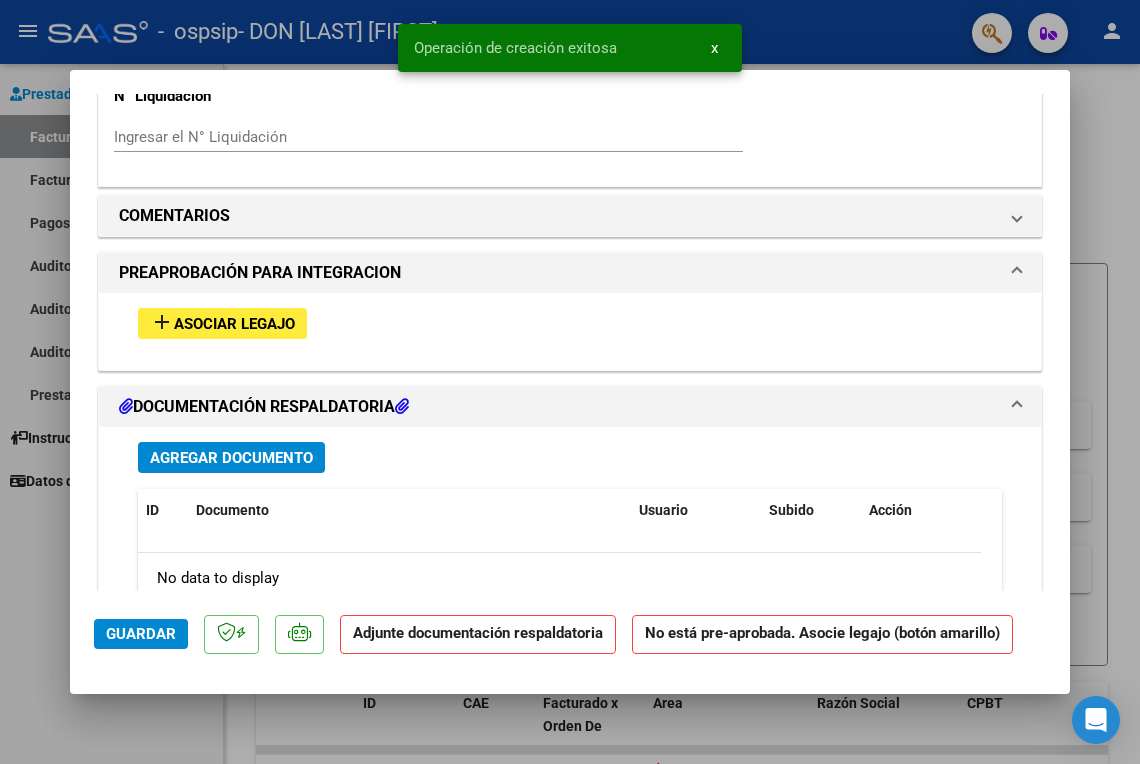 click on "Asociar Legajo" at bounding box center (234, 324) 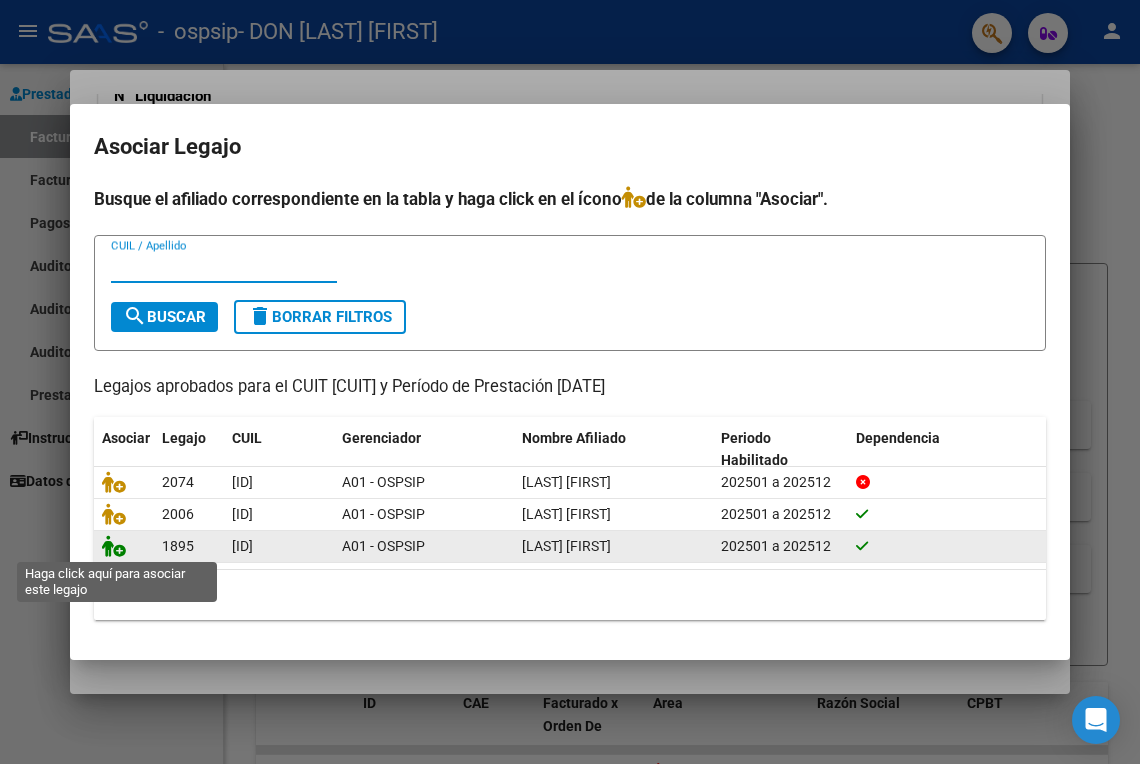 click 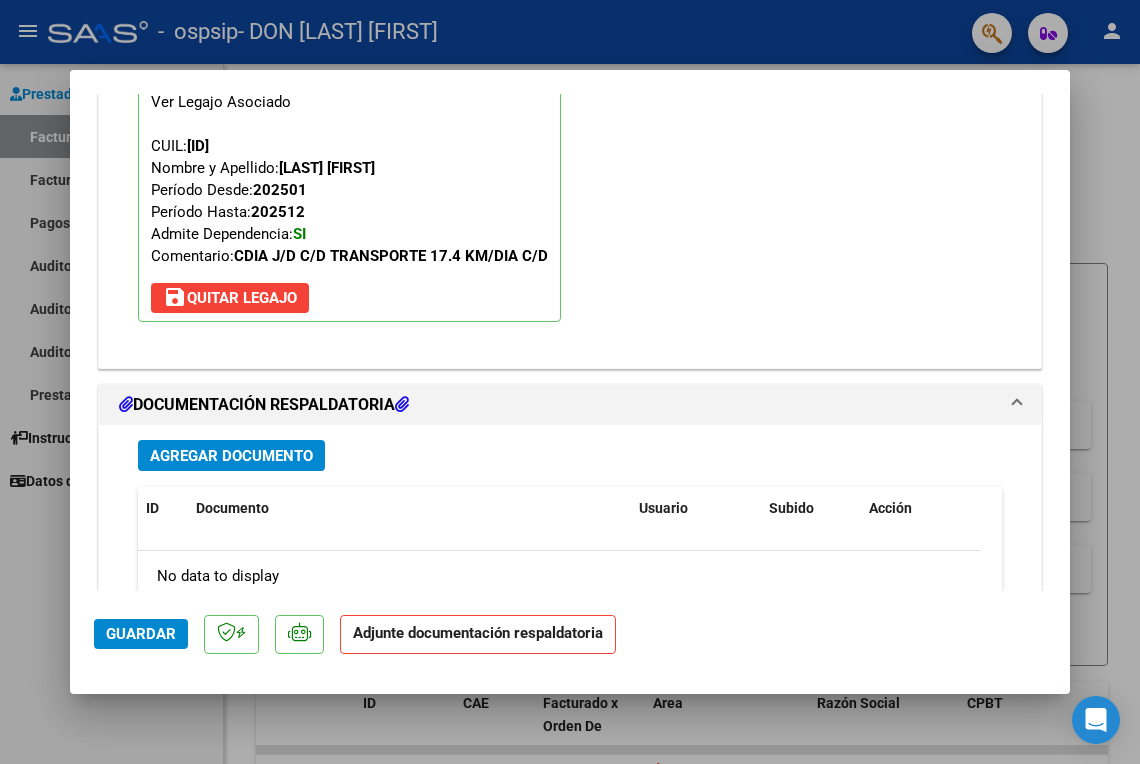 scroll, scrollTop: 1953, scrollLeft: 0, axis: vertical 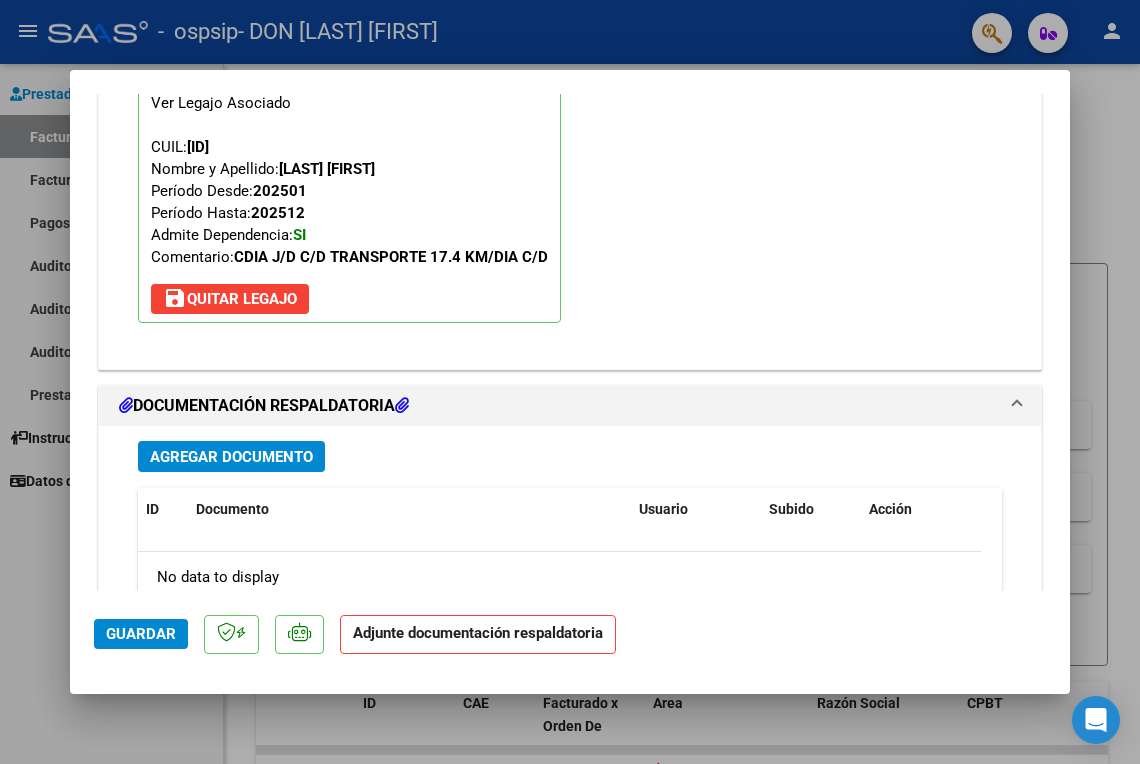 click on "Agregar Documento" at bounding box center (570, 456) 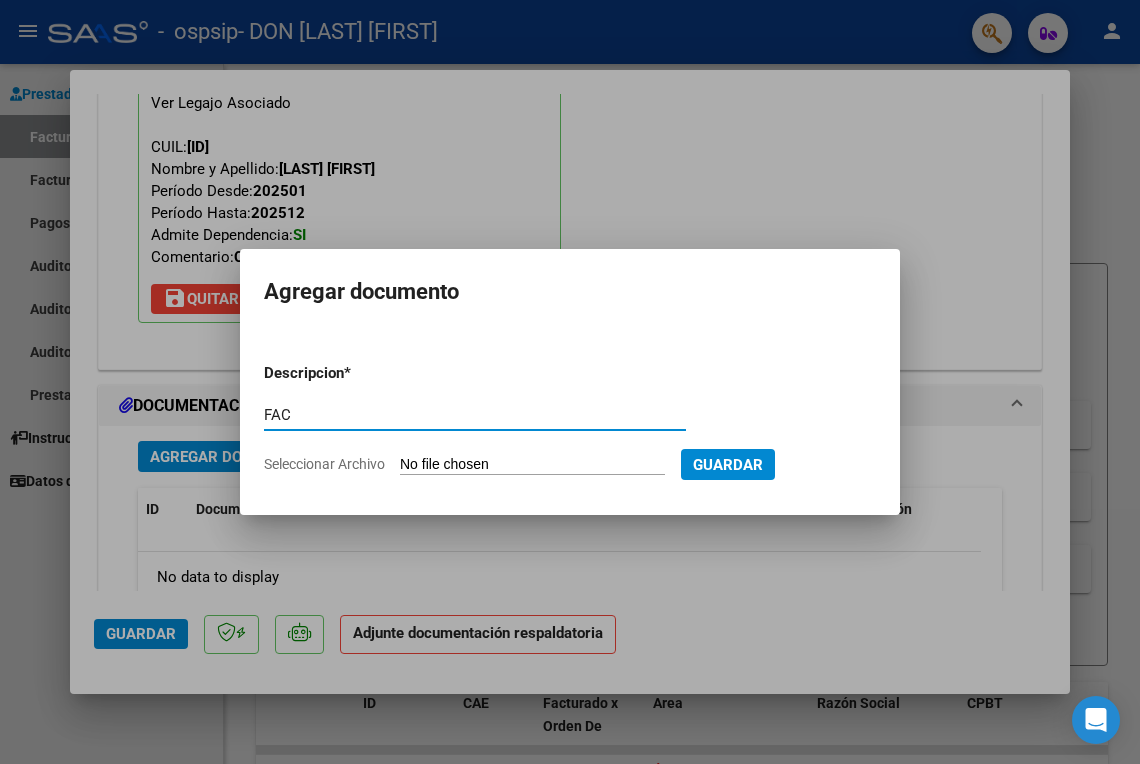 type on "FAC" 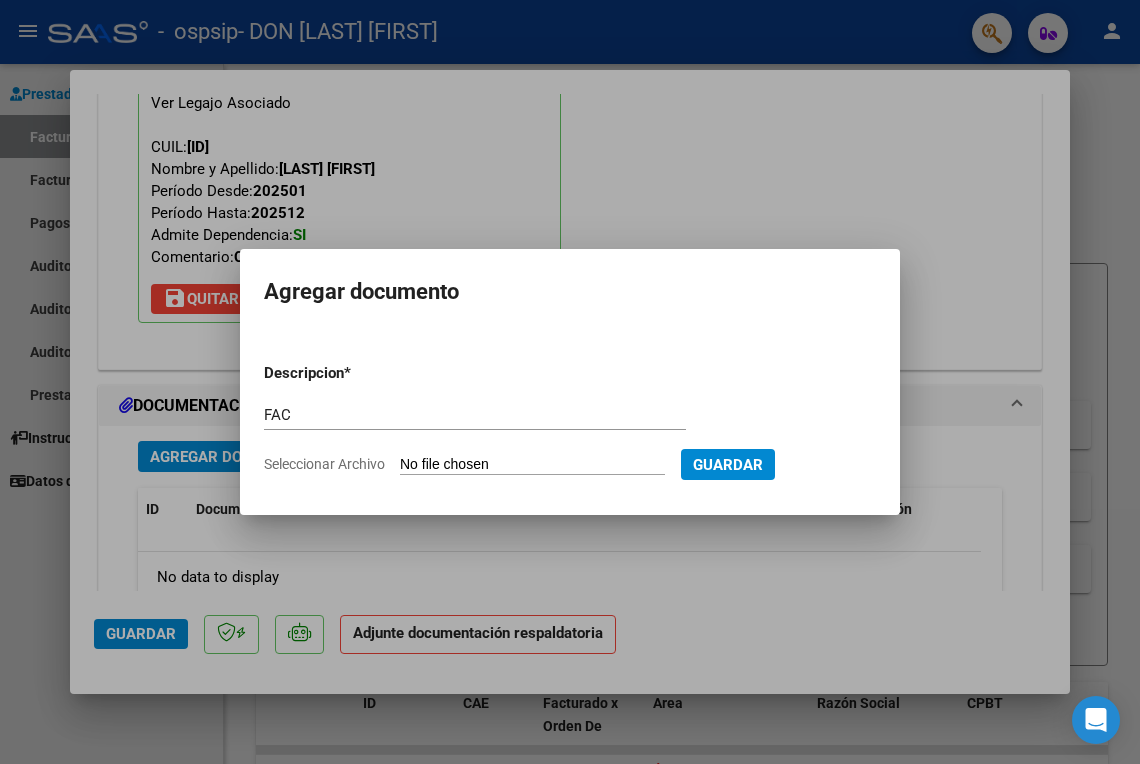 type on "C:\fakepath\[DOCUMENT]" 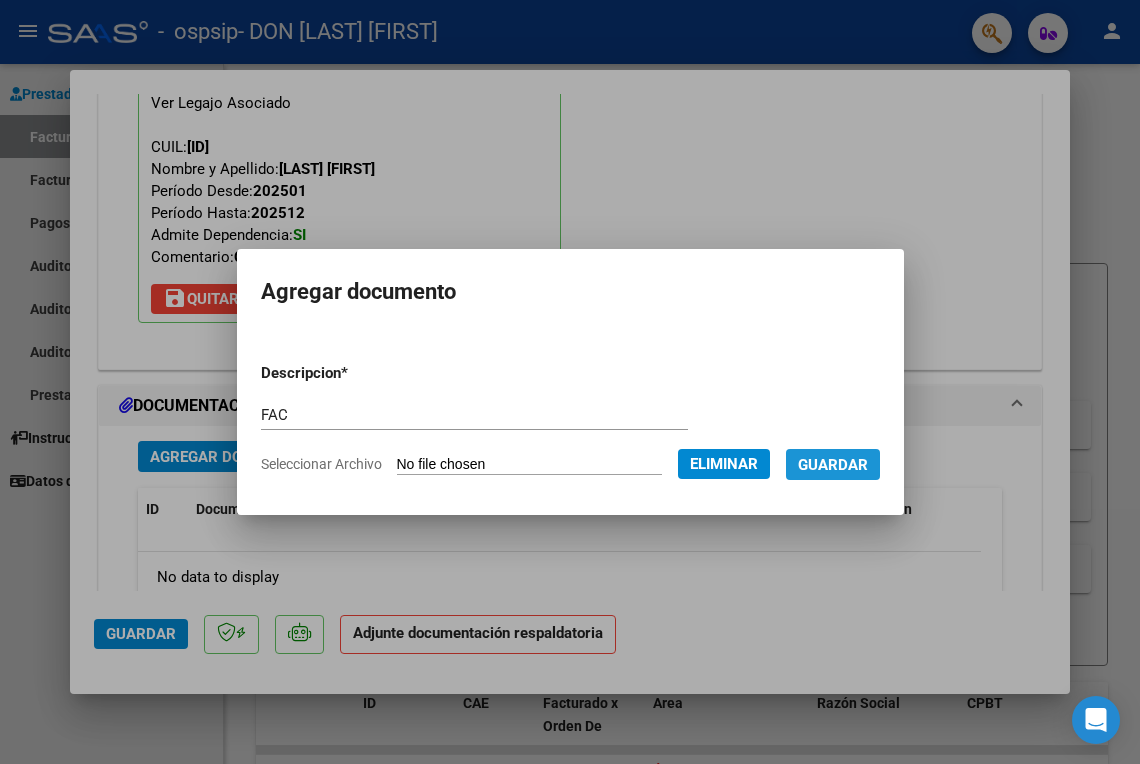 click on "Guardar" at bounding box center [833, 464] 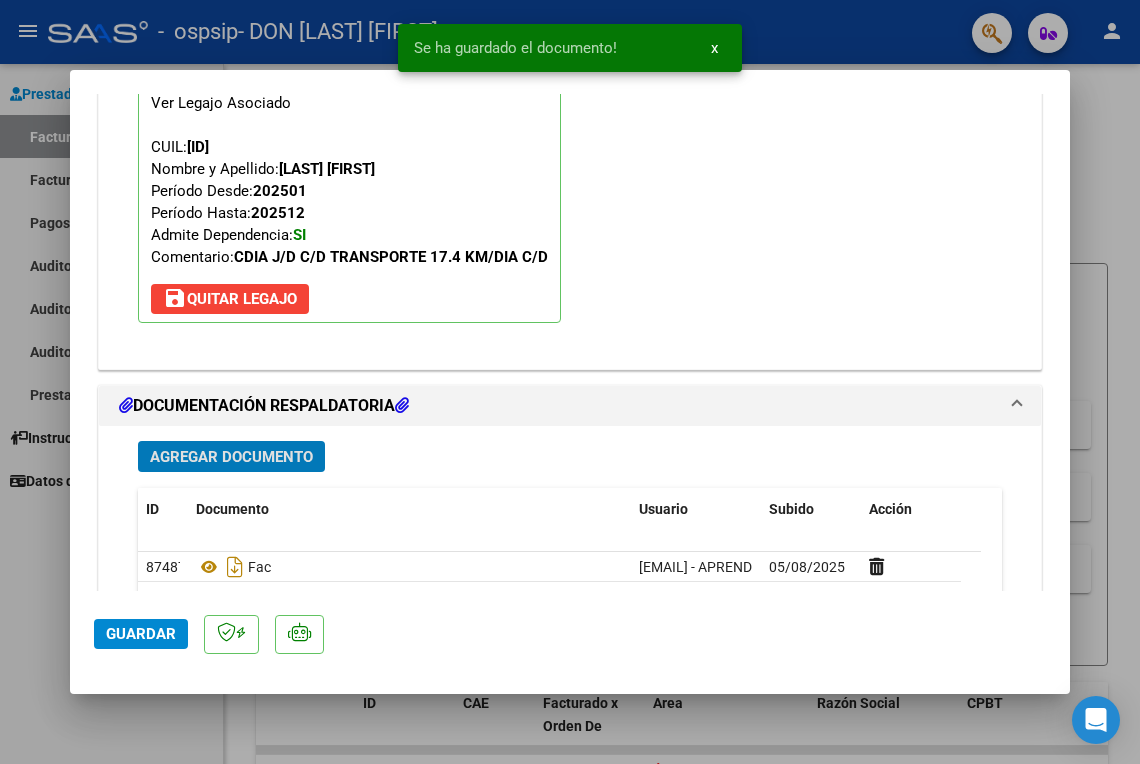 click on "Agregar Documento" at bounding box center [231, 457] 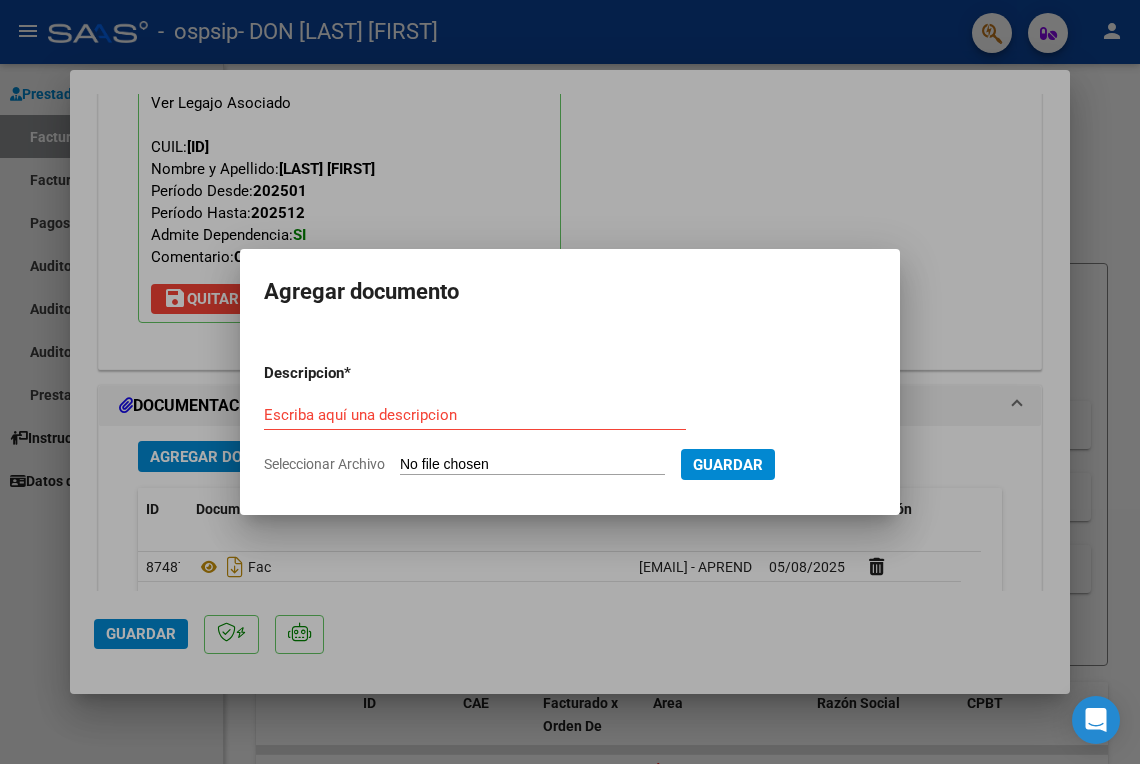 type on "C:\fakepath\[DOCUMENT]" 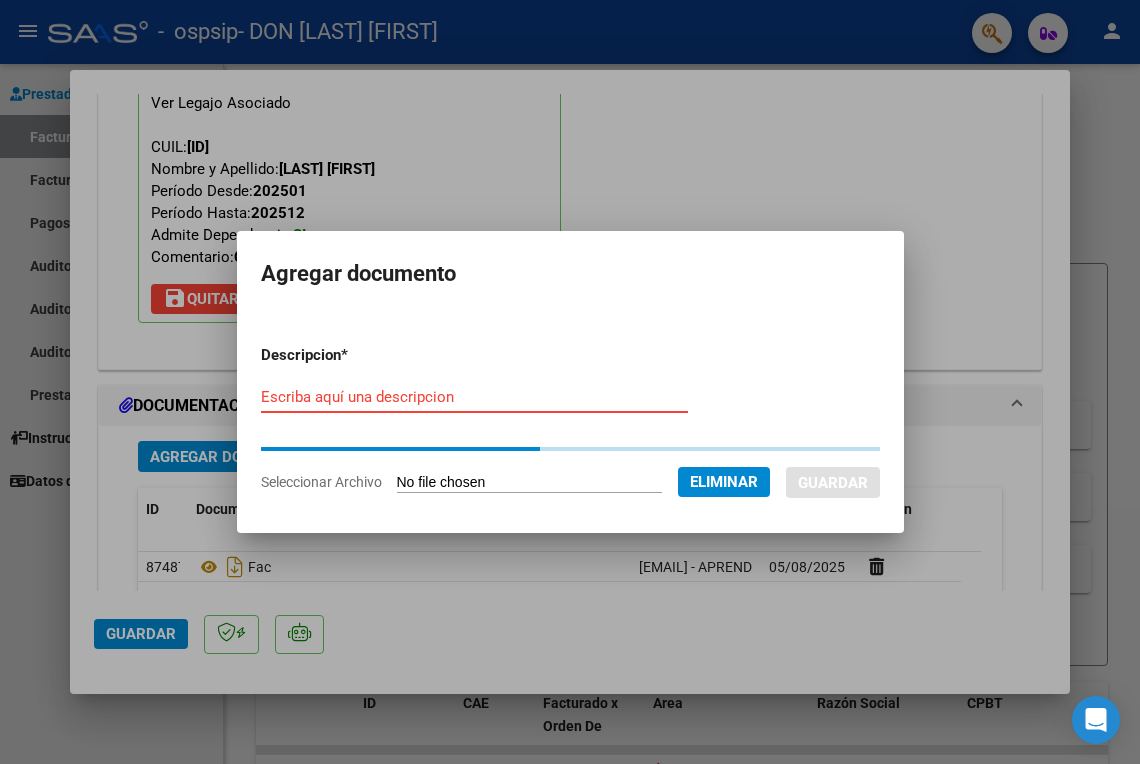 click on "Escriba aquí una descripcion" at bounding box center [474, 397] 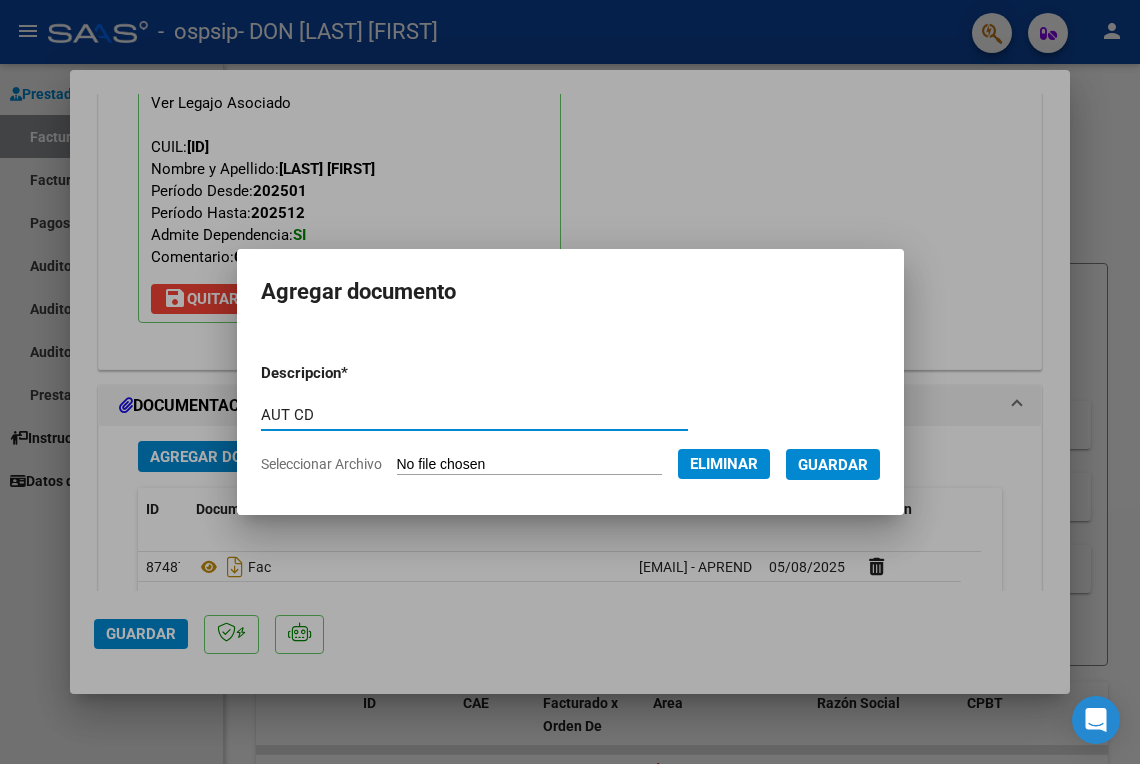type on "AUT CD" 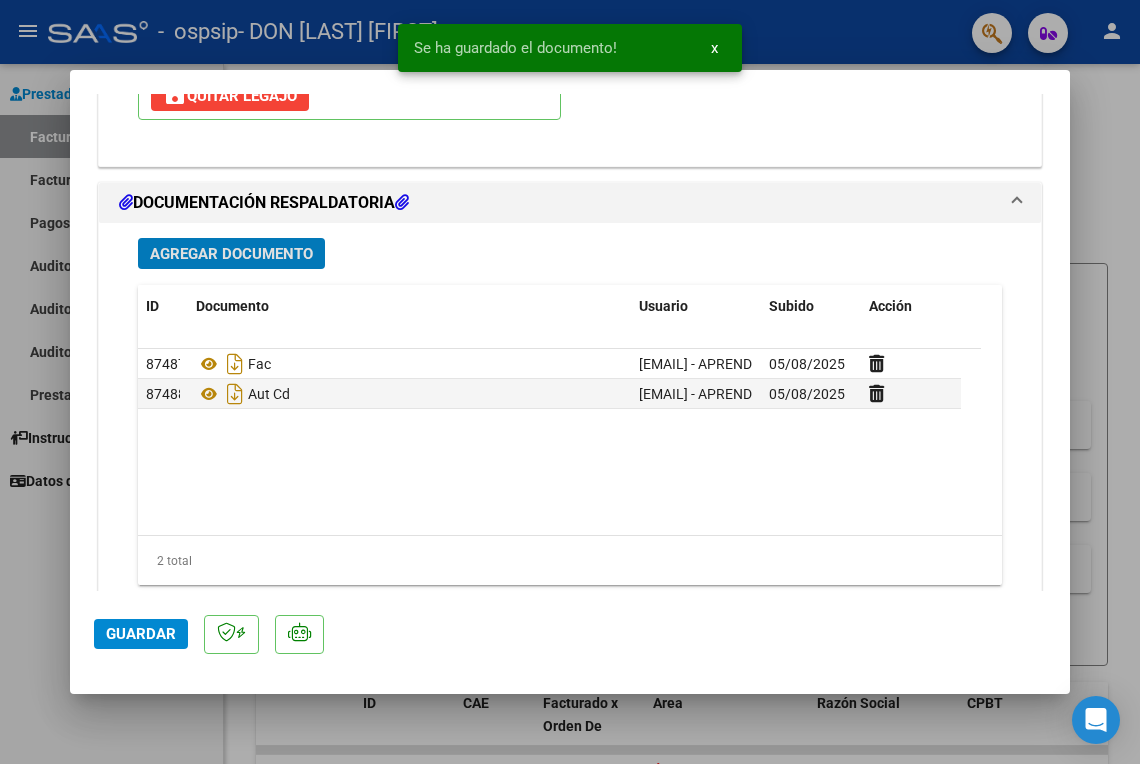 scroll, scrollTop: 2220, scrollLeft: 0, axis: vertical 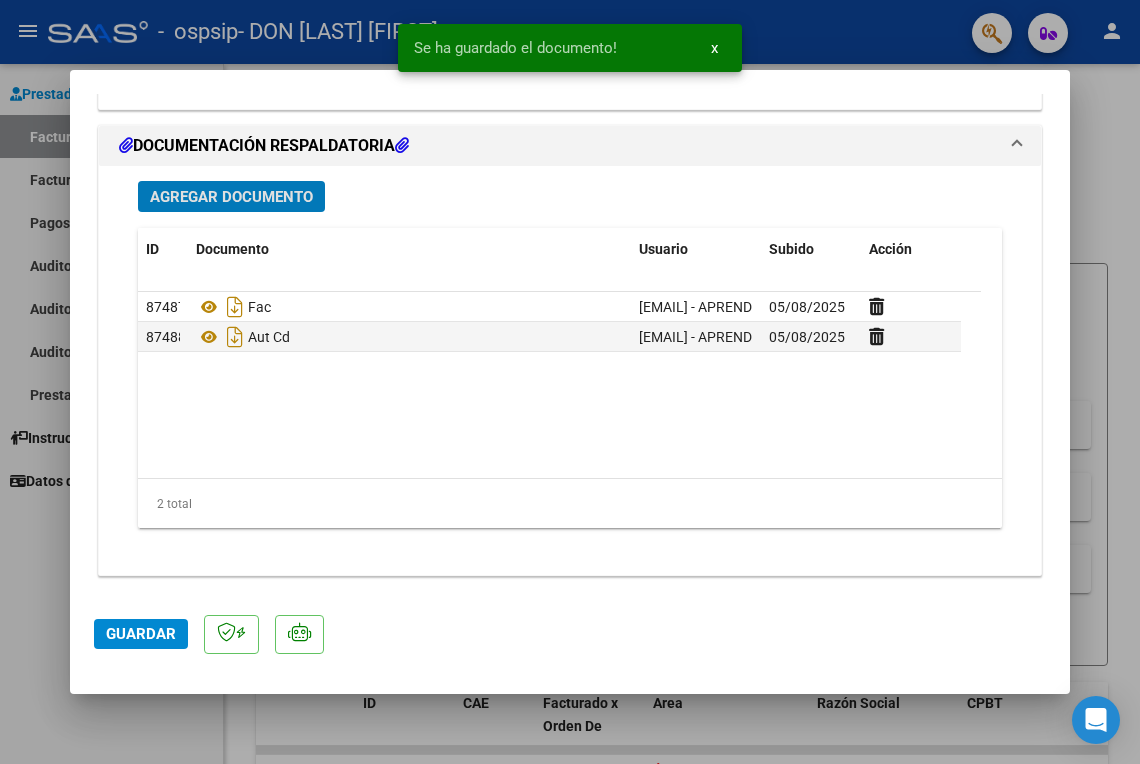 click on "Agregar Documento" at bounding box center [231, 197] 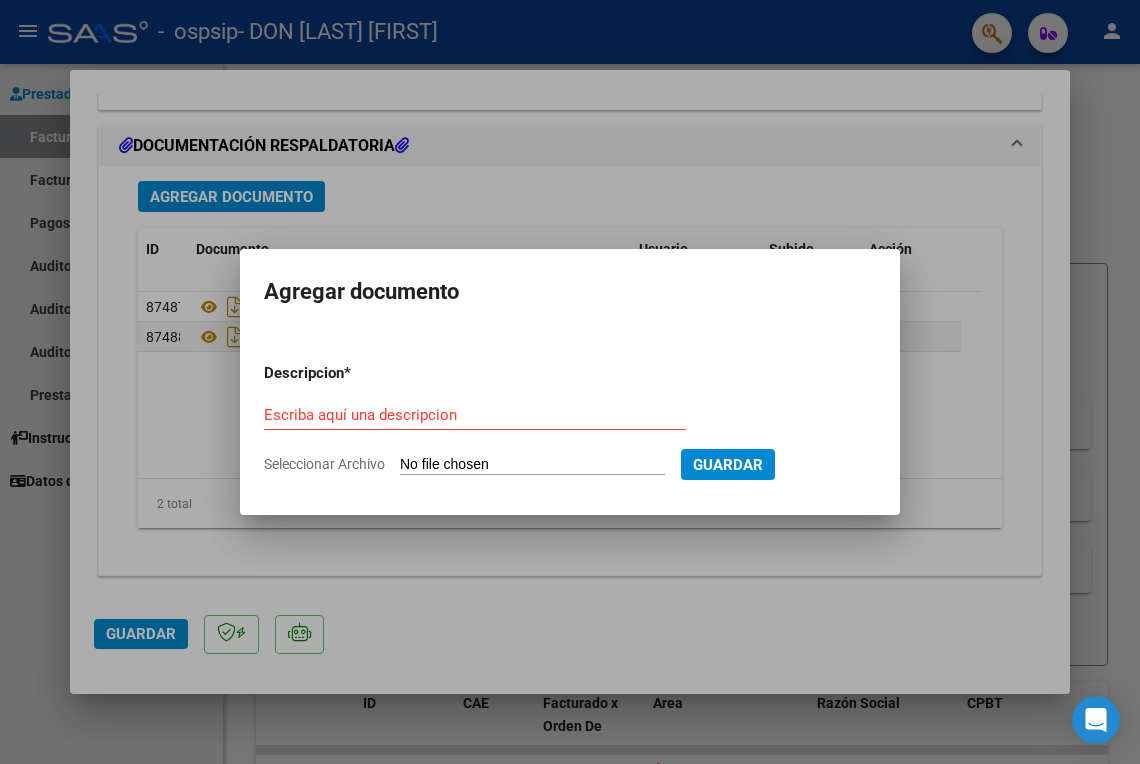 type on "C:\fakepath\[DOCUMENT]" 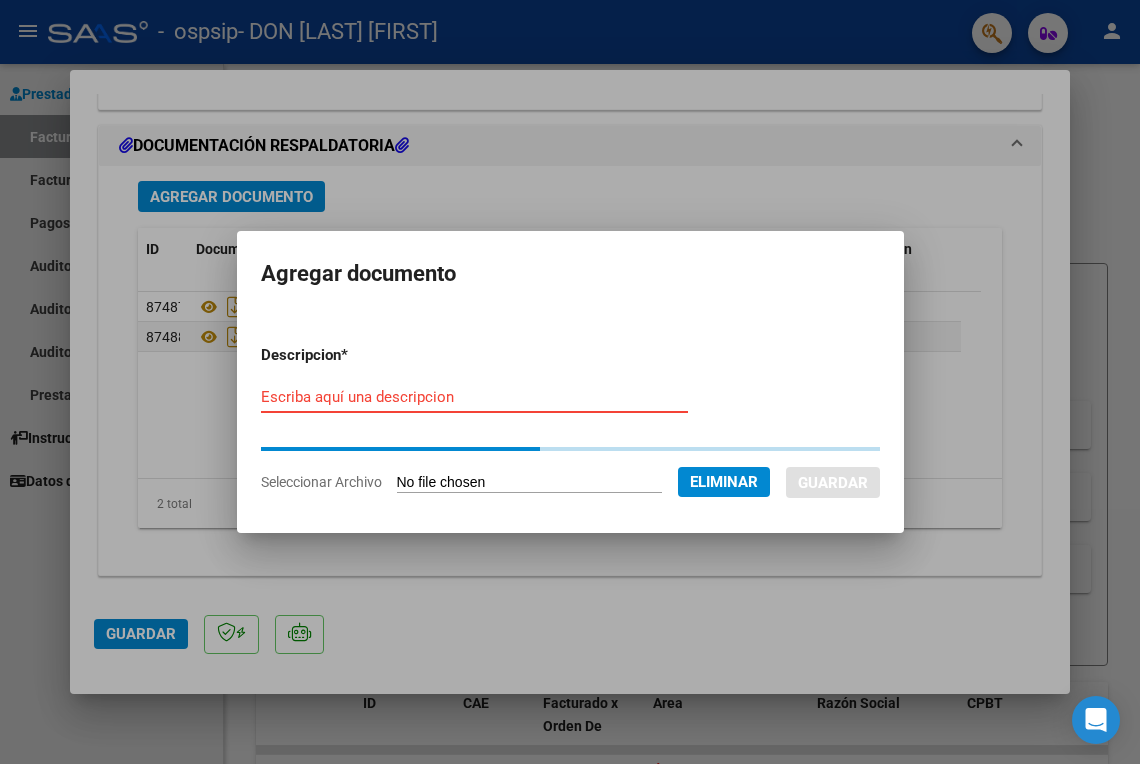 click on "Escriba aquí una descripcion" at bounding box center (474, 397) 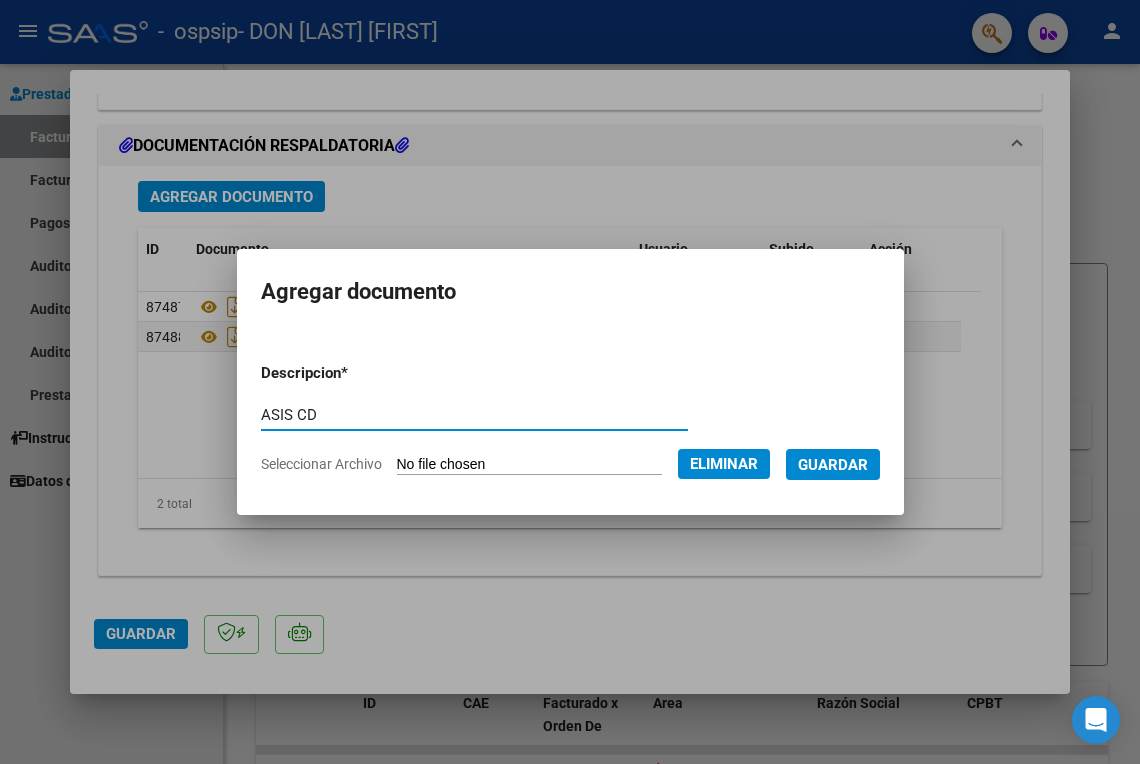 type on "ASIS CD" 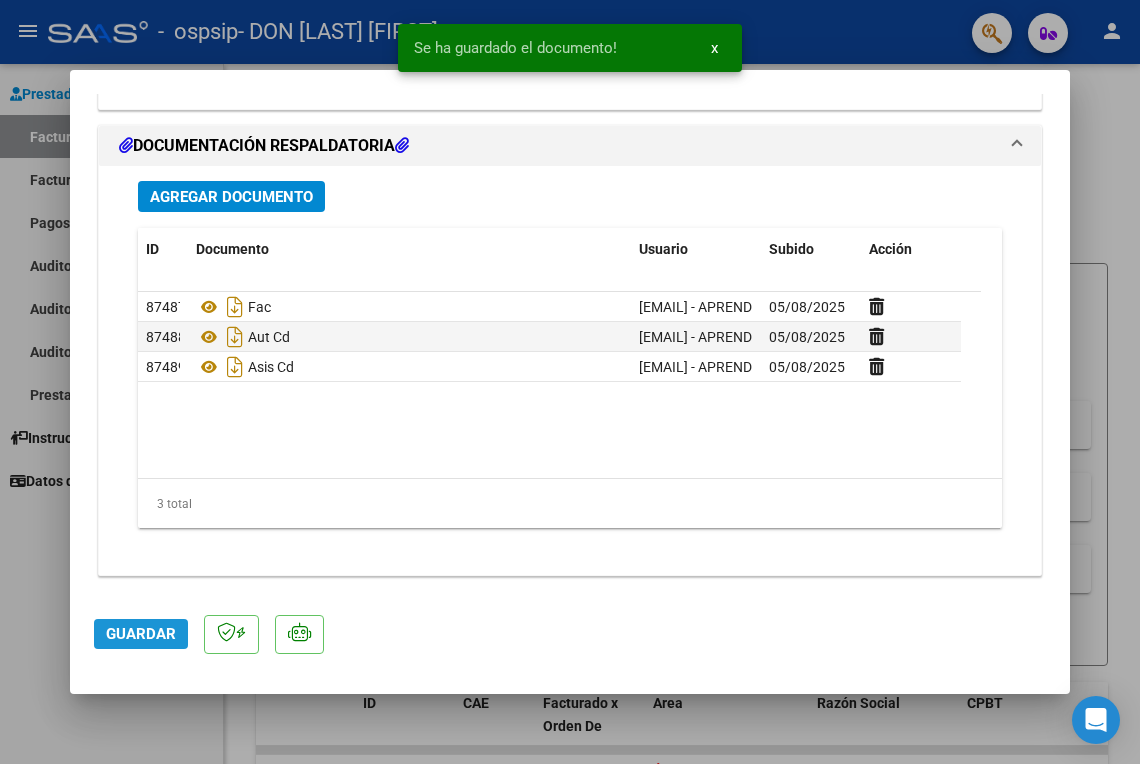 click on "Guardar" 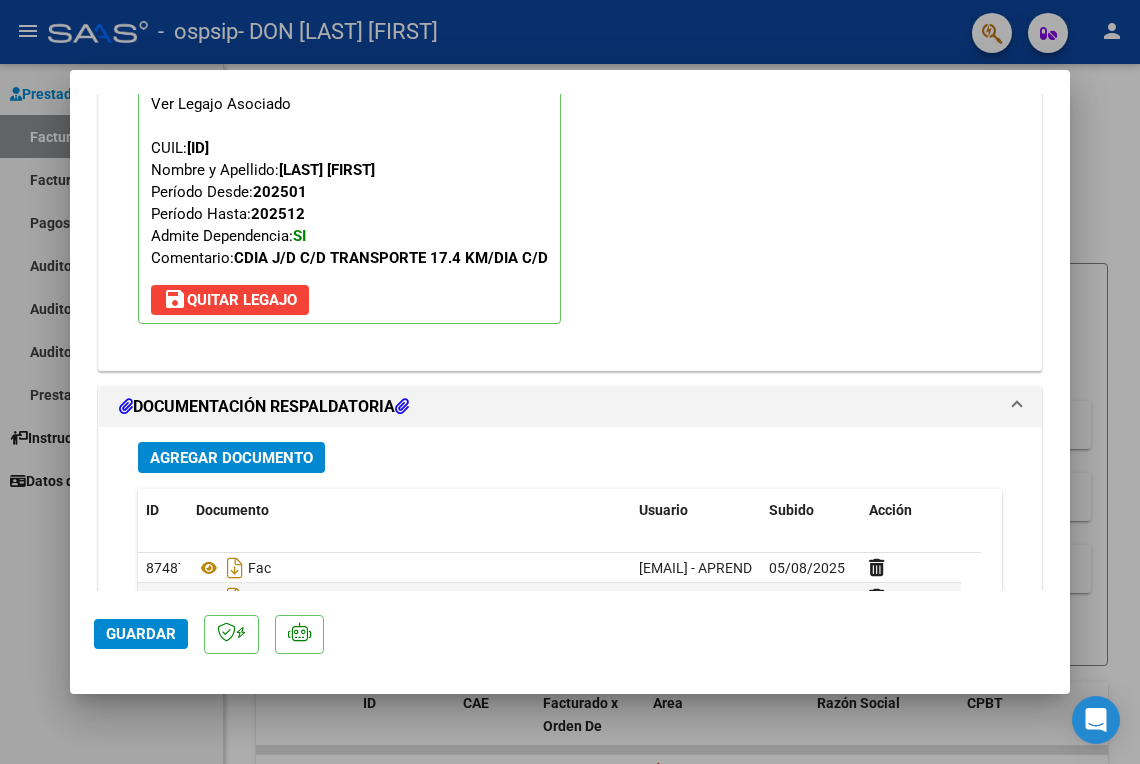 scroll, scrollTop: 2220, scrollLeft: 0, axis: vertical 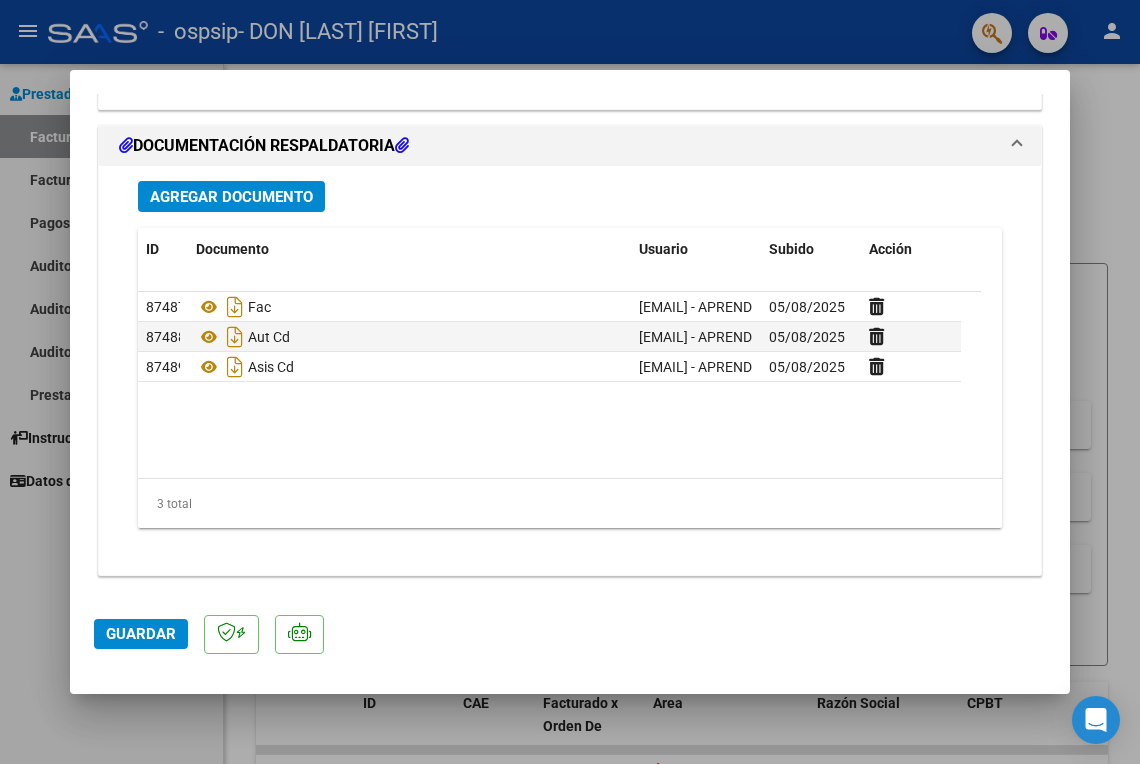 click at bounding box center (570, 382) 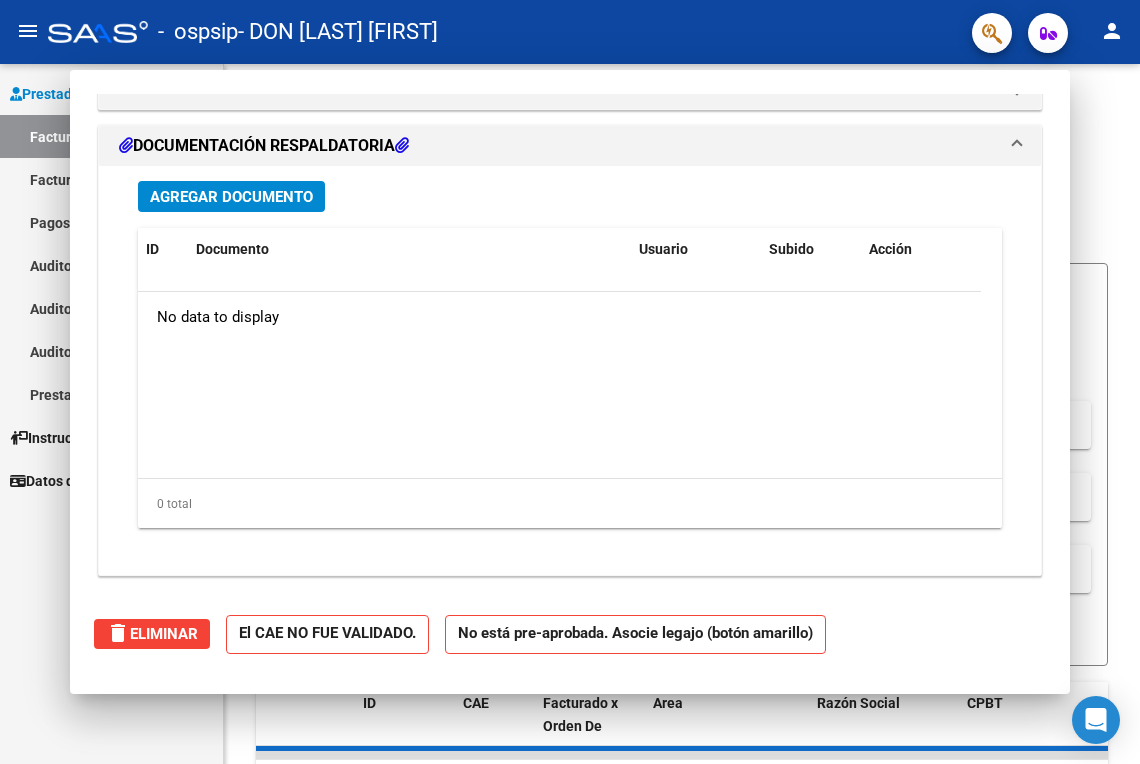 scroll, scrollTop: 1977, scrollLeft: 0, axis: vertical 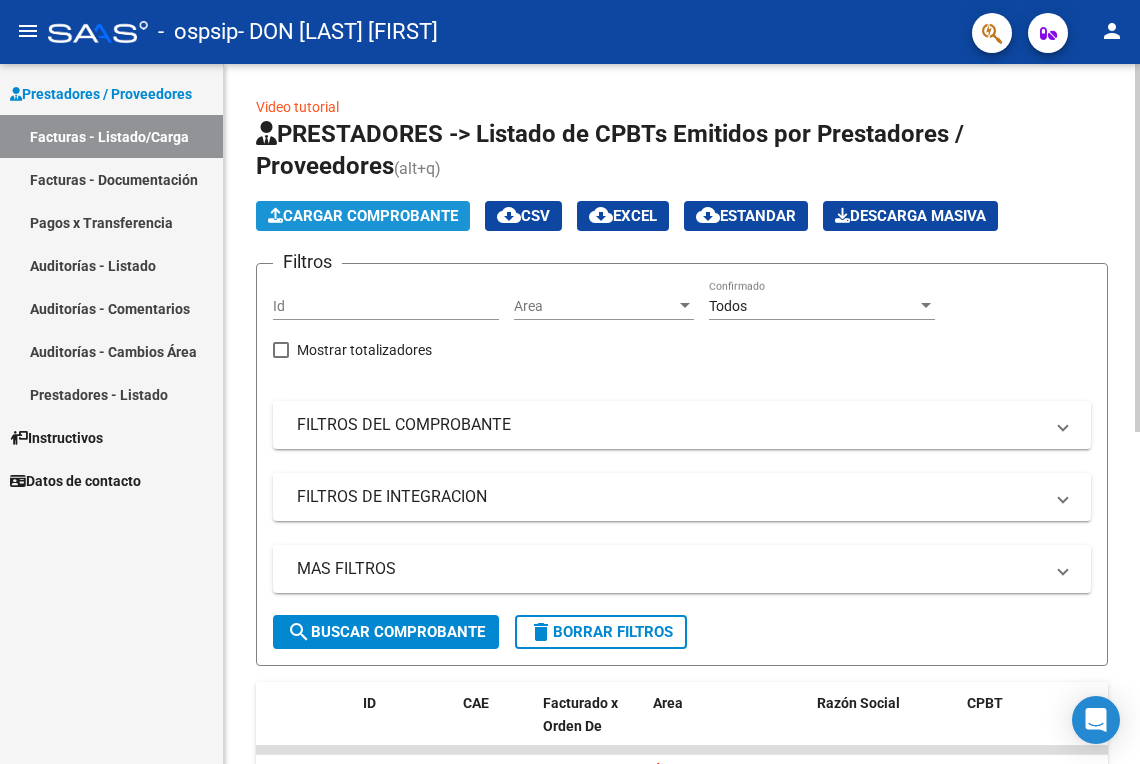 click on "Cargar Comprobante" 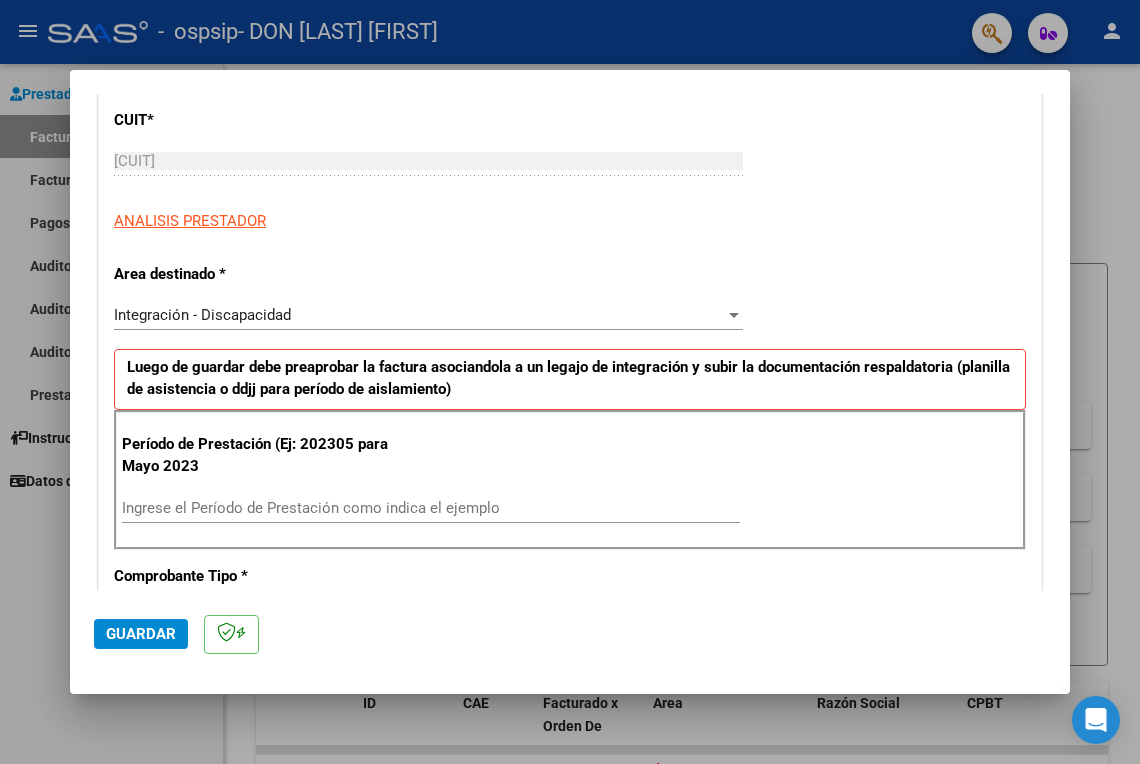 scroll, scrollTop: 533, scrollLeft: 0, axis: vertical 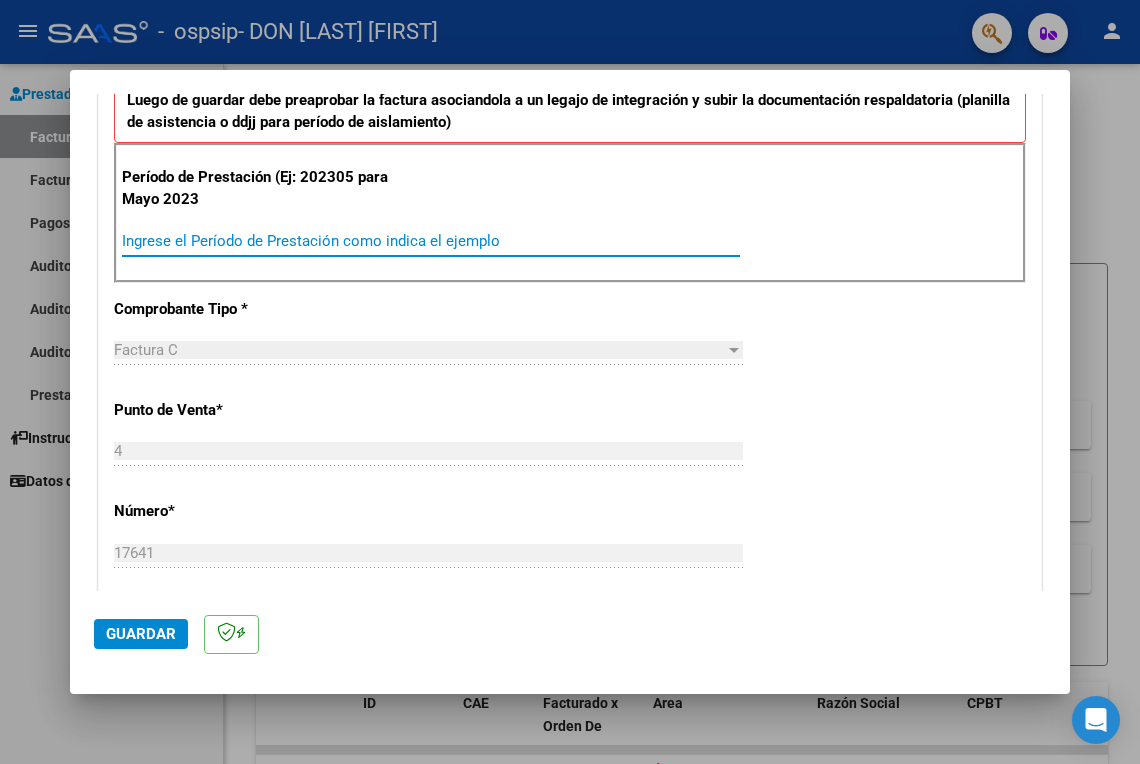 click on "Ingrese el Período de Prestación como indica el ejemplo" at bounding box center (431, 241) 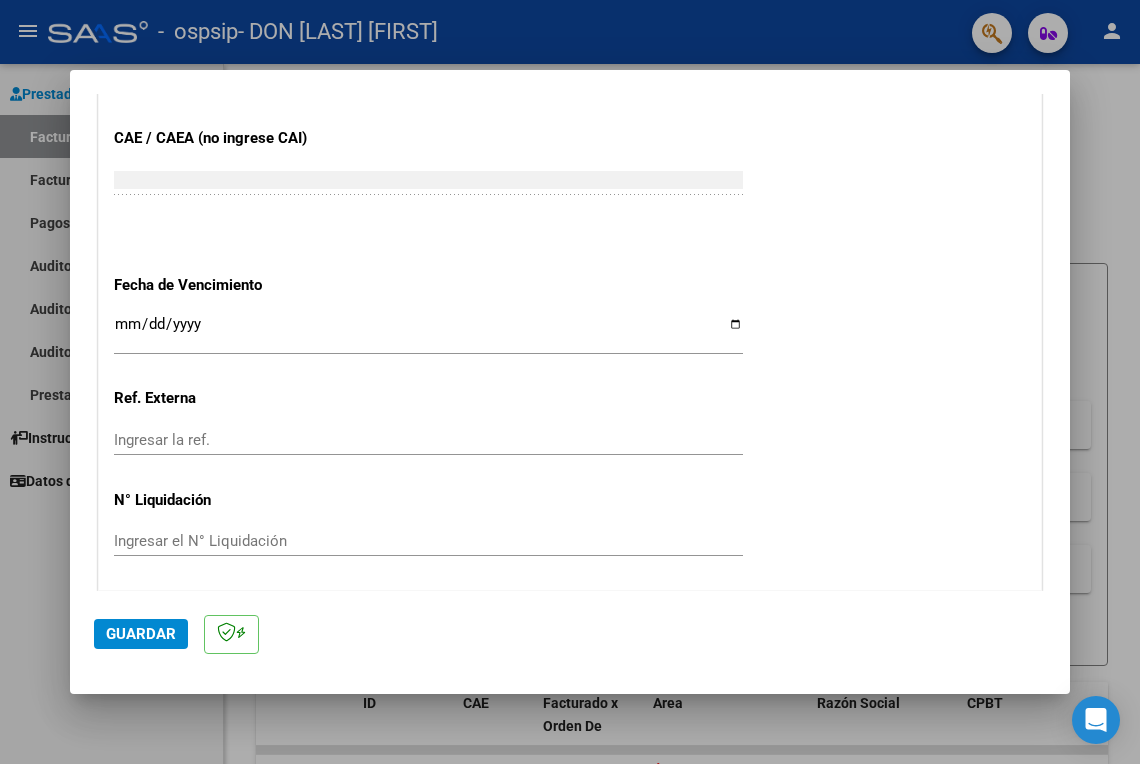 scroll, scrollTop: 1292, scrollLeft: 0, axis: vertical 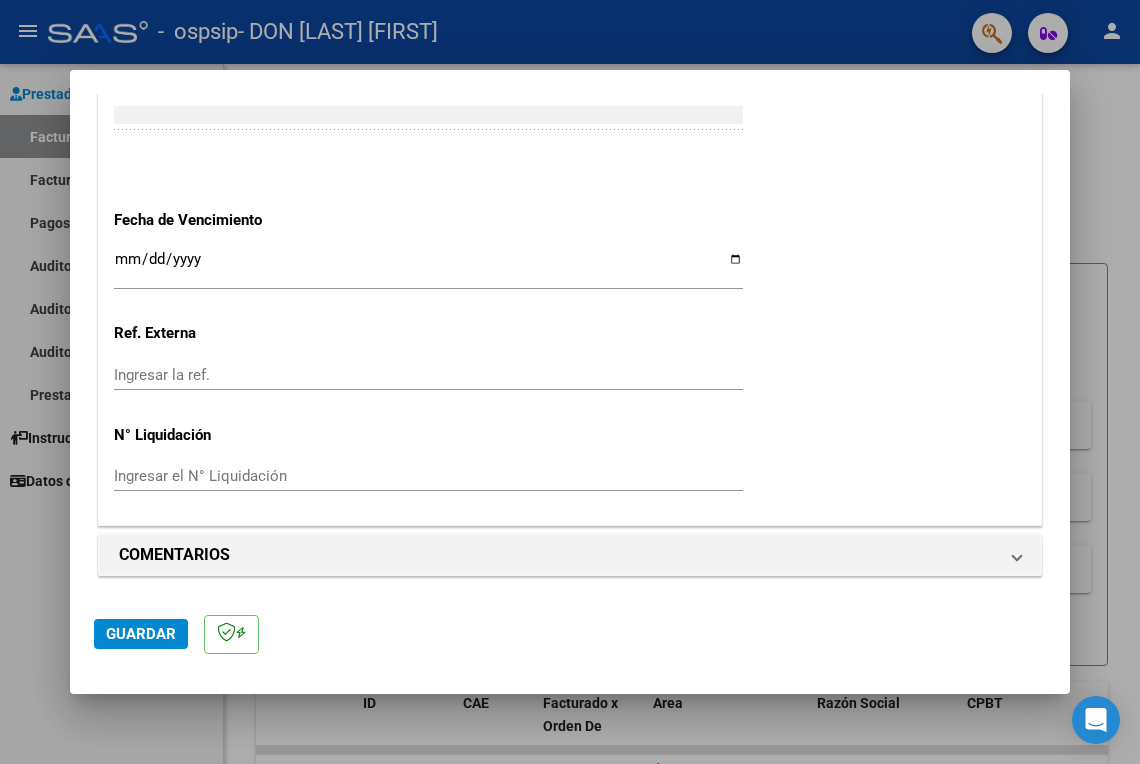 type on "202507" 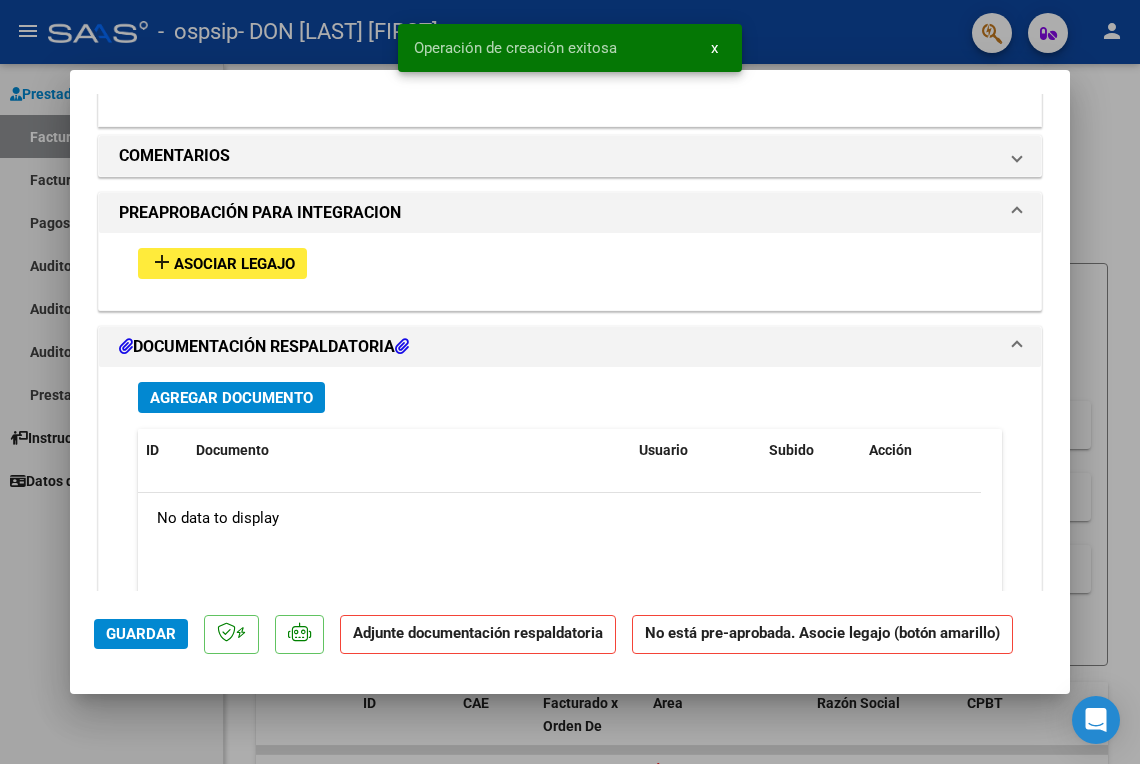 scroll, scrollTop: 1600, scrollLeft: 0, axis: vertical 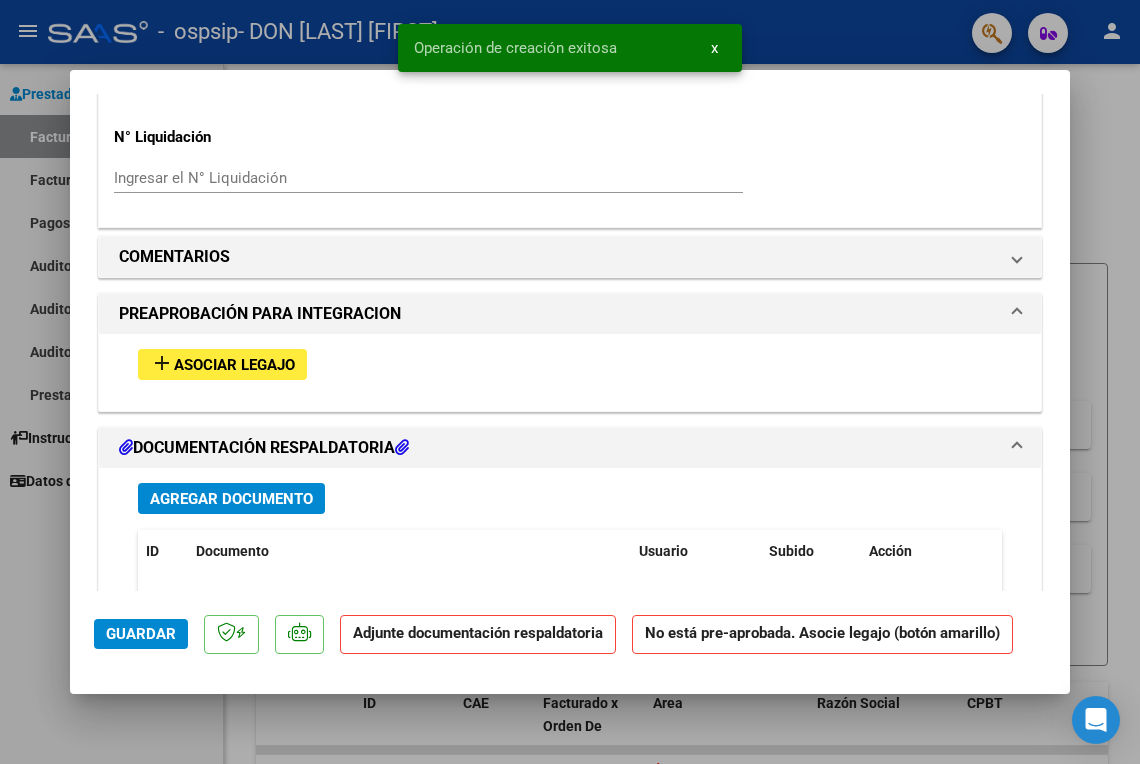 click on "add Asociar Legajo" at bounding box center [570, 364] 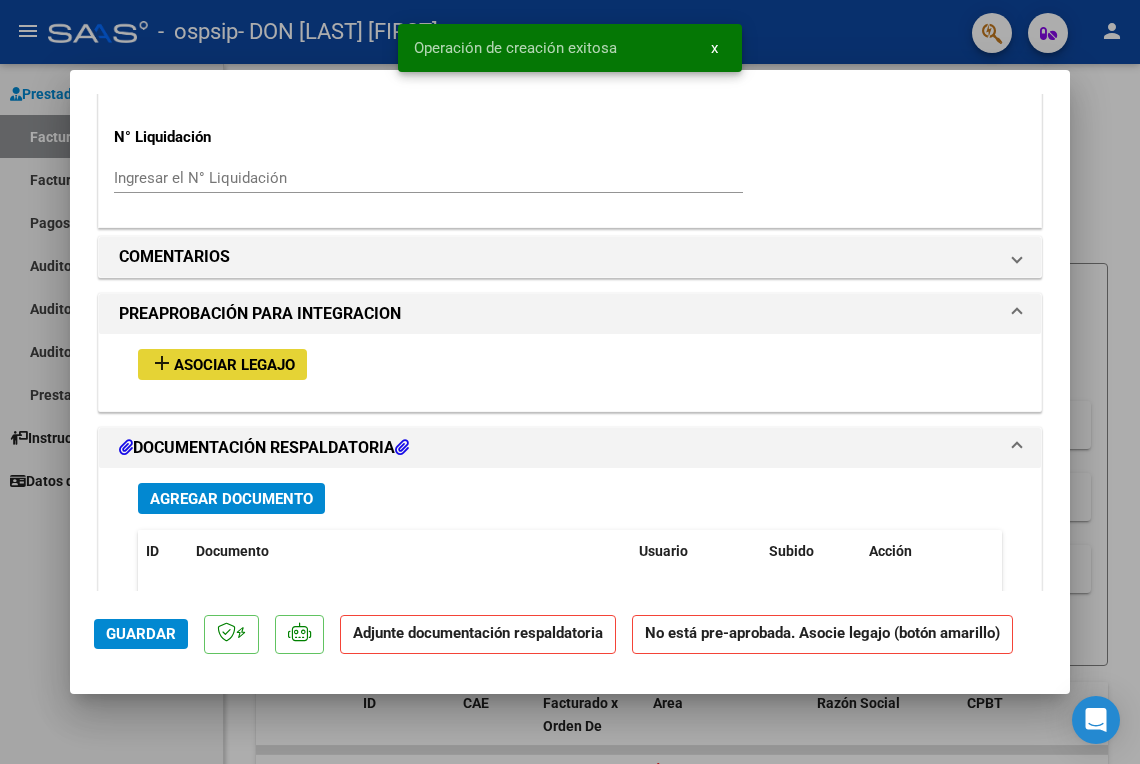 click on "Asociar Legajo" at bounding box center (234, 365) 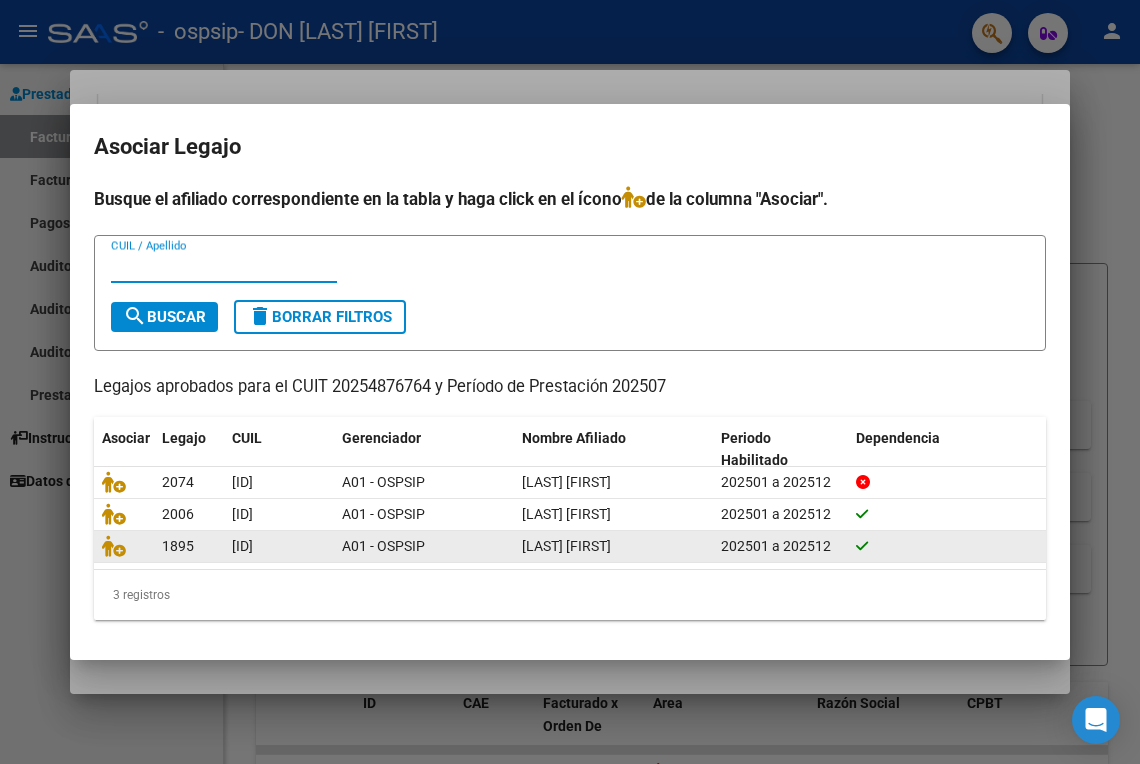 click on "[ID] [ID] [LAST] [FIRST]  [DATE] a [DATE]" 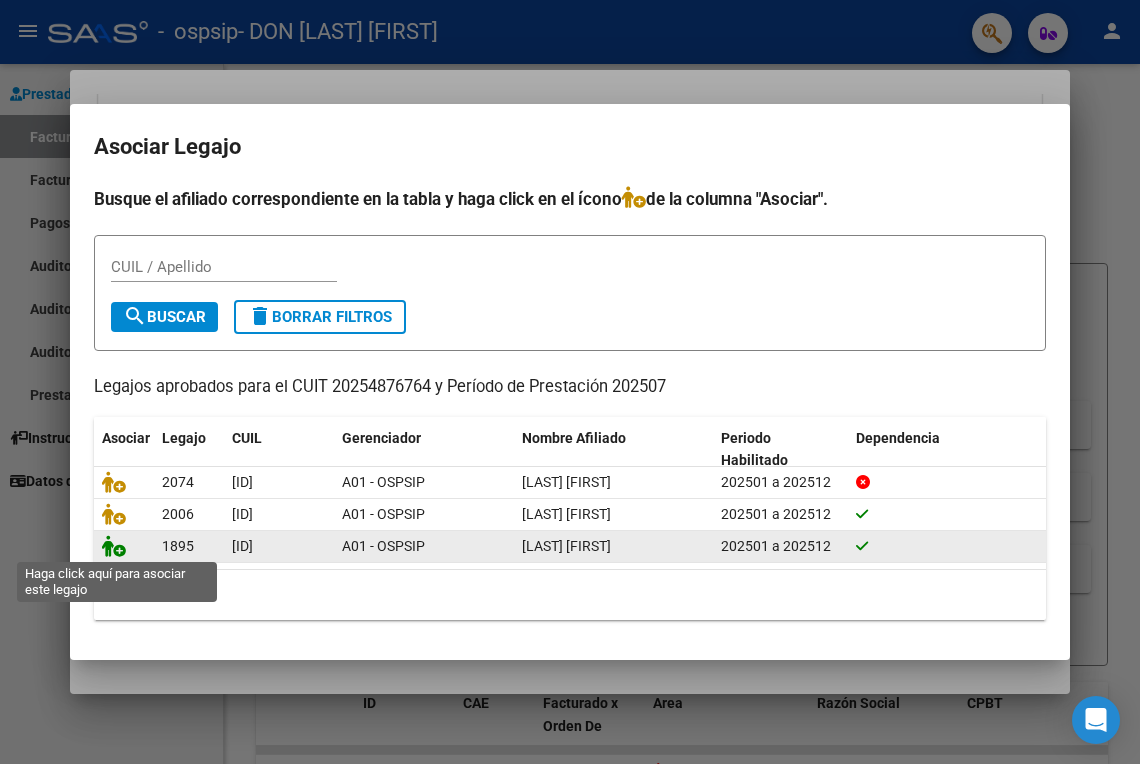 click 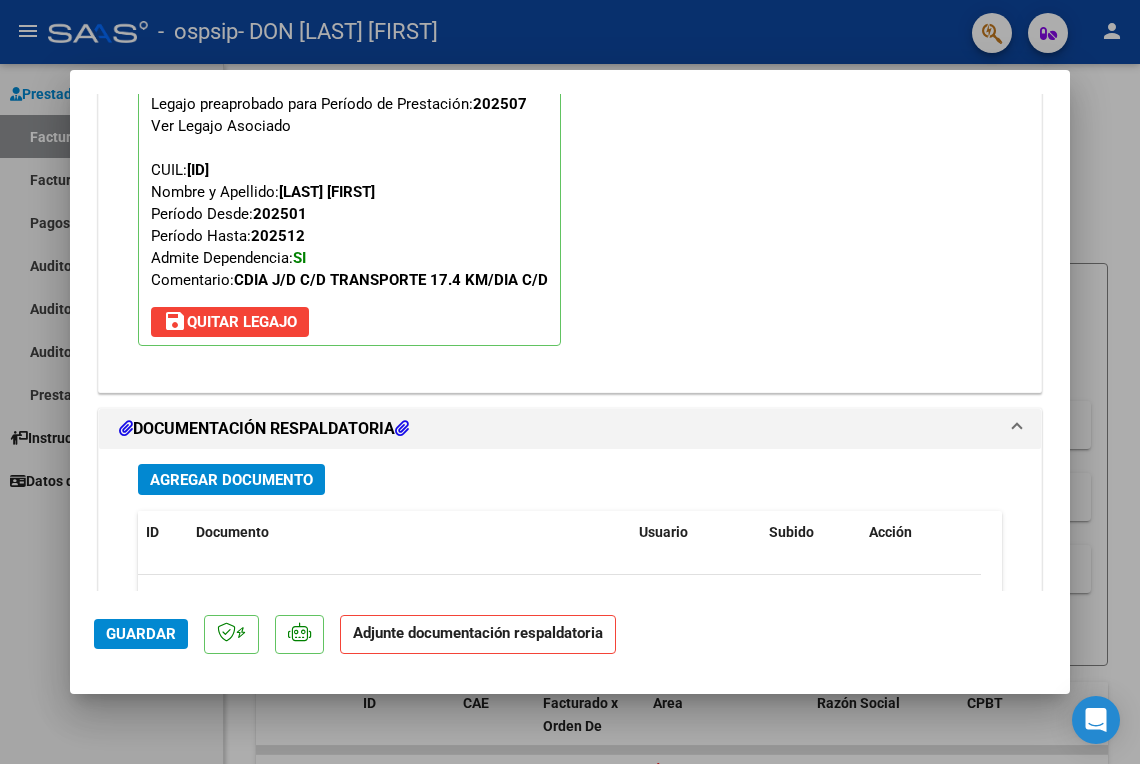 scroll, scrollTop: 2185, scrollLeft: 0, axis: vertical 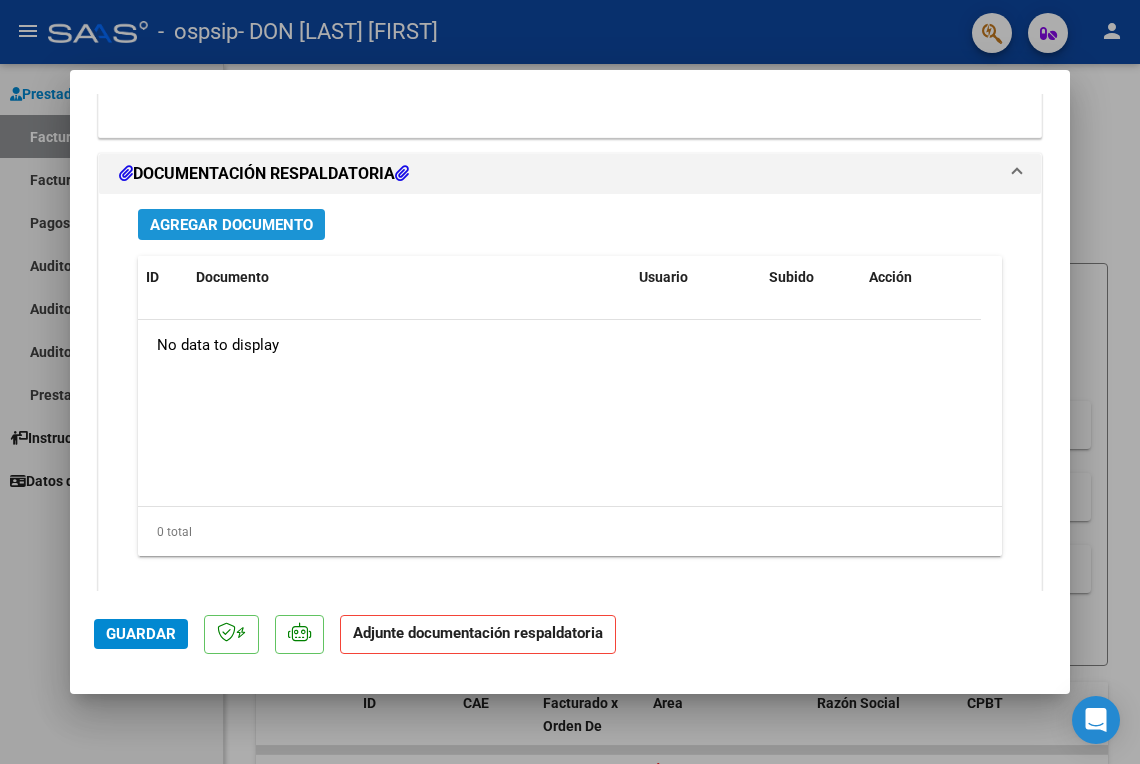 click on "Agregar Documento" at bounding box center [231, 224] 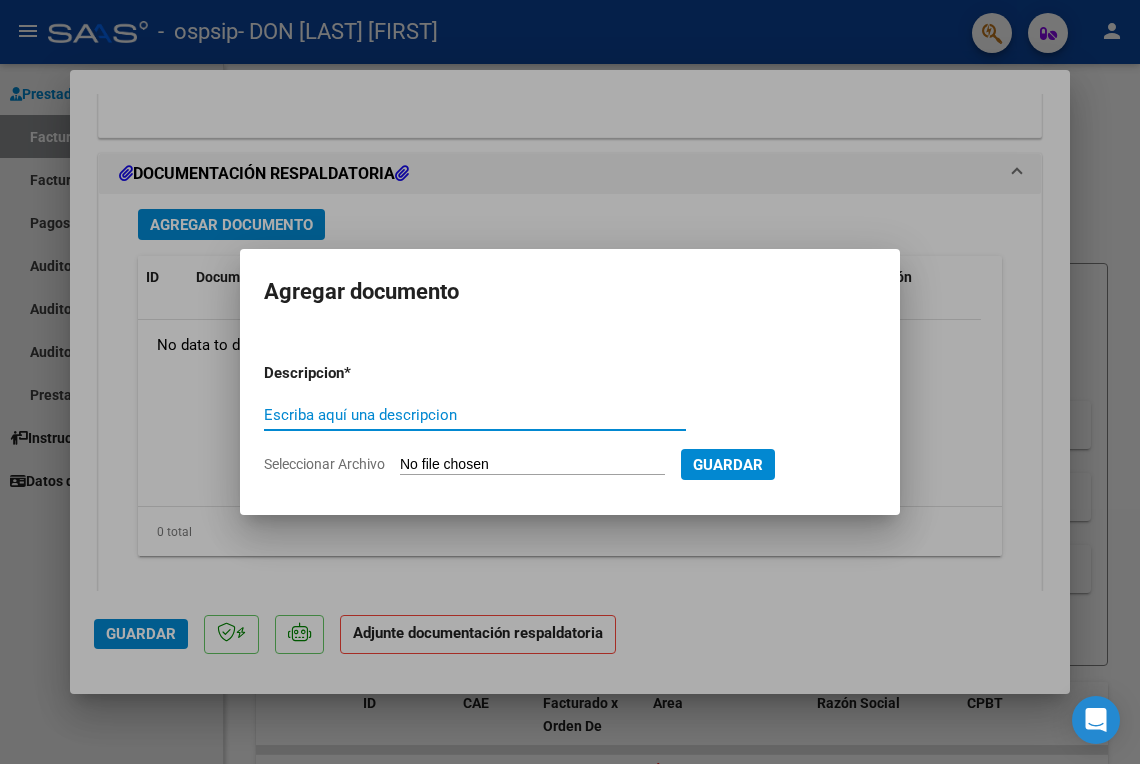 click on "Escriba aquí una descripcion" at bounding box center [475, 415] 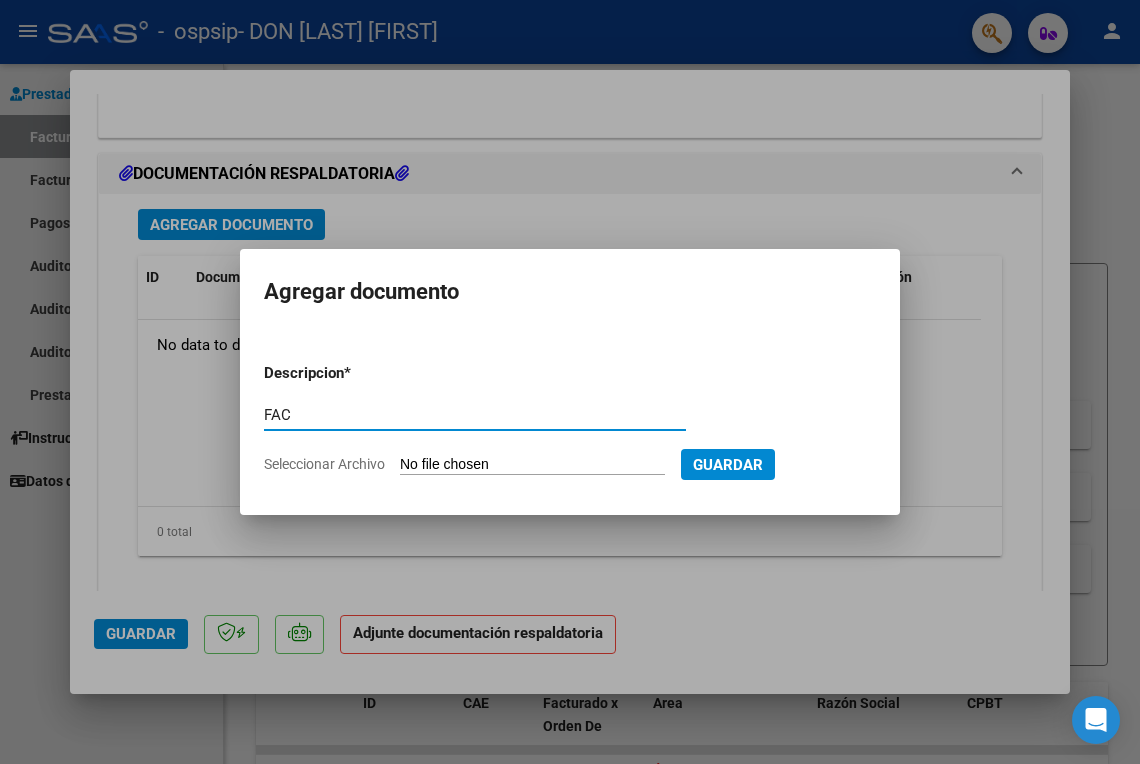 type on "FAC" 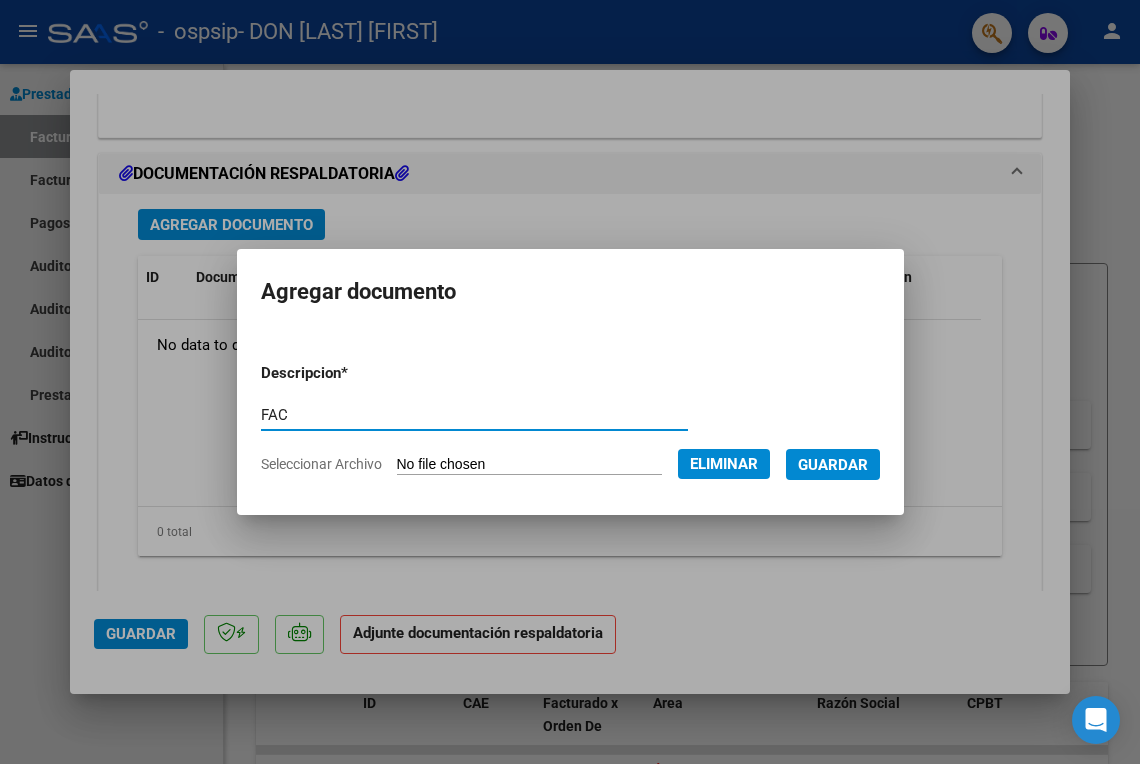 drag, startPoint x: 868, startPoint y: 470, endPoint x: 869, endPoint y: 481, distance: 11.045361 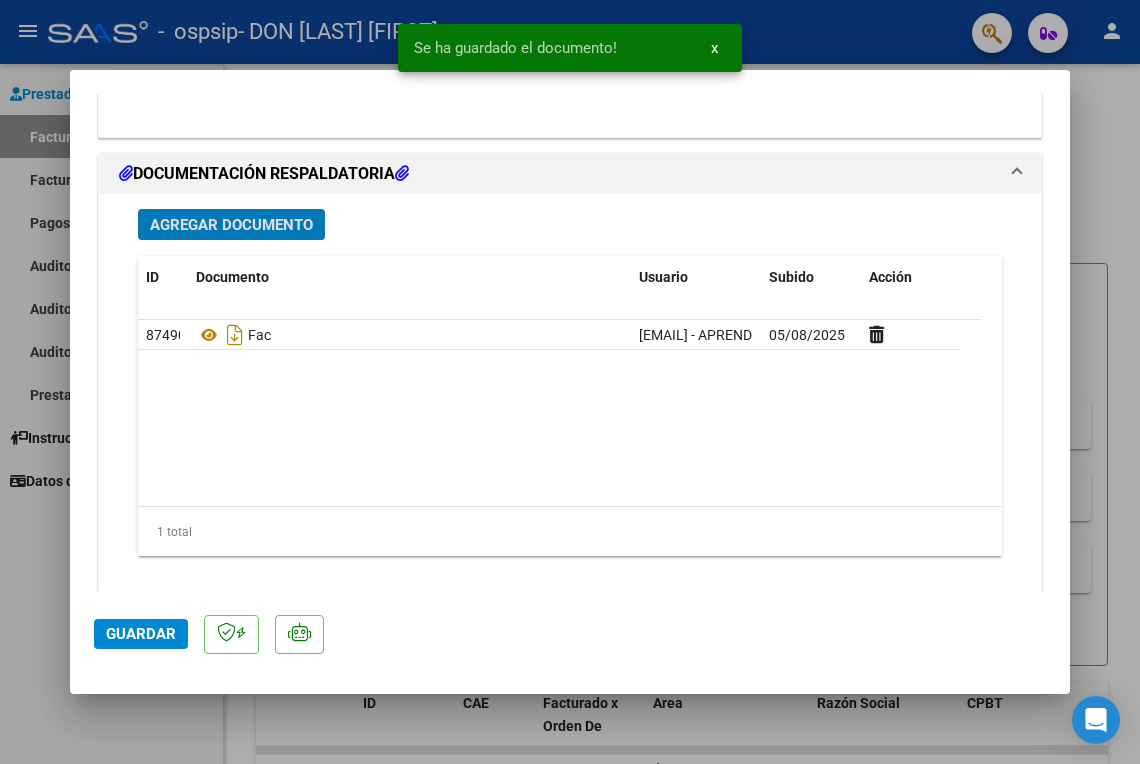 click on "Agregar Documento" at bounding box center [231, 225] 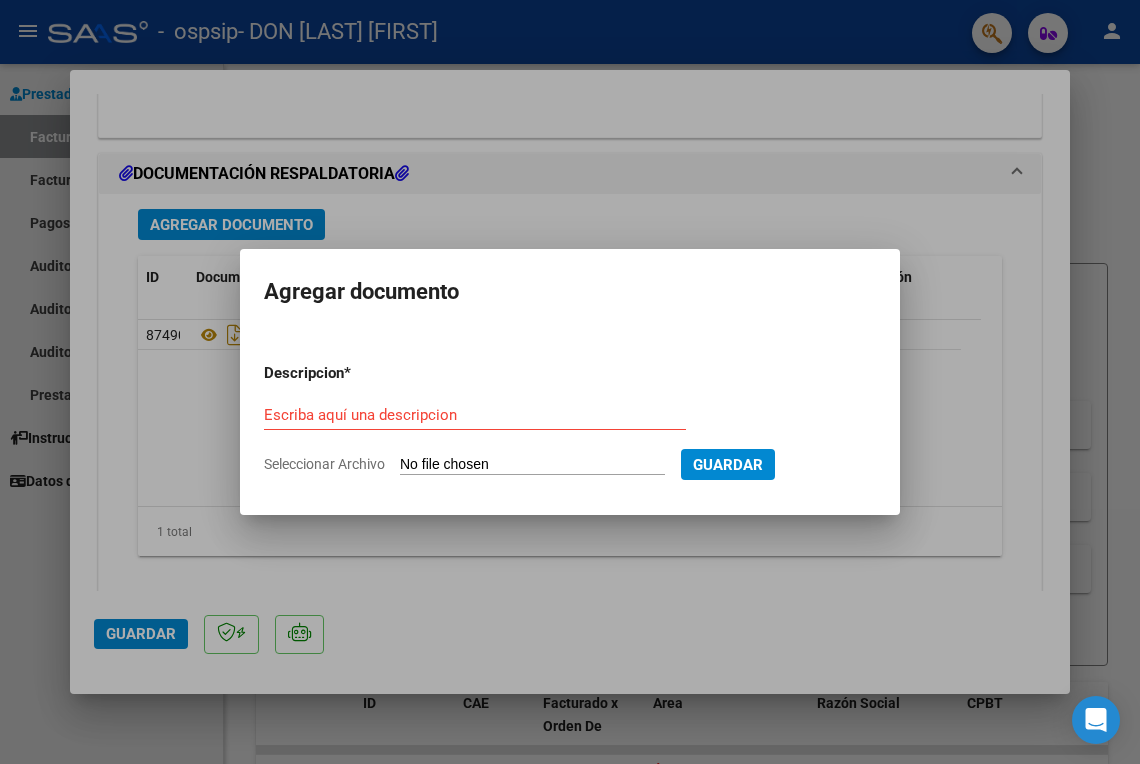 type on "C:\fakepath\[DOCUMENT]" 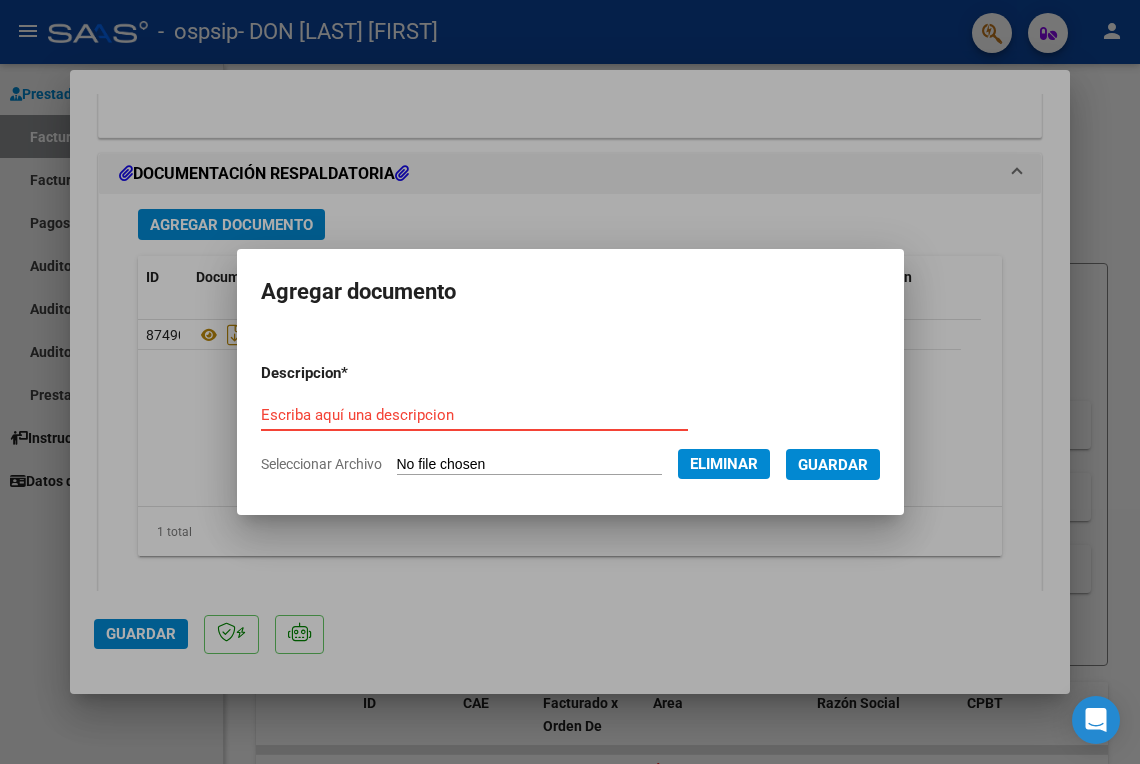 click on "Escriba aquí una descripcion" at bounding box center (474, 415) 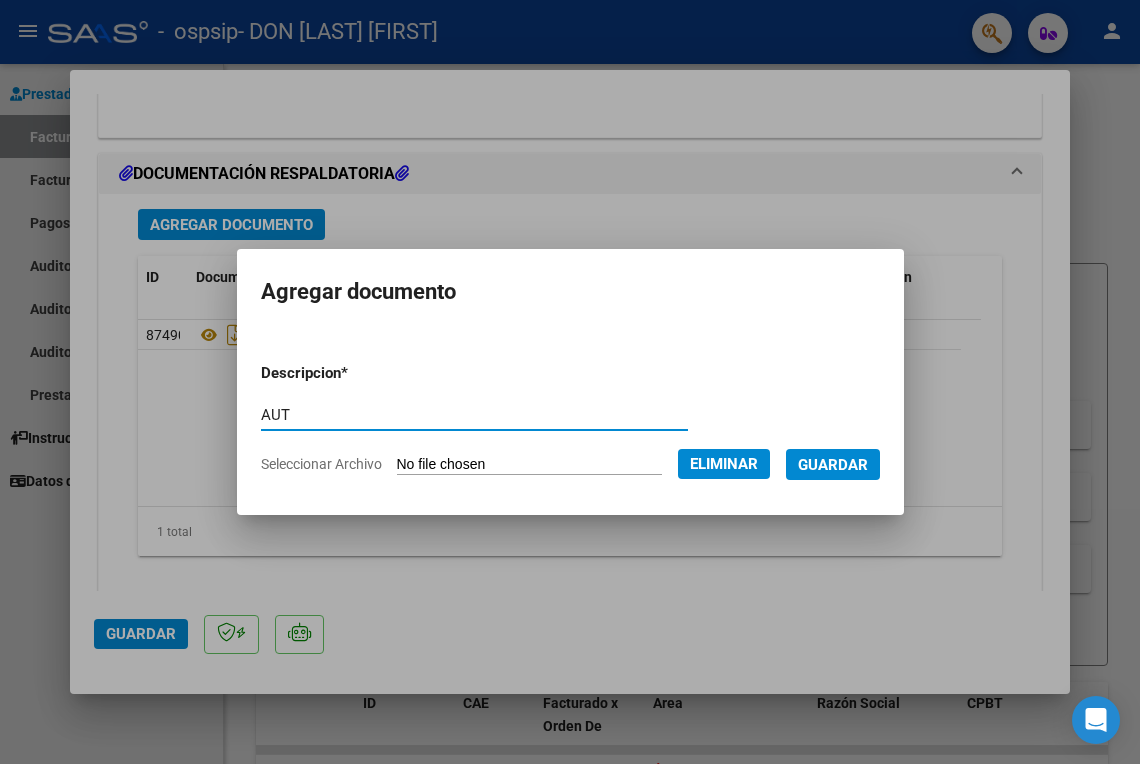 type on "AUT" 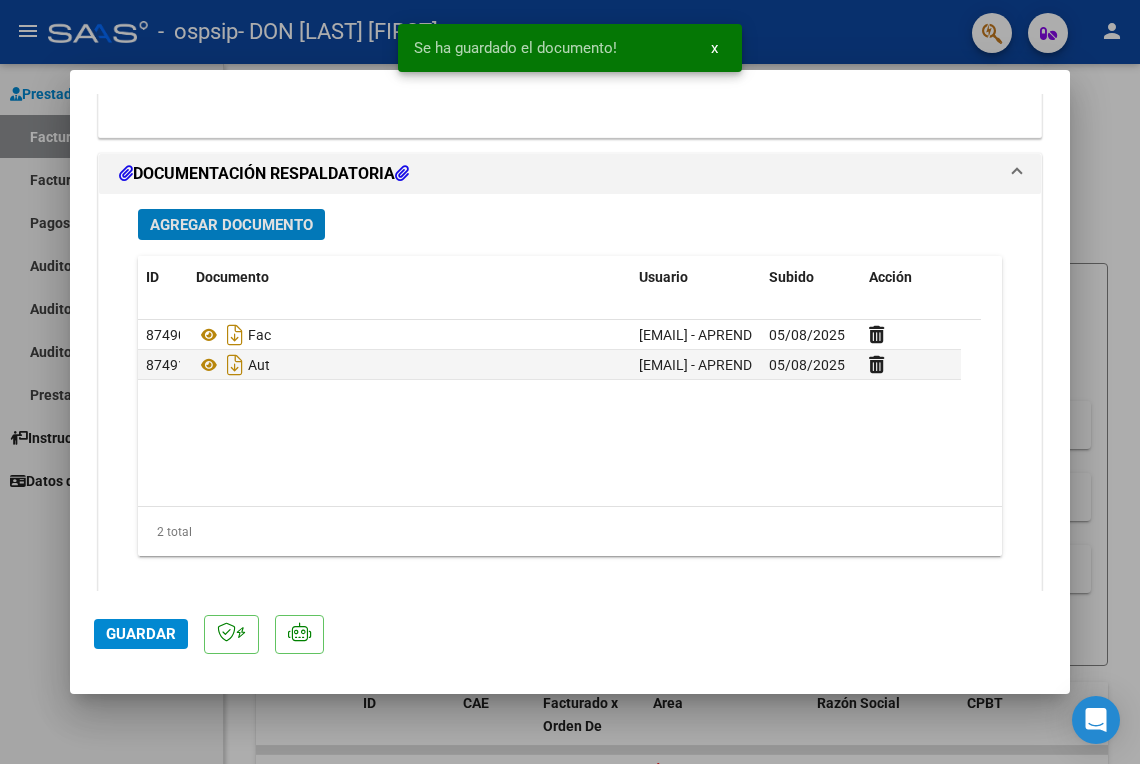 click on "Agregar Documento" at bounding box center [231, 225] 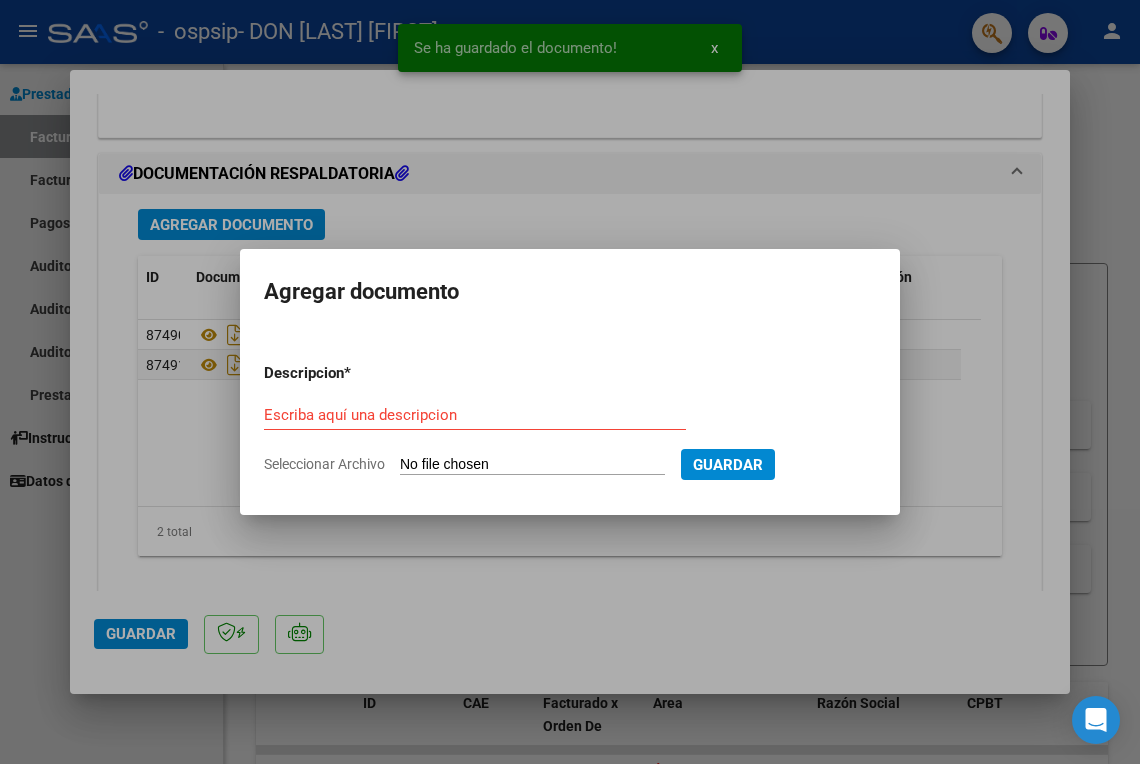 click on "Seleccionar Archivo" at bounding box center (532, 465) 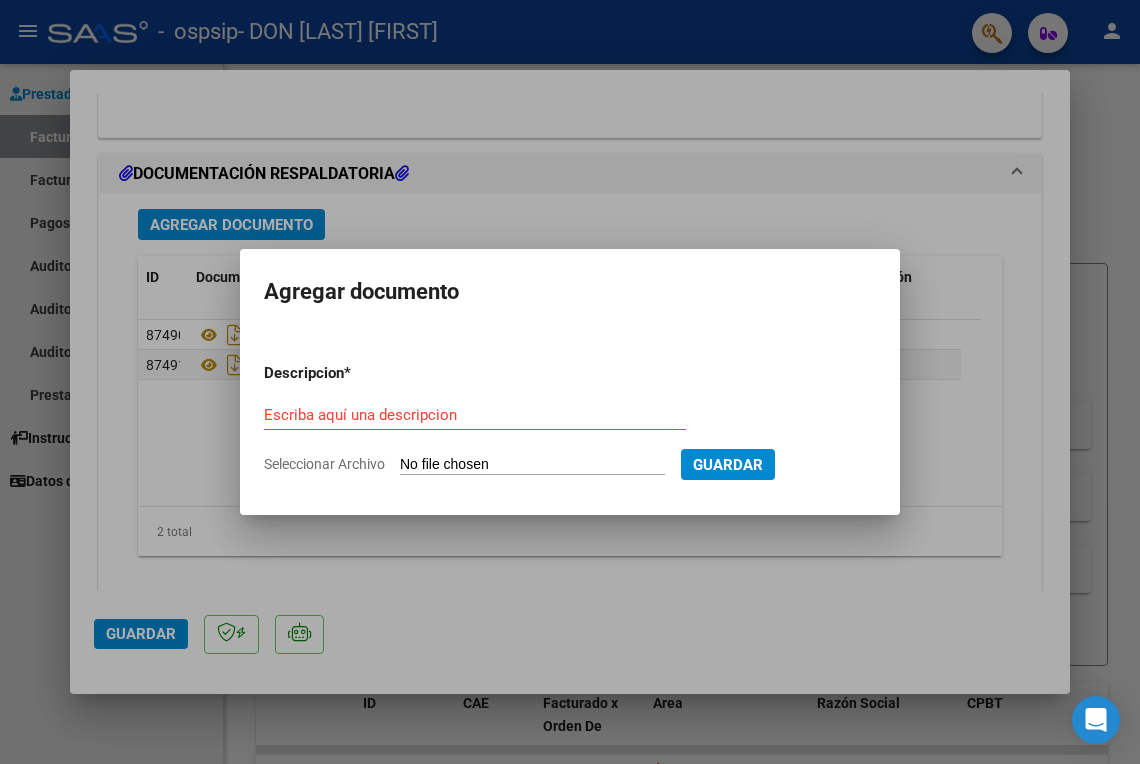 click on "Escriba aquí una descripcion" at bounding box center [475, 415] 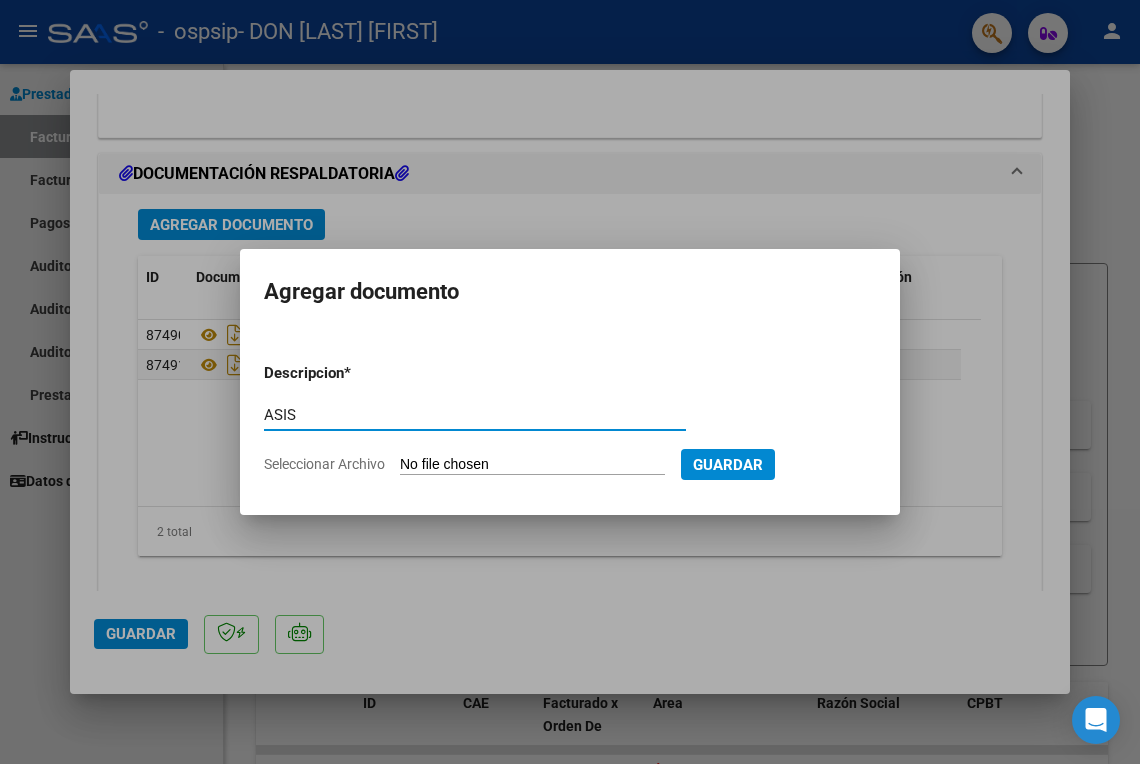 type on "ASIS" 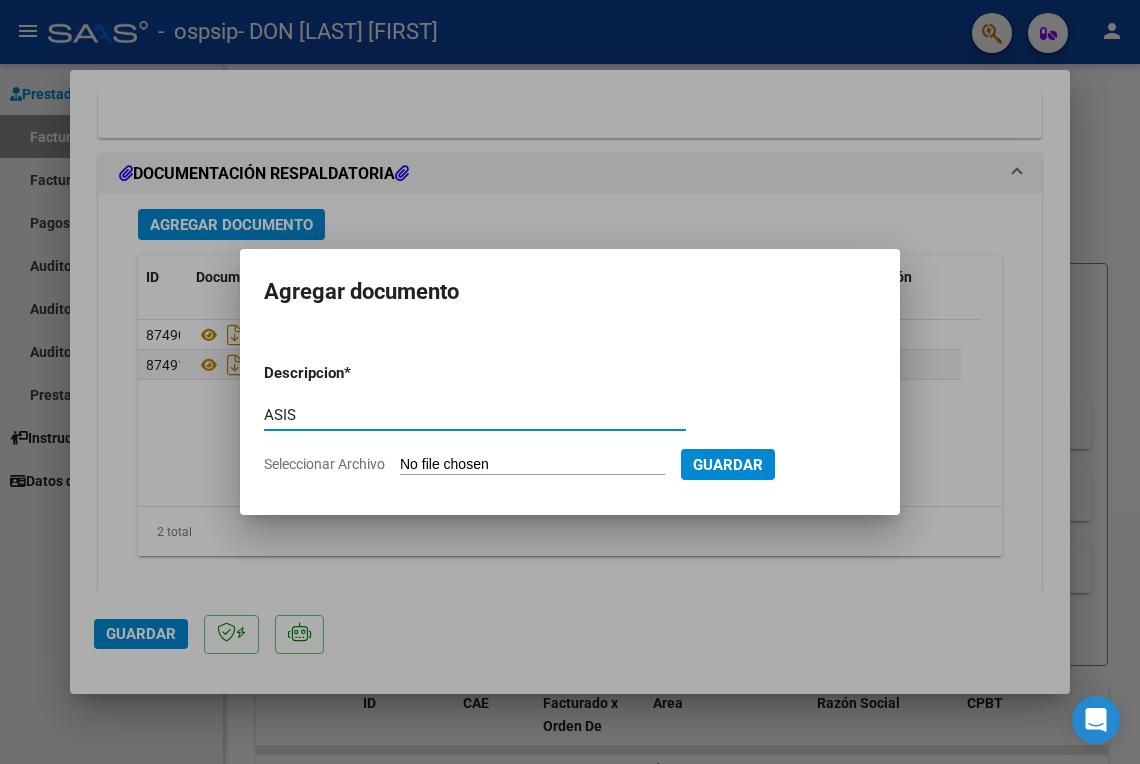 type on "C:\fakepath\[DOCUMENT]" 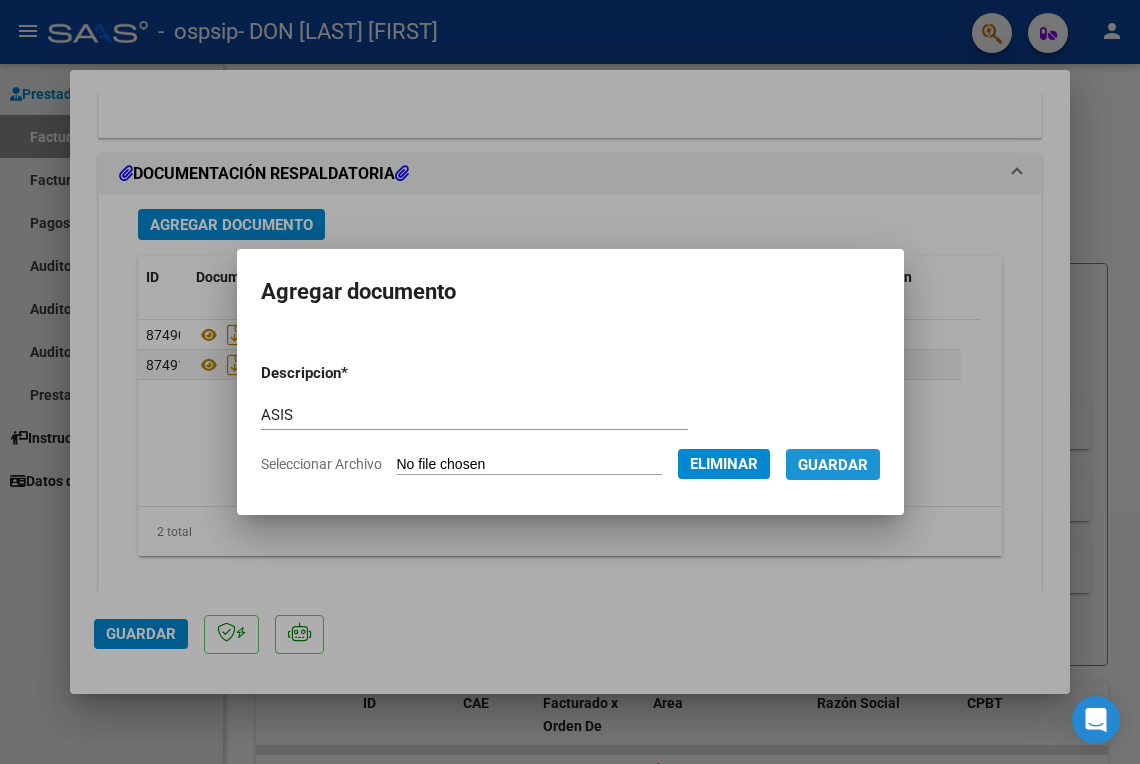 click on "Guardar" at bounding box center [833, 464] 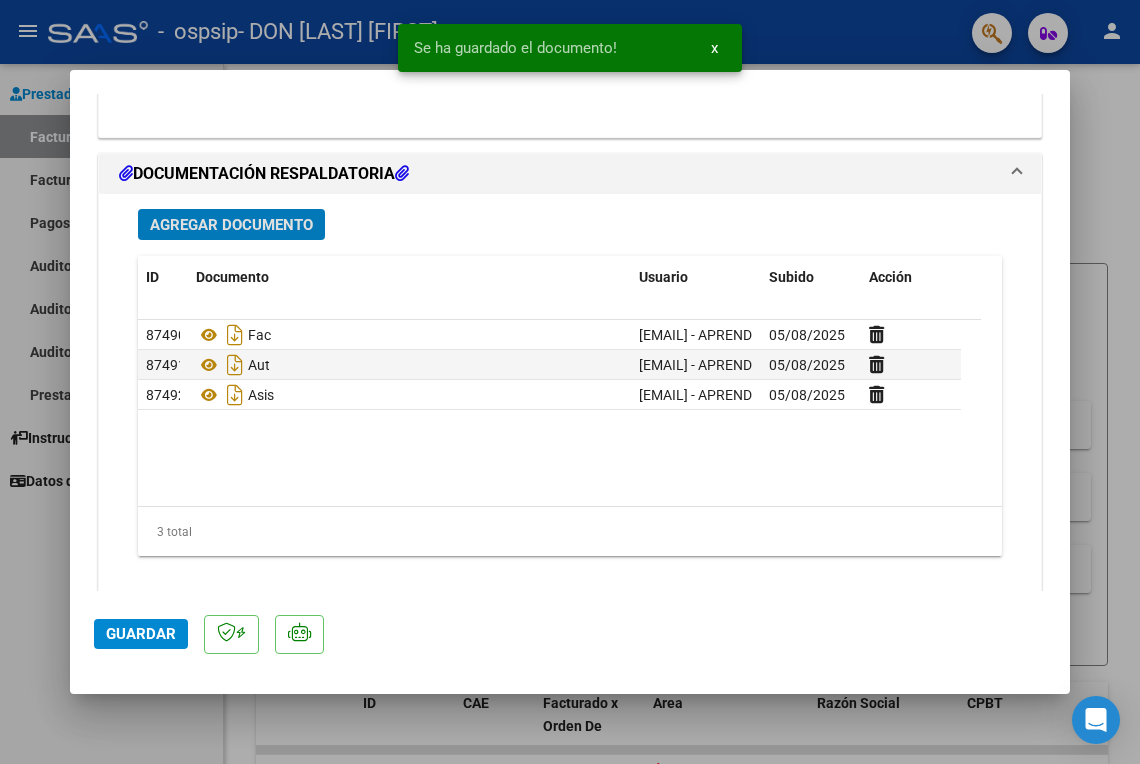 click on "Guardar" 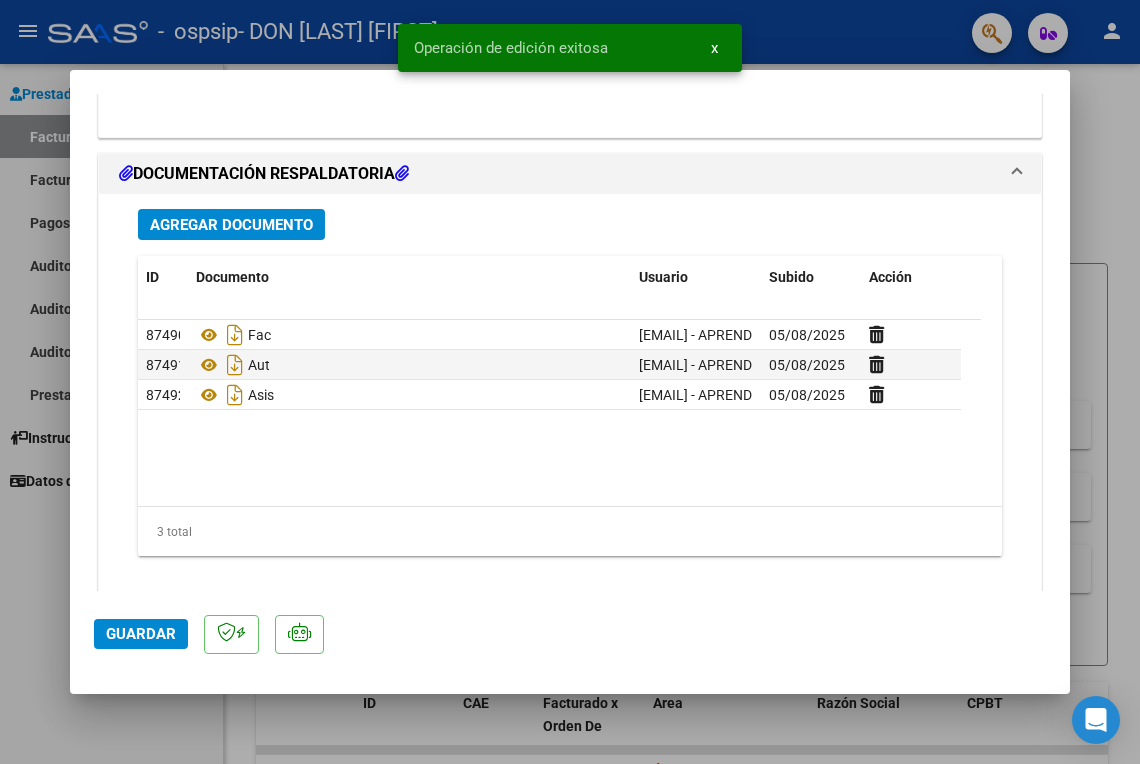 click at bounding box center [570, 382] 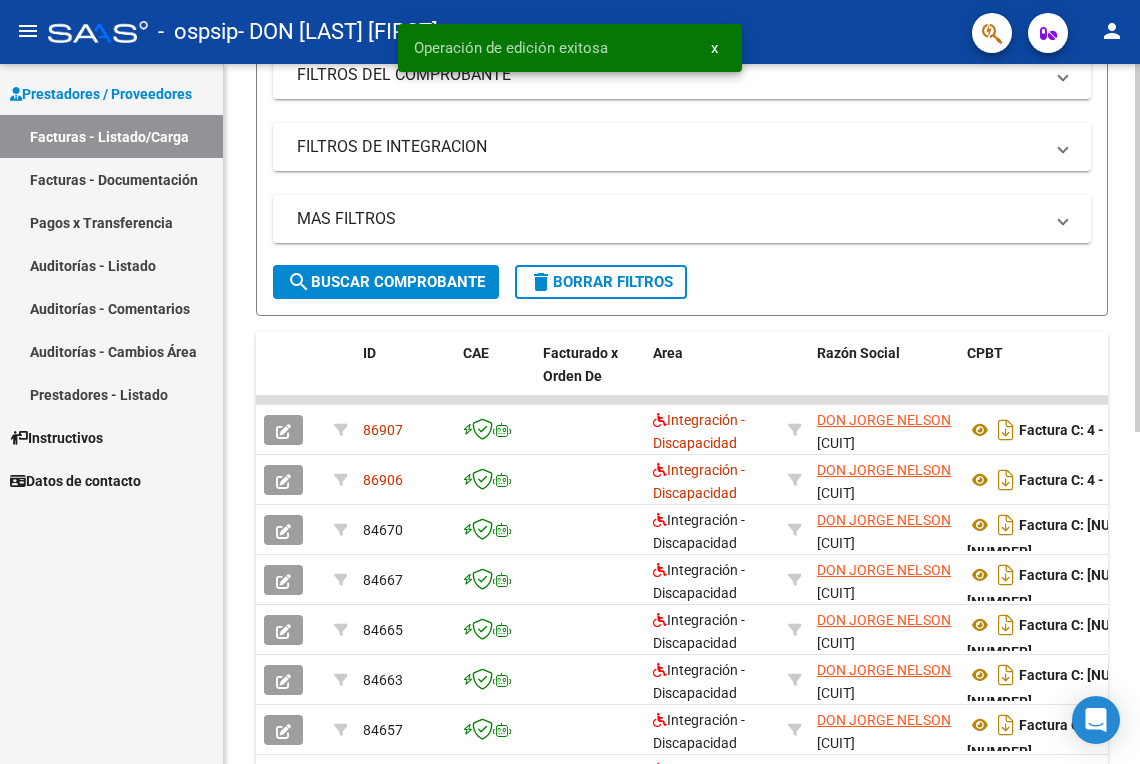 scroll, scrollTop: 533, scrollLeft: 0, axis: vertical 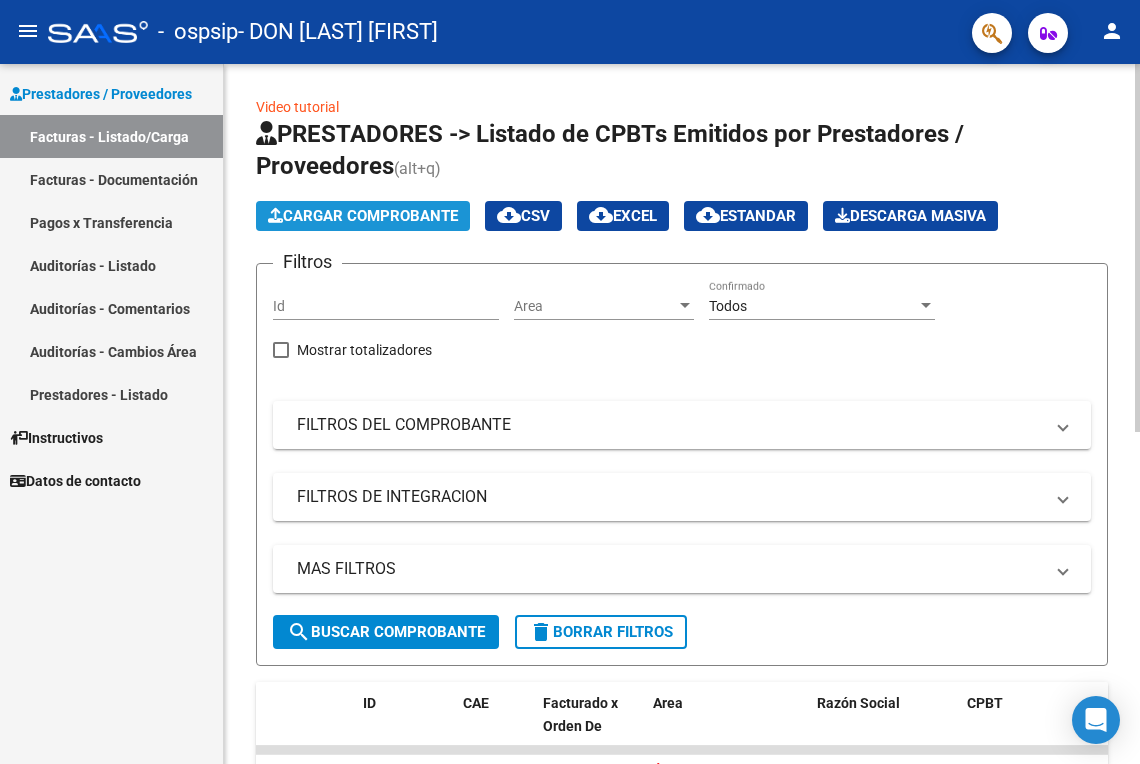 click on "Cargar Comprobante" 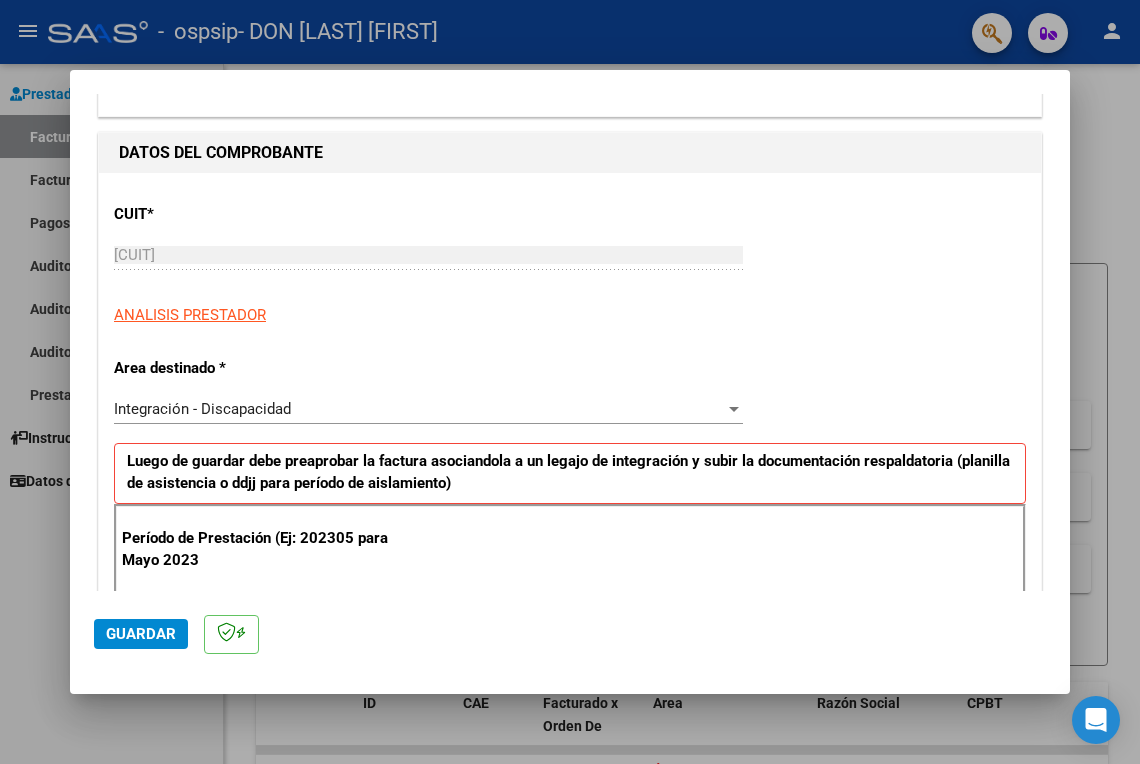 scroll, scrollTop: 266, scrollLeft: 0, axis: vertical 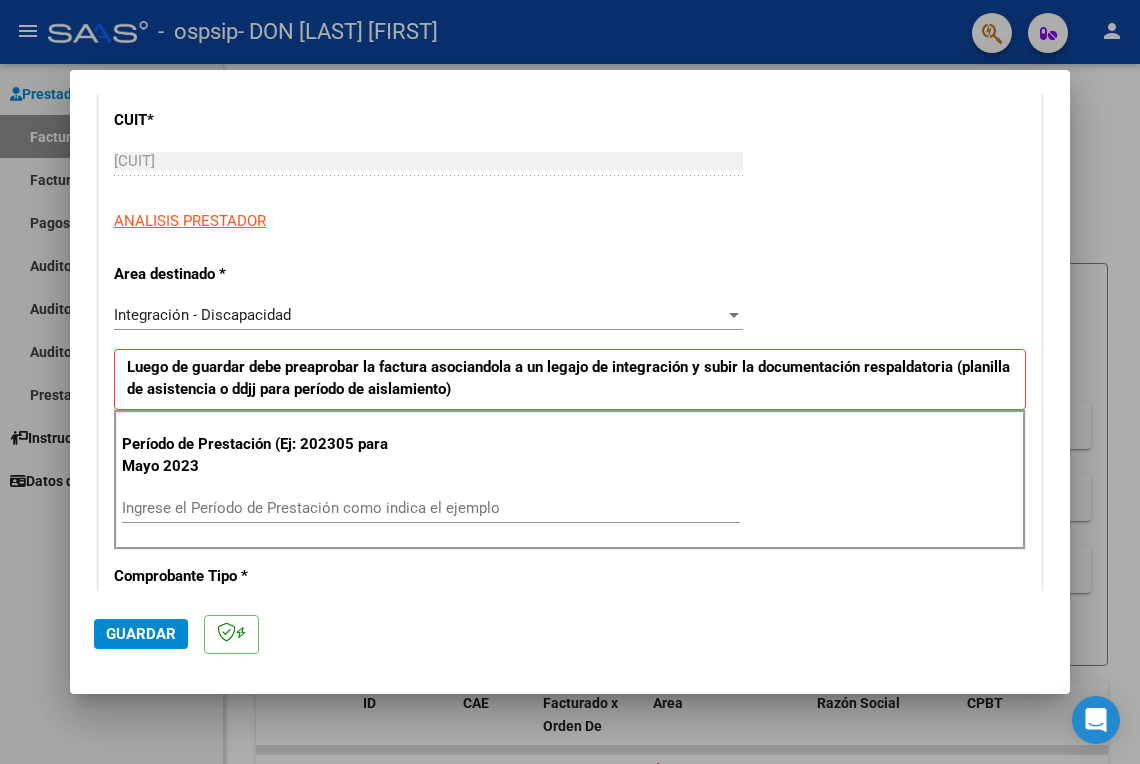click on "Ingrese el Período de Prestación como indica el ejemplo" at bounding box center [431, 508] 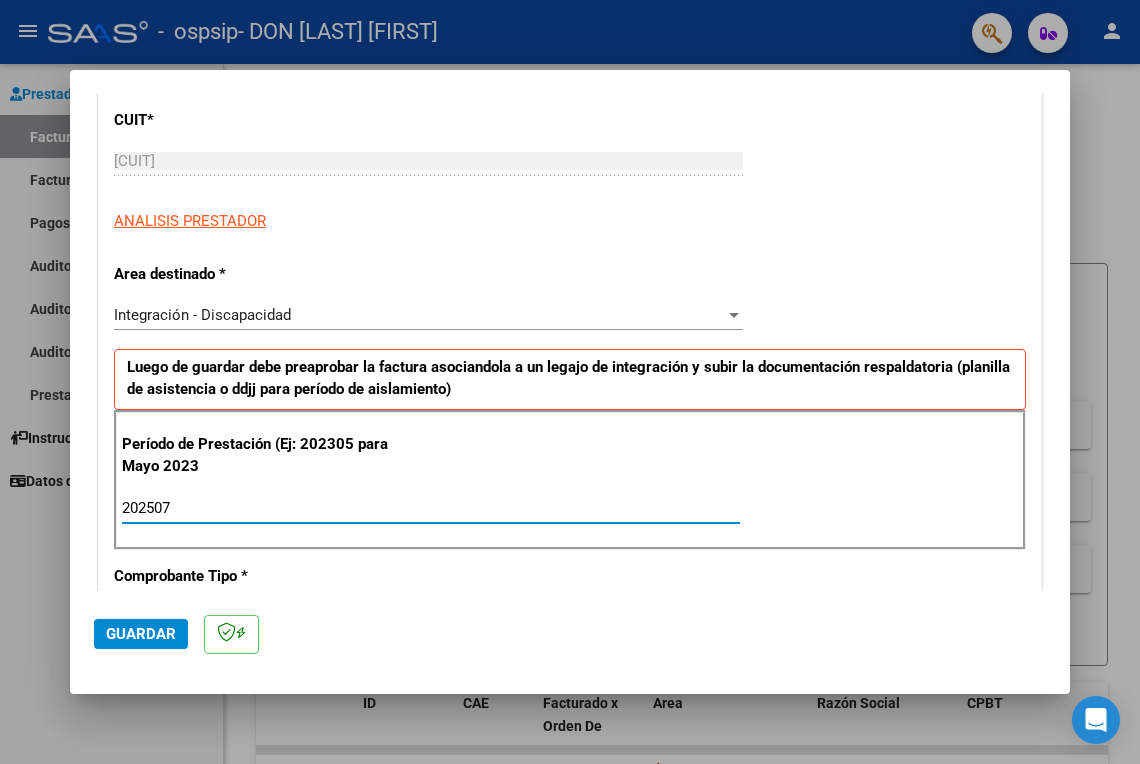 type on "202507" 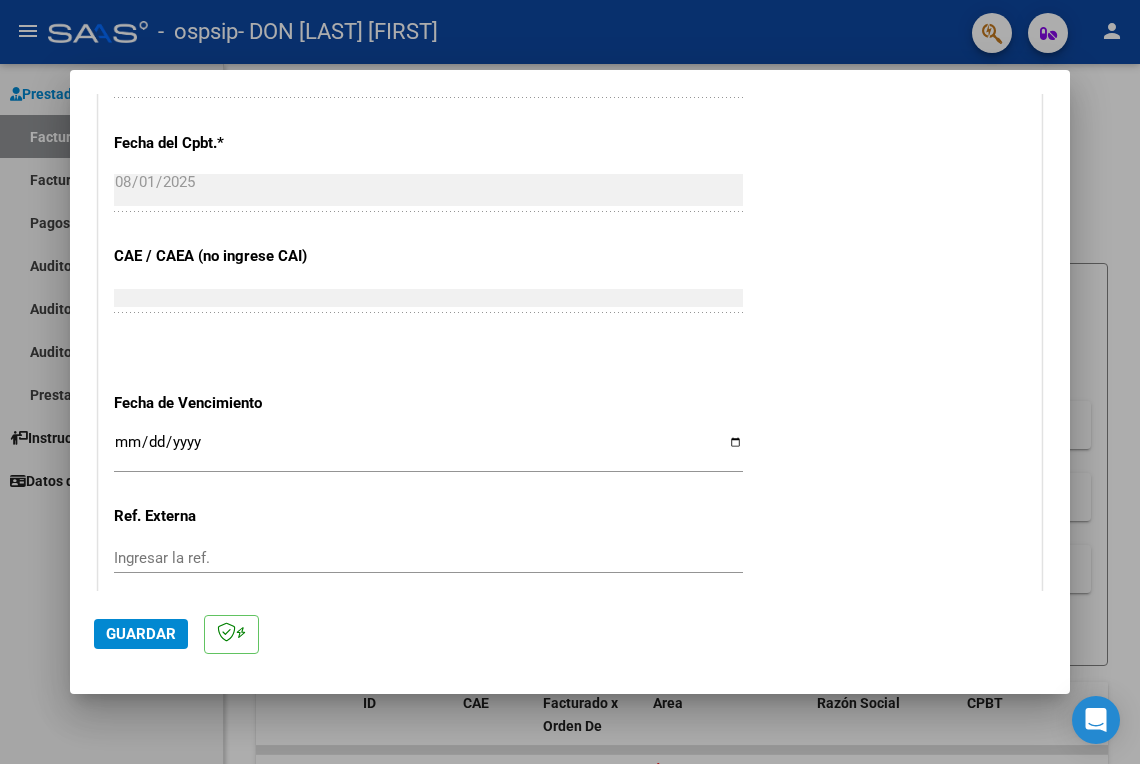 scroll, scrollTop: 1292, scrollLeft: 0, axis: vertical 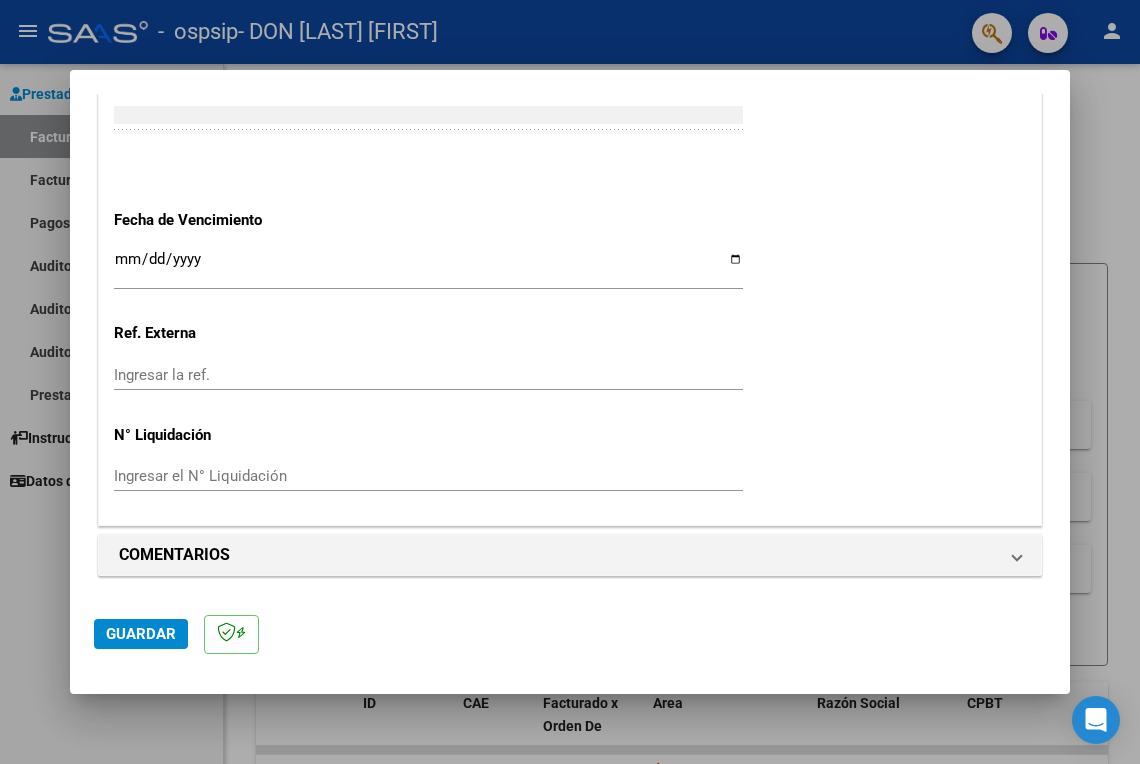 click on "Guardar" 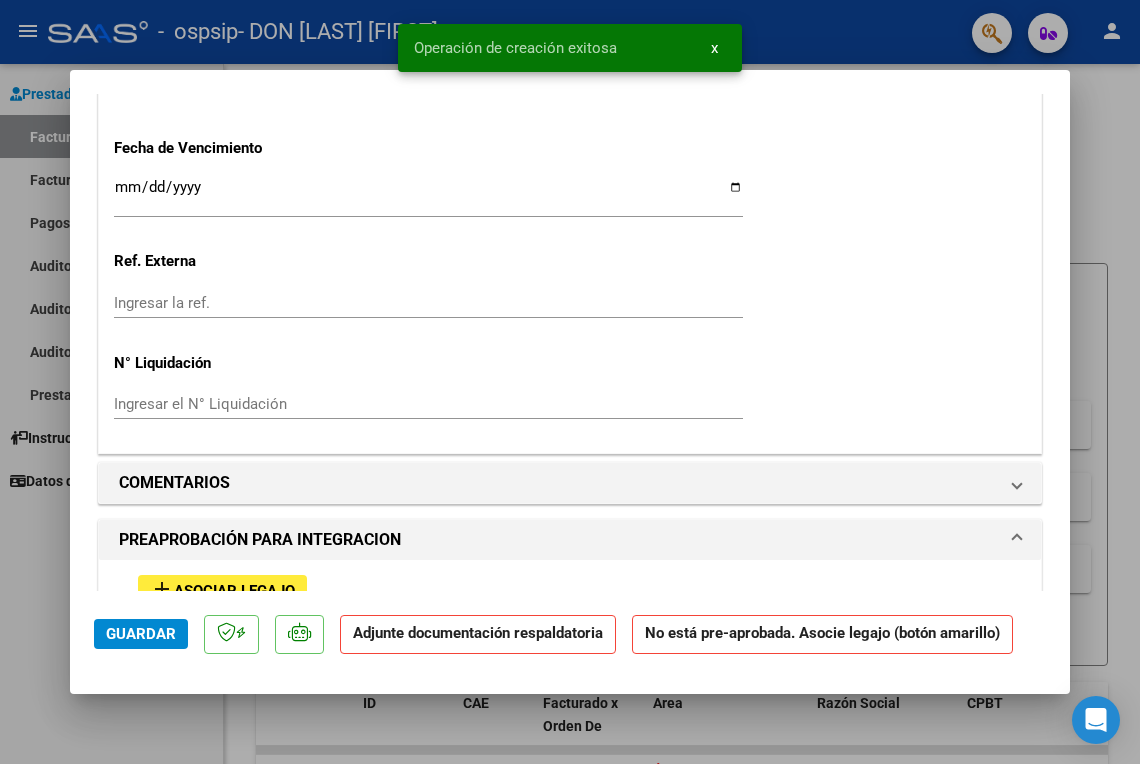 scroll, scrollTop: 1641, scrollLeft: 0, axis: vertical 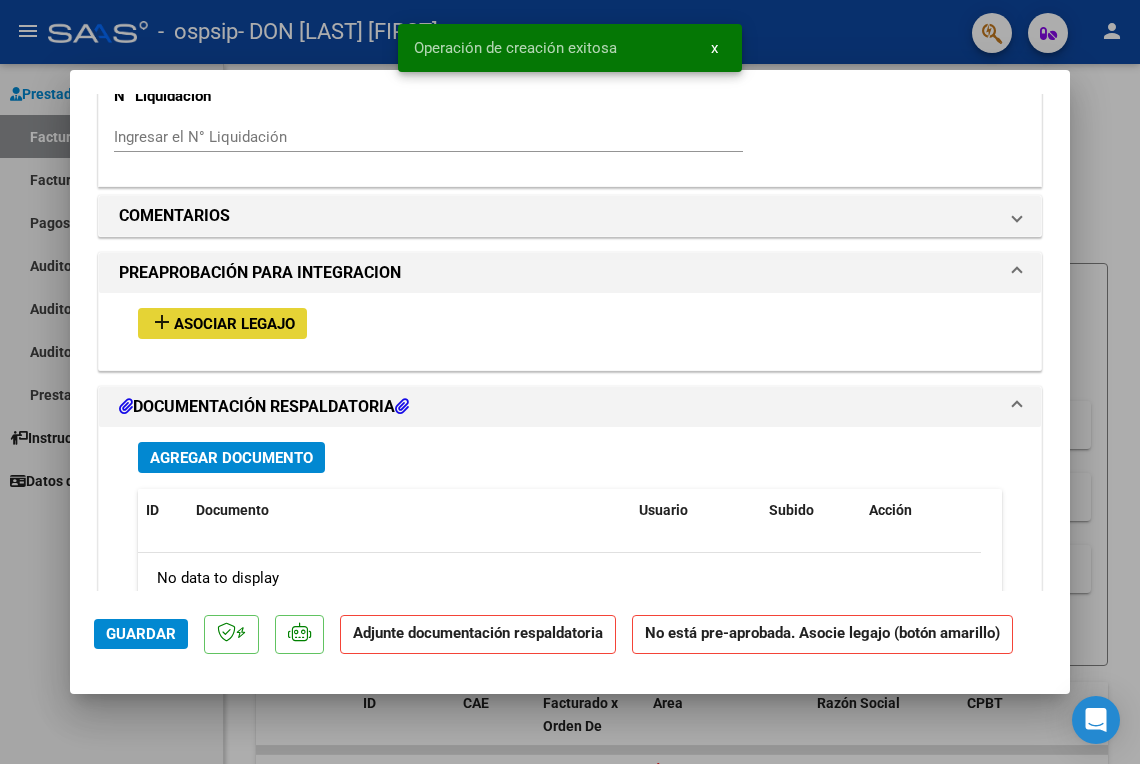 click on "Asociar Legajo" at bounding box center (234, 324) 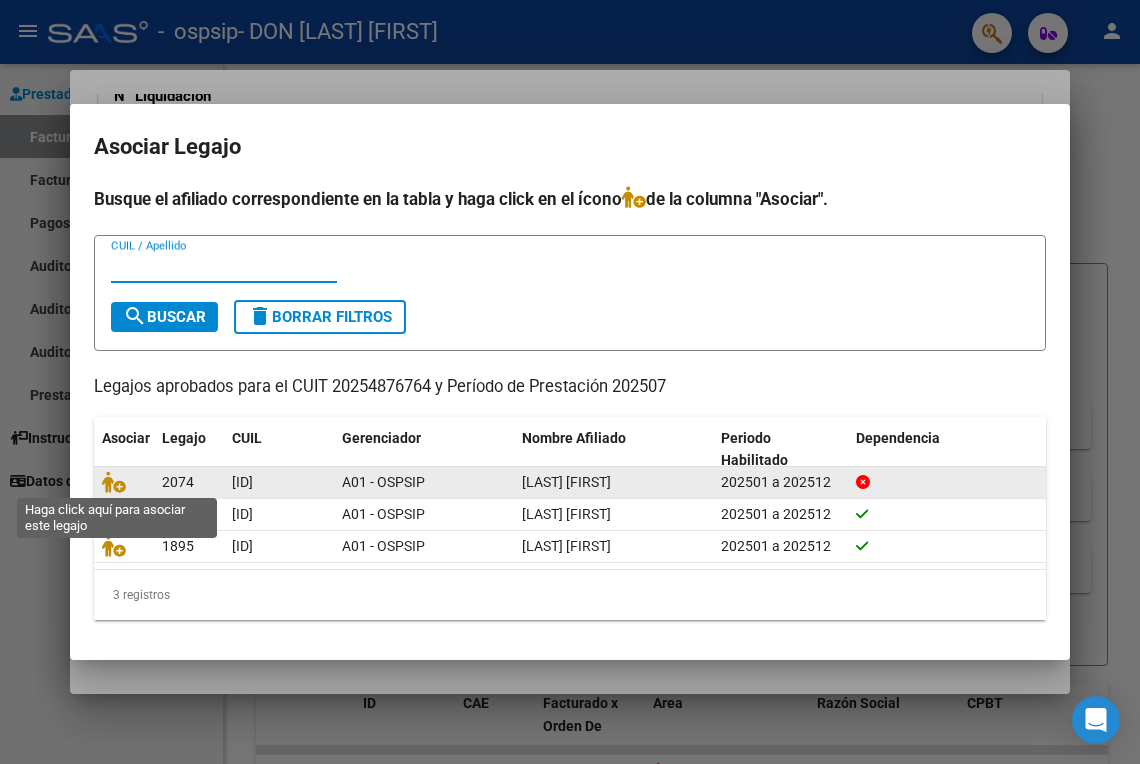 click 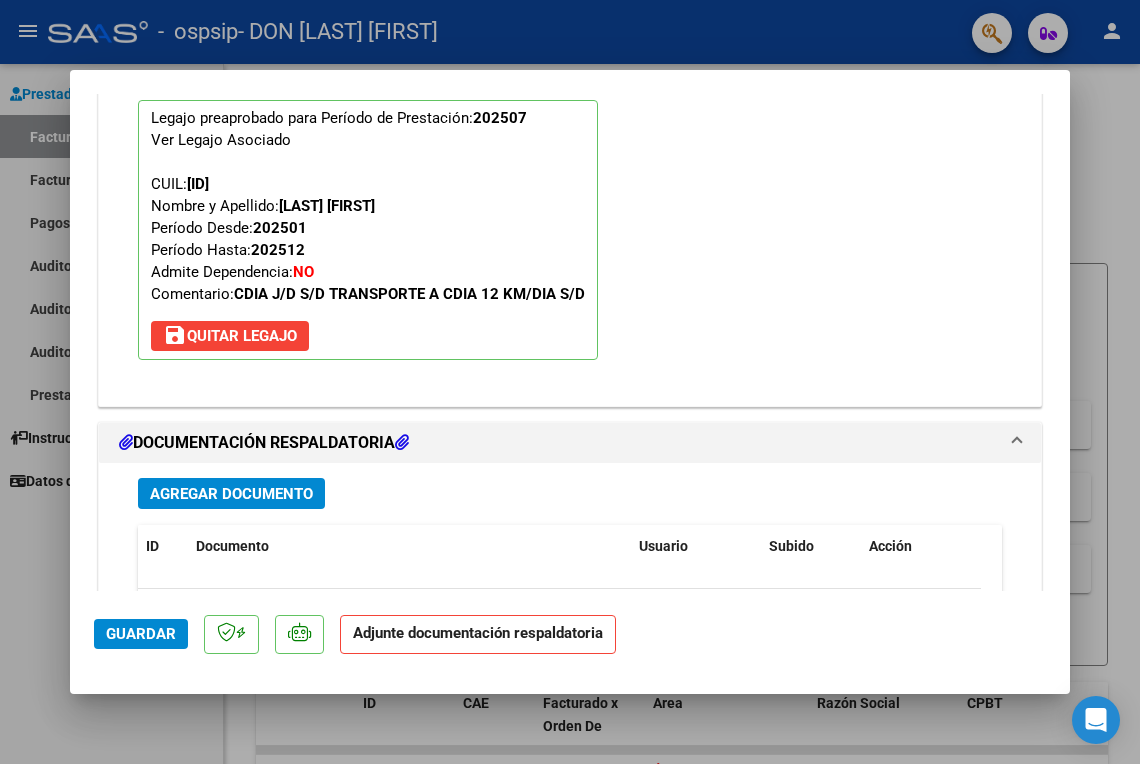 scroll, scrollTop: 2220, scrollLeft: 0, axis: vertical 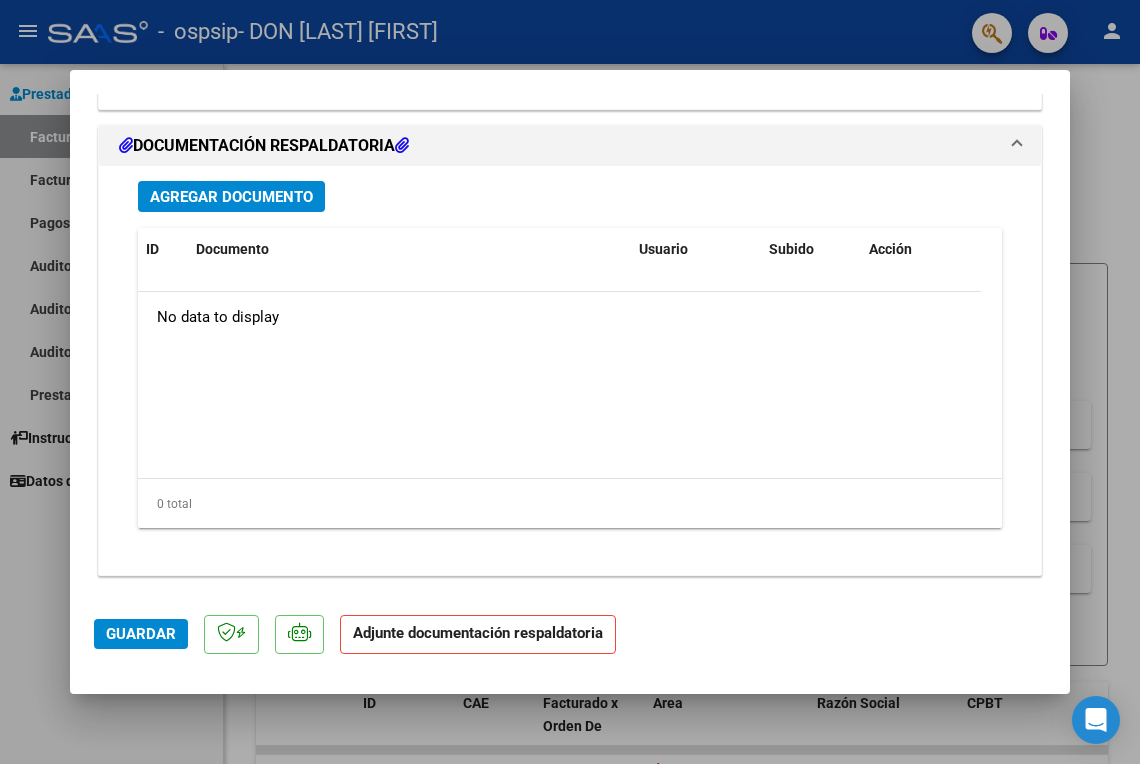 click on "Agregar Documento" at bounding box center [231, 197] 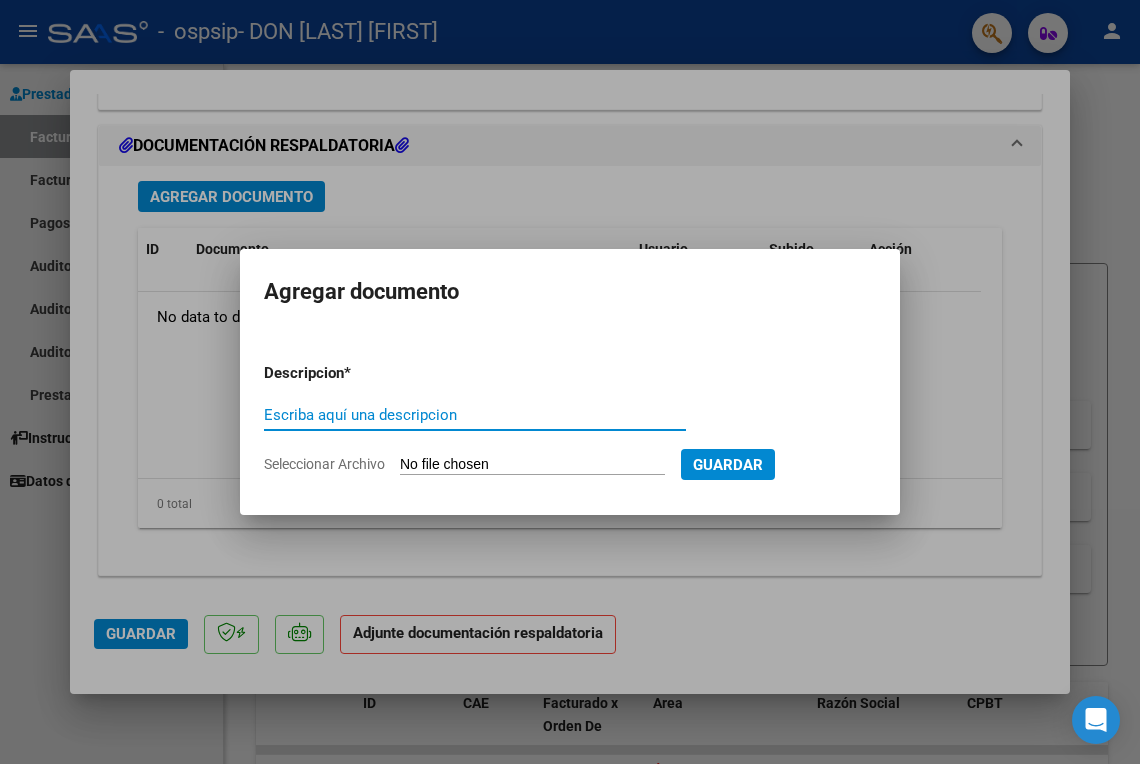 click on "Escriba aquí una descripcion" at bounding box center [475, 415] 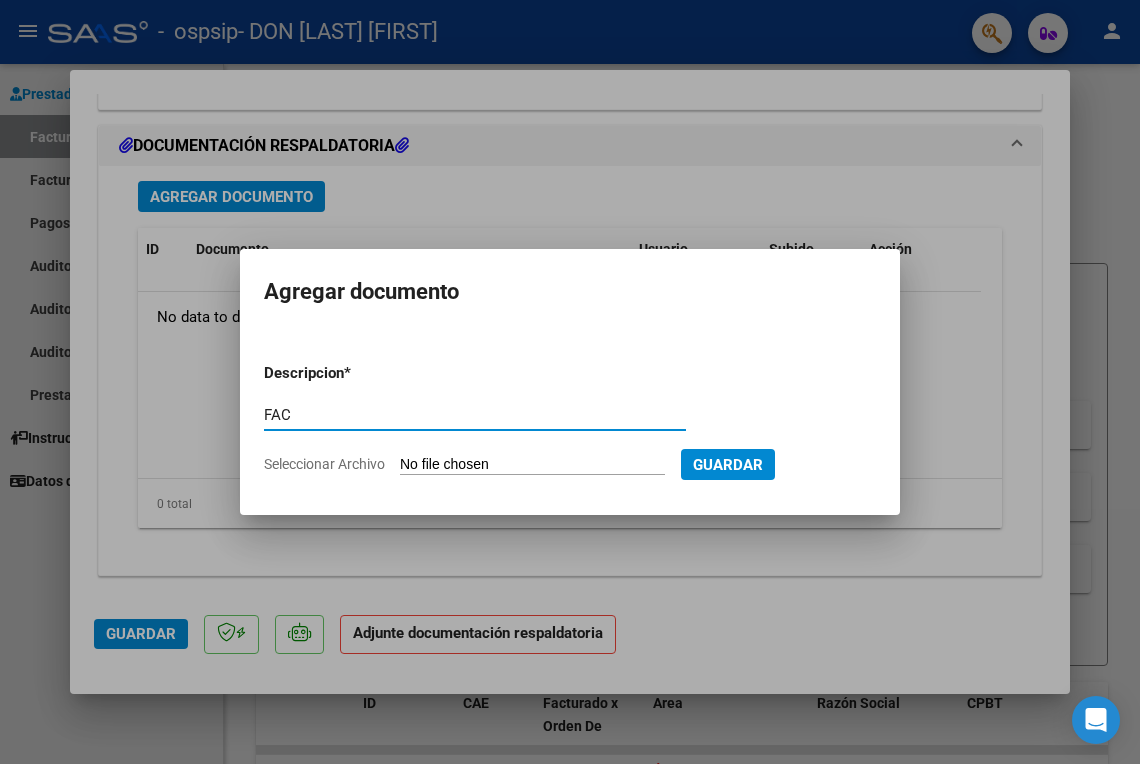 type on "FAC" 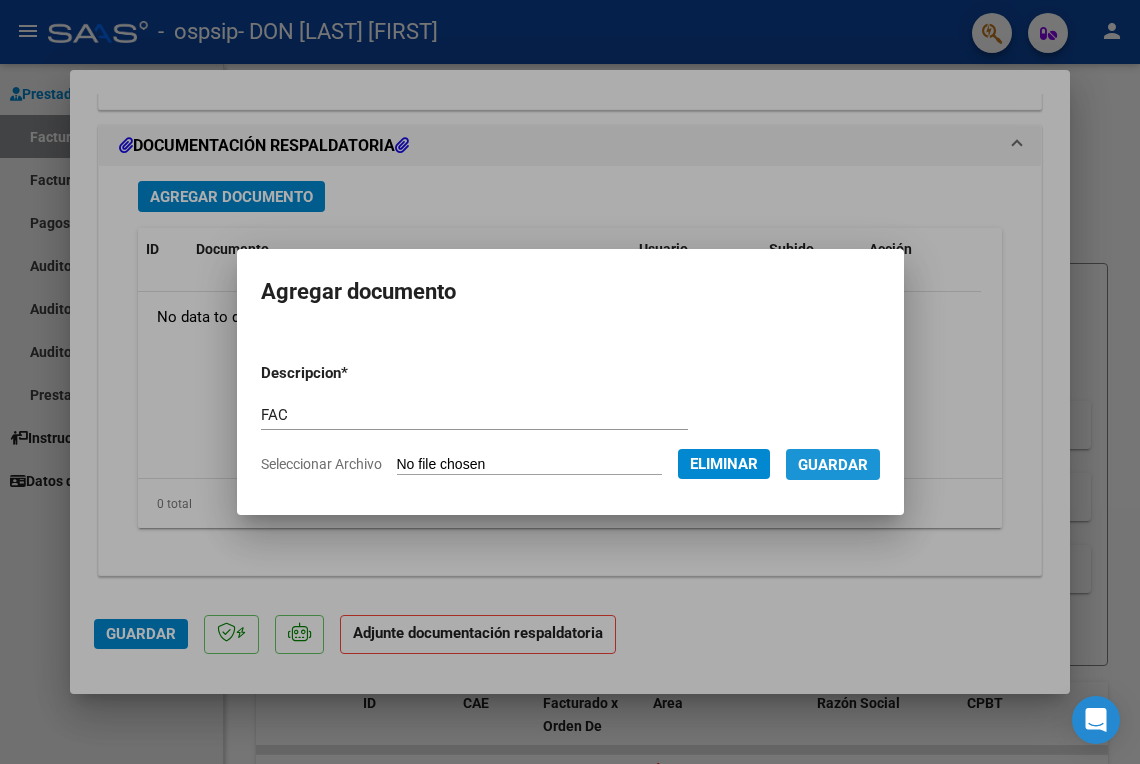 click on "Guardar" at bounding box center (833, 464) 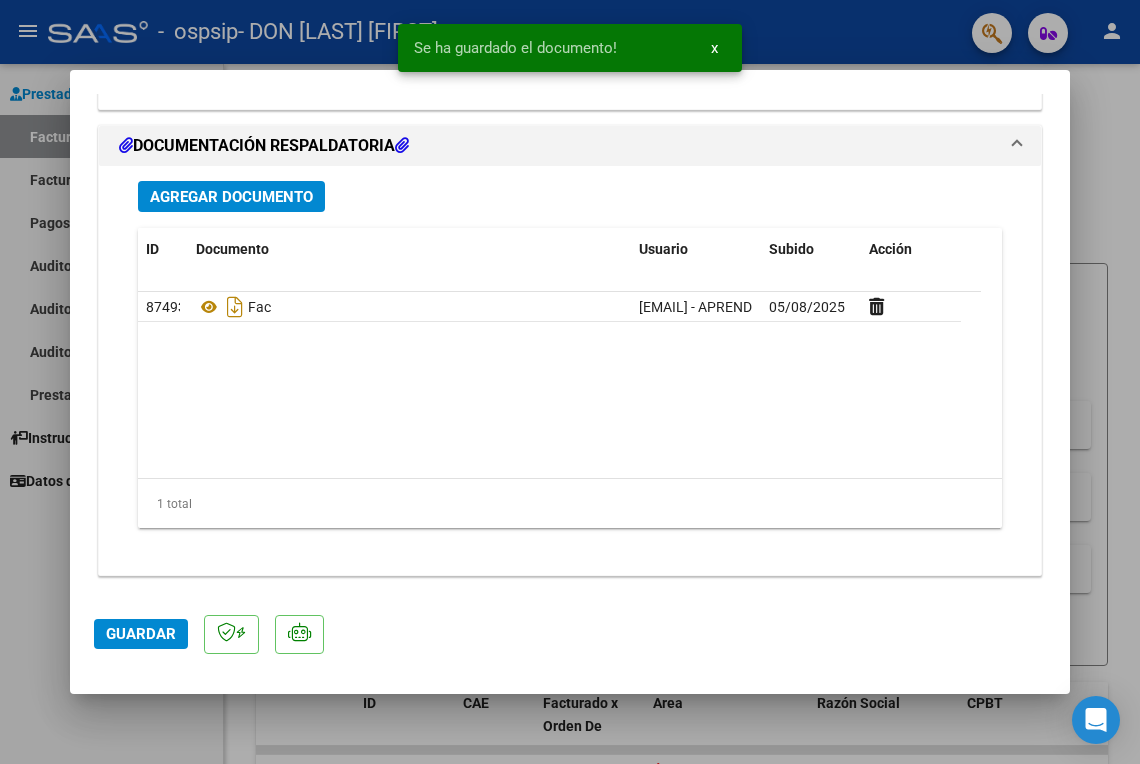 click on "DOCUMENTACIÓN RESPALDATORIA" at bounding box center (570, 146) 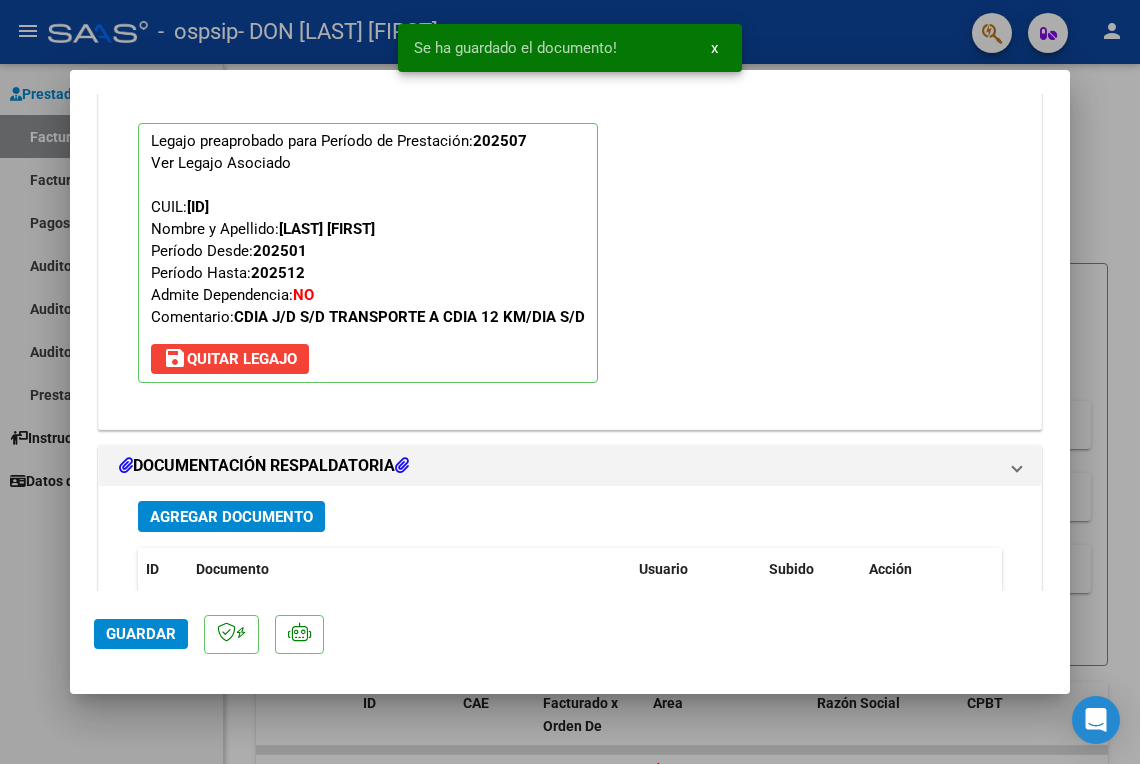 scroll, scrollTop: 1810, scrollLeft: 0, axis: vertical 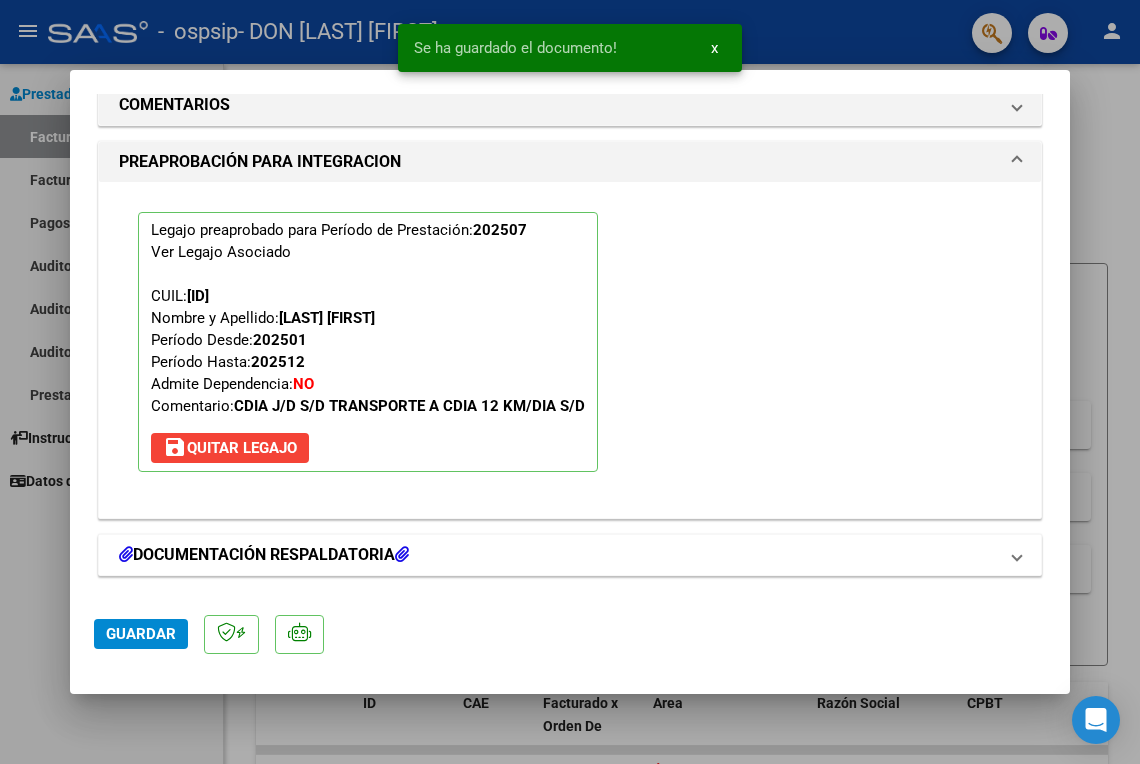 click on "DOCUMENTACIÓN RESPALDATORIA" at bounding box center [570, 555] 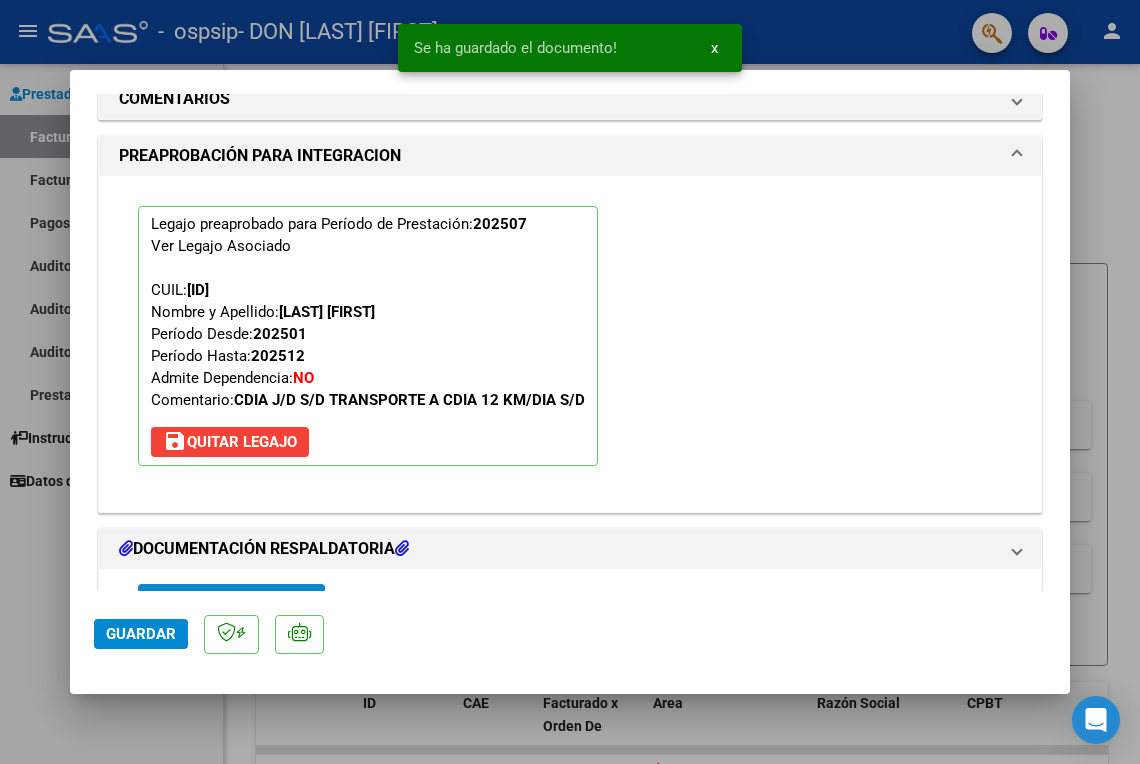 scroll, scrollTop: 2220, scrollLeft: 0, axis: vertical 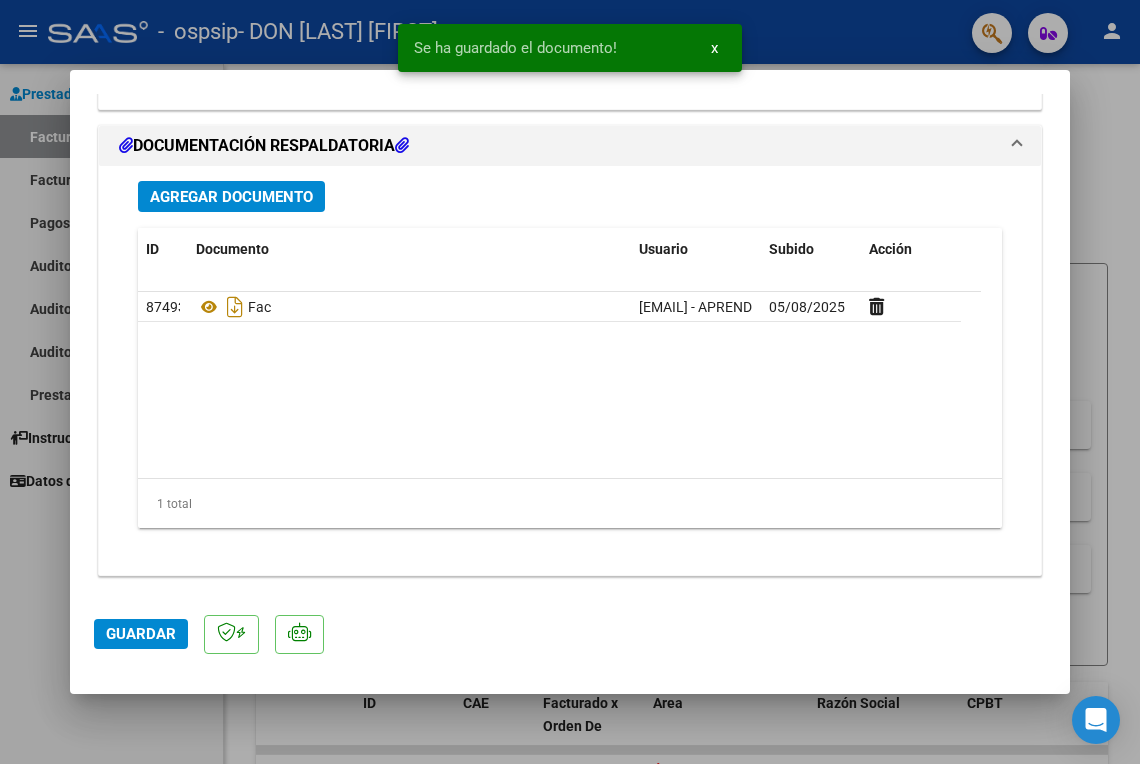 click on "Agregar Documento" at bounding box center (231, 197) 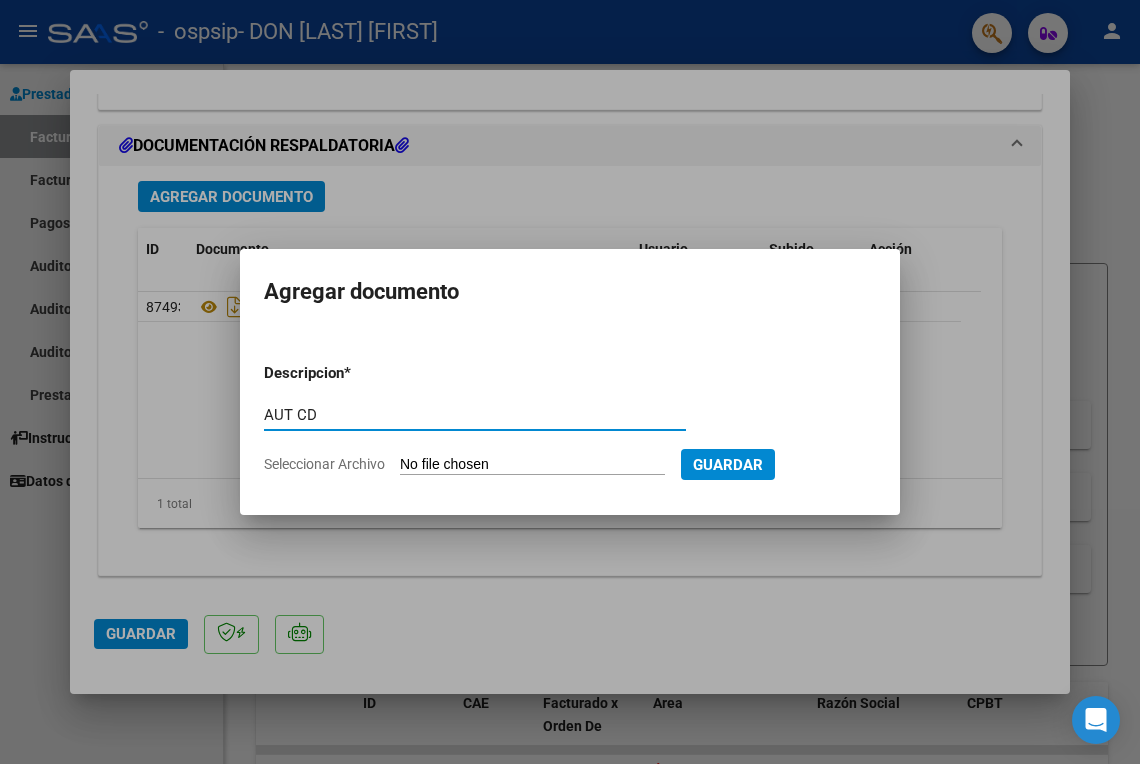 type on "AUT CD" 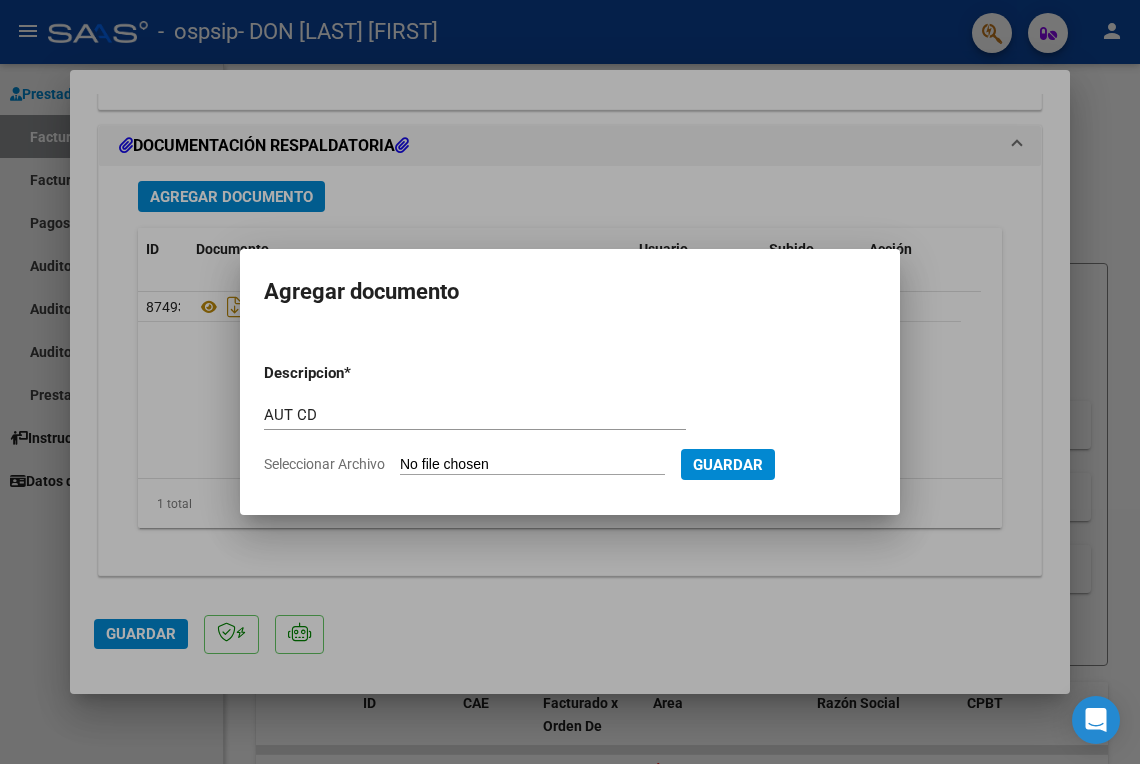type on "C:\fakepath\[DOCUMENT]" 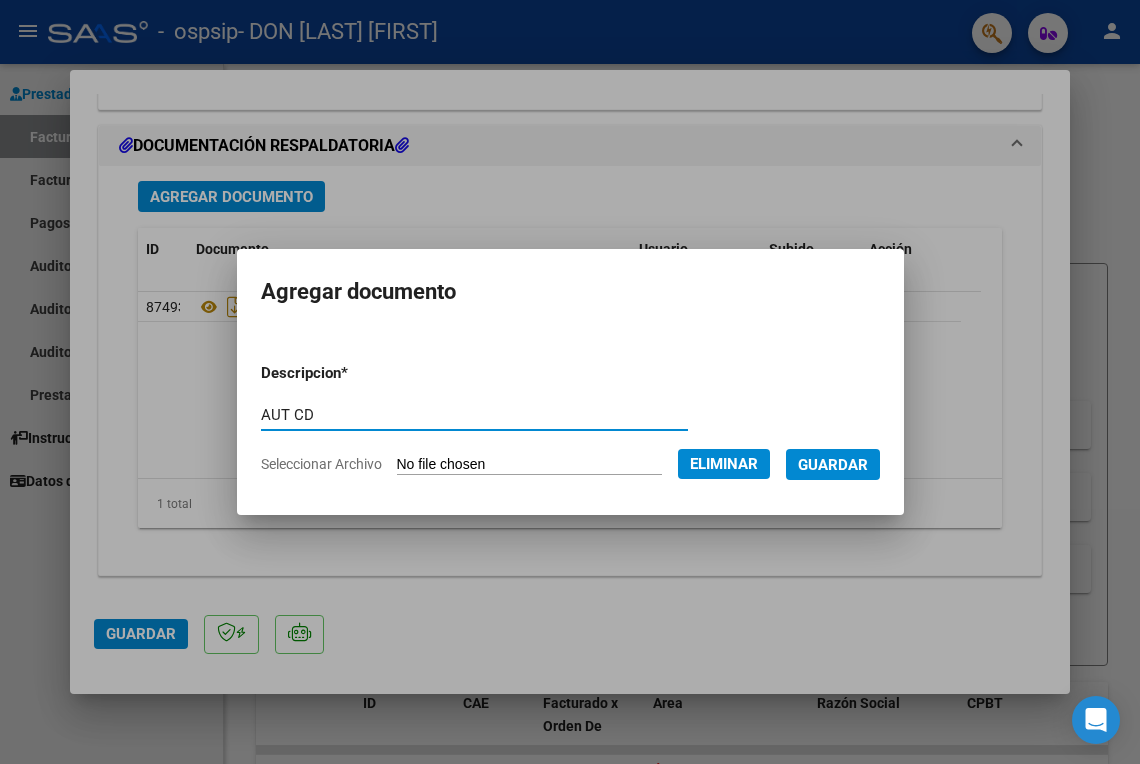 click on "Guardar" at bounding box center (833, 464) 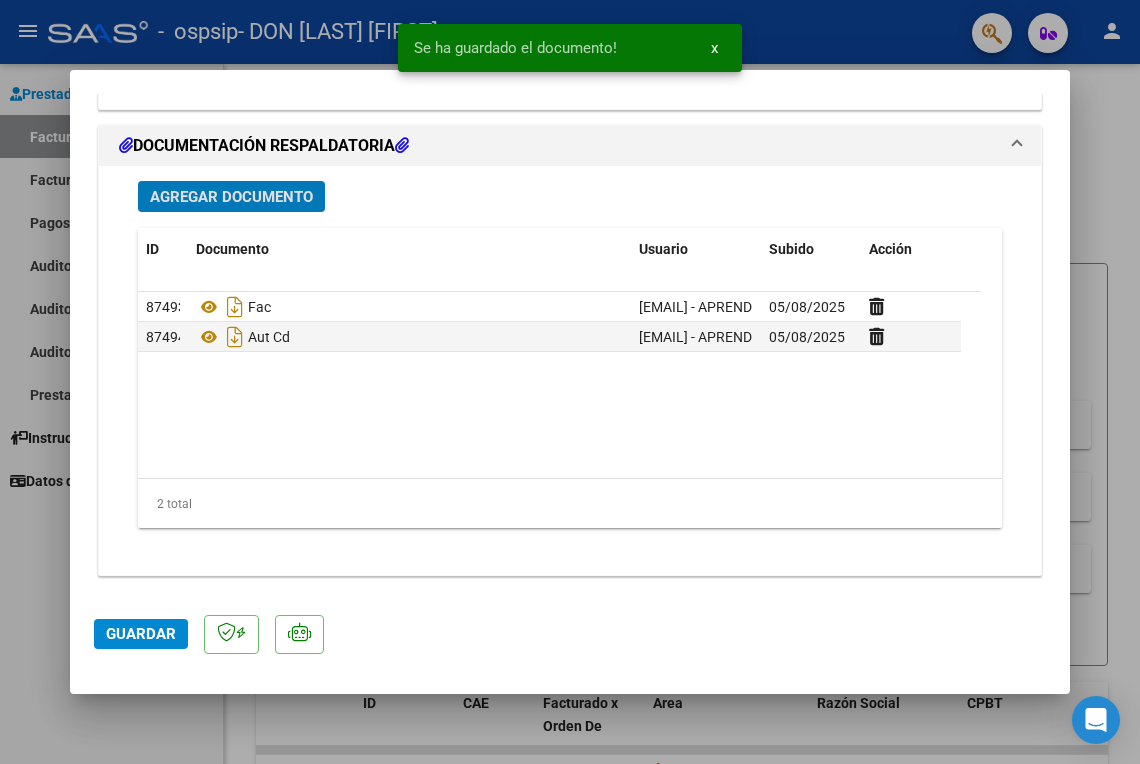 click on "Agregar Documento" at bounding box center (231, 197) 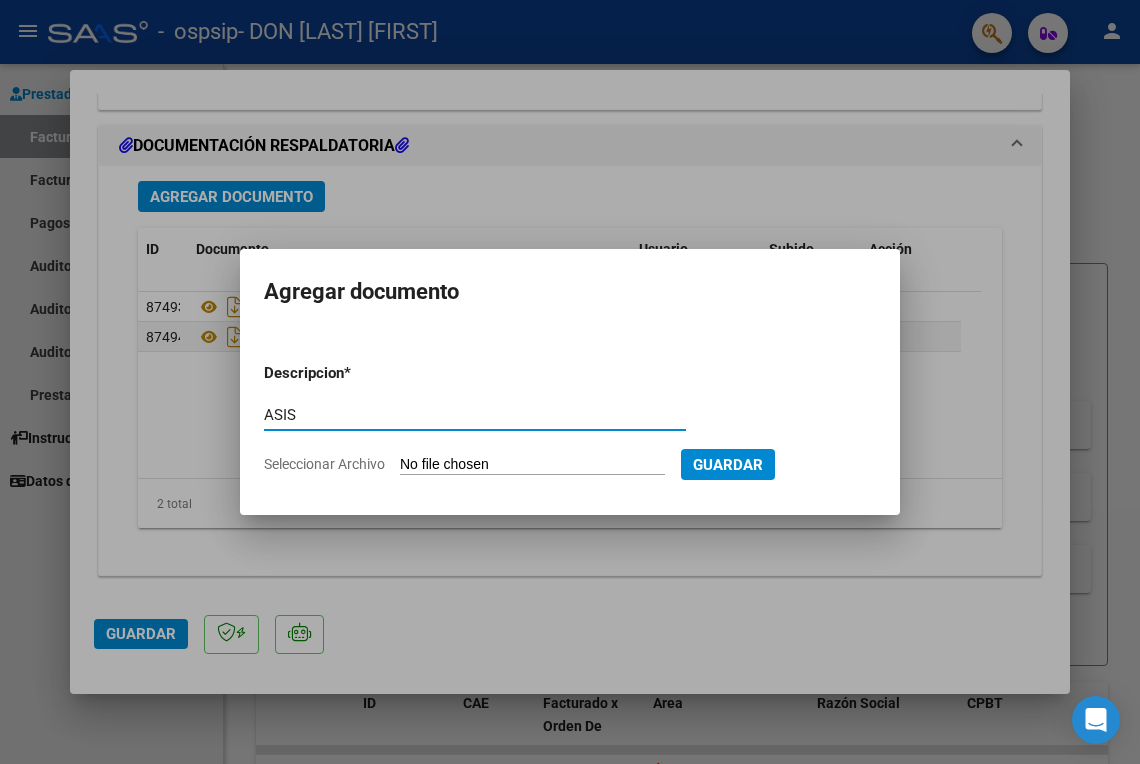 type on "ASIS" 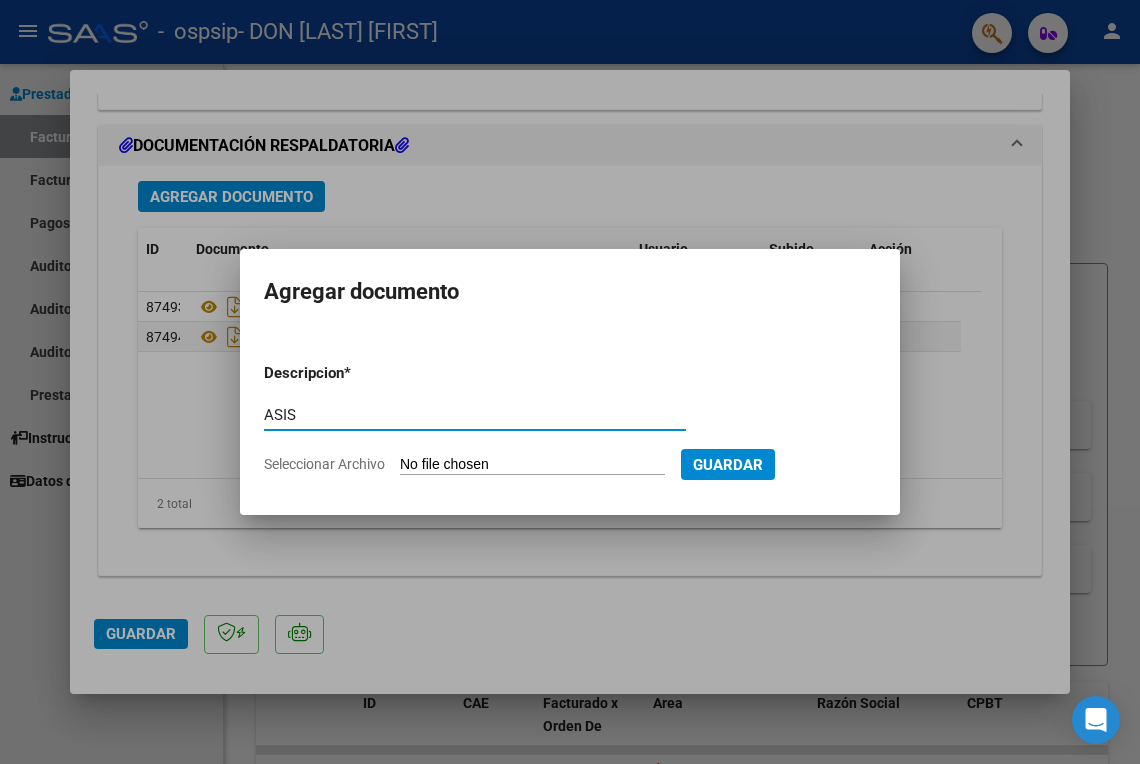 type on "C:\fakepath\[DOCUMENT]" 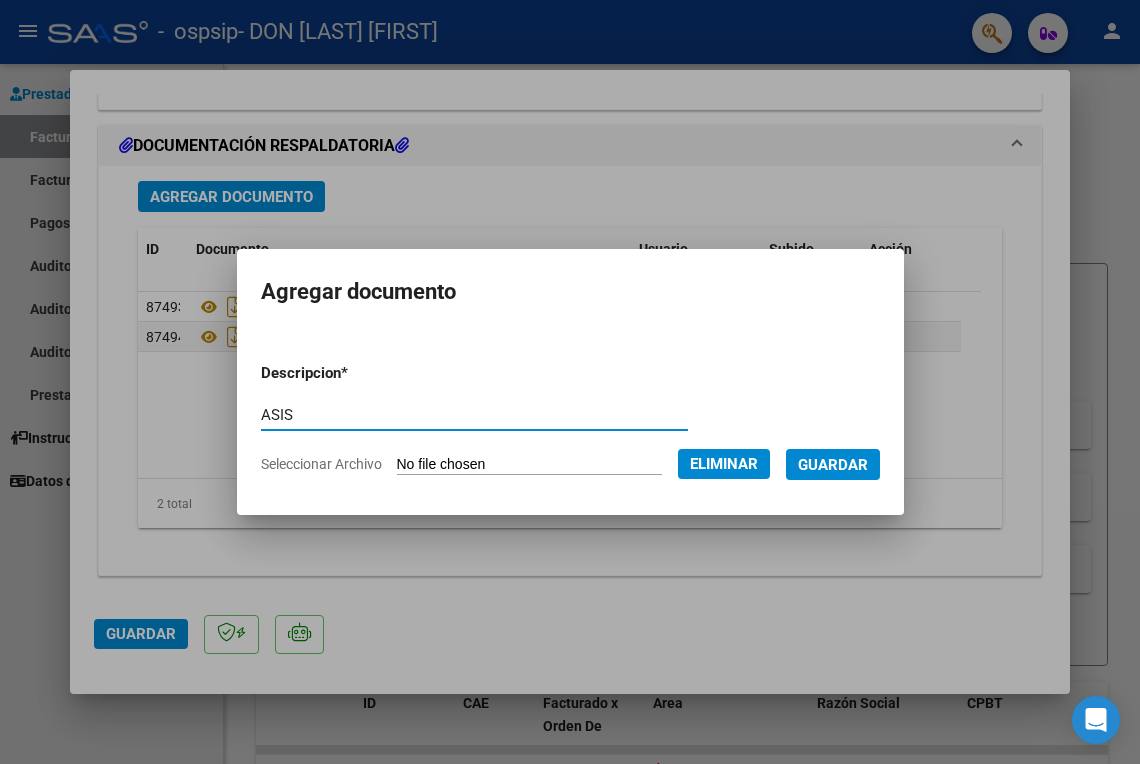 click on "Guardar" at bounding box center (833, 465) 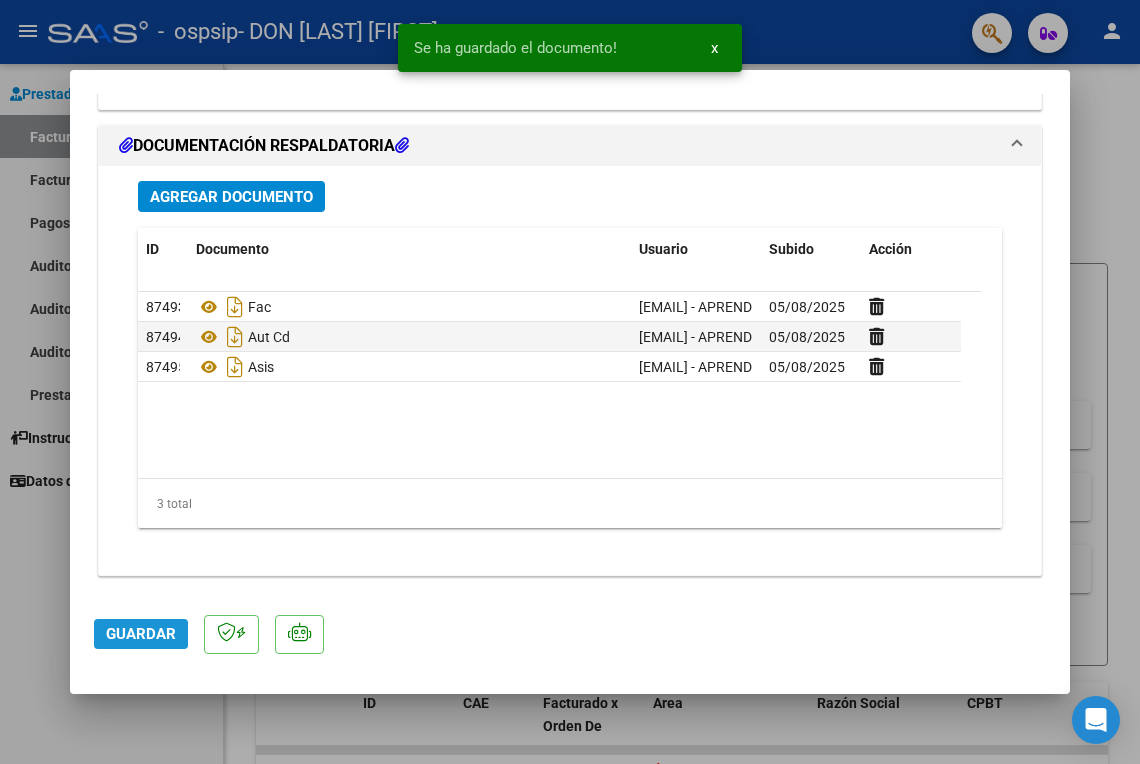 click on "Guardar" 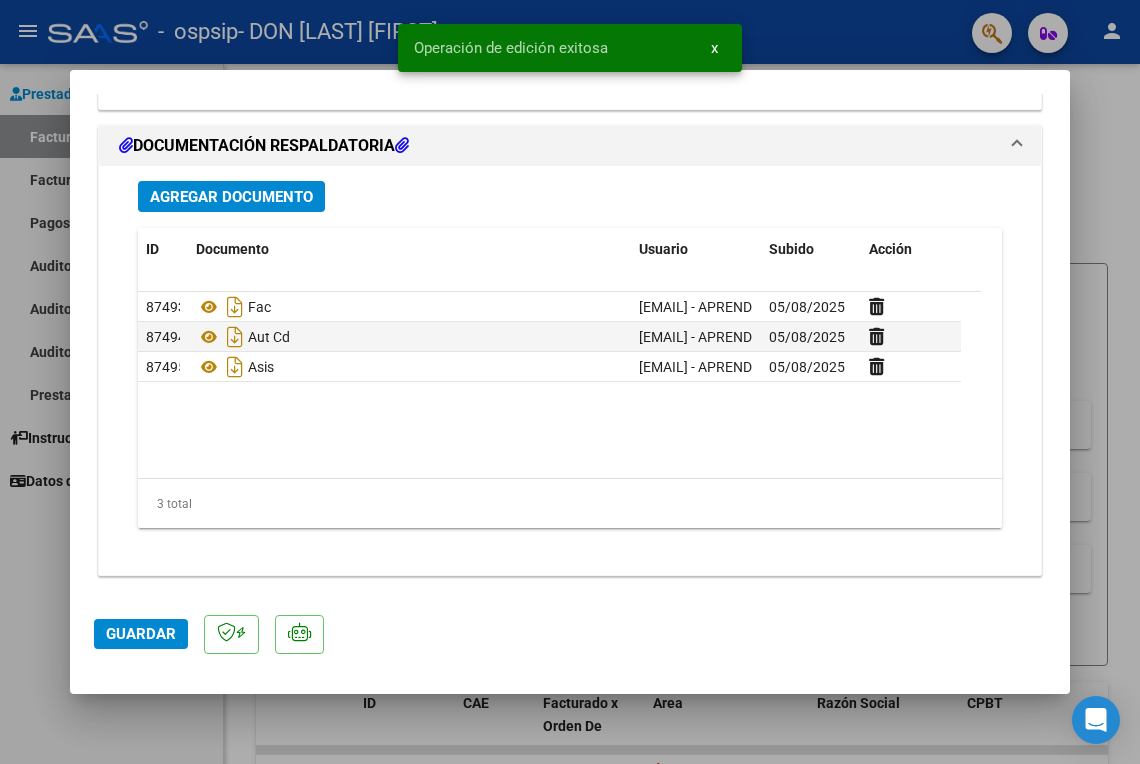 click at bounding box center [570, 382] 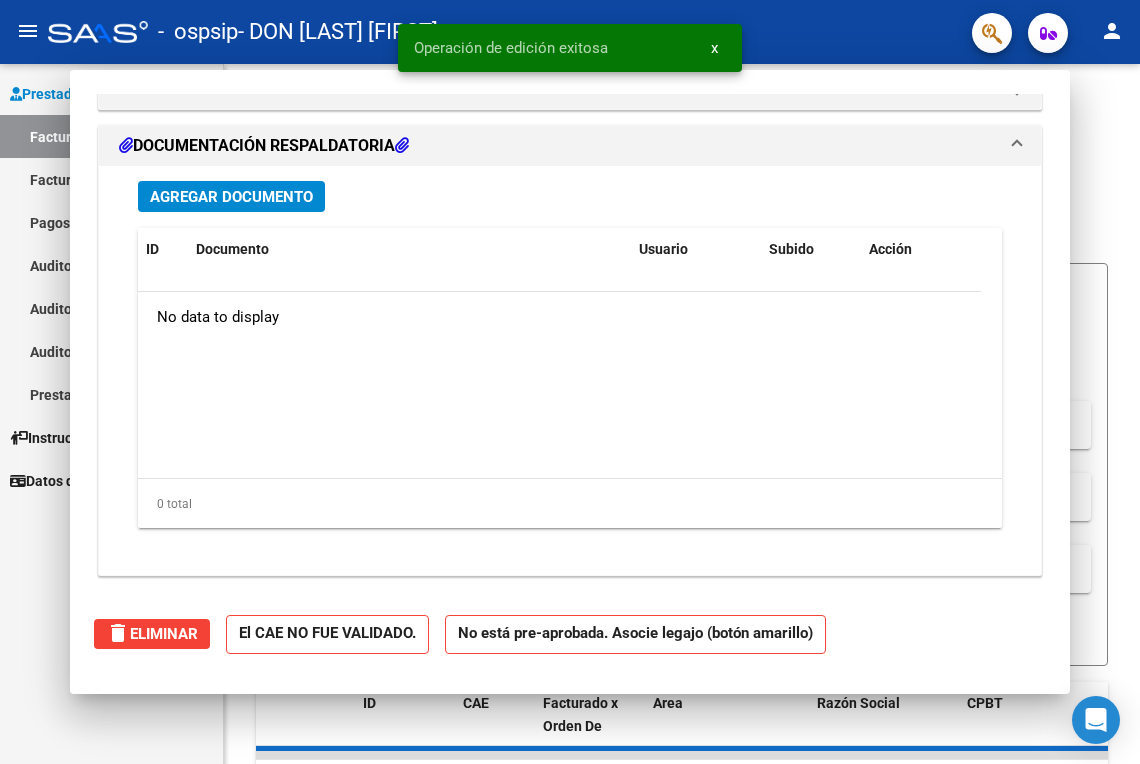 scroll, scrollTop: 1977, scrollLeft: 0, axis: vertical 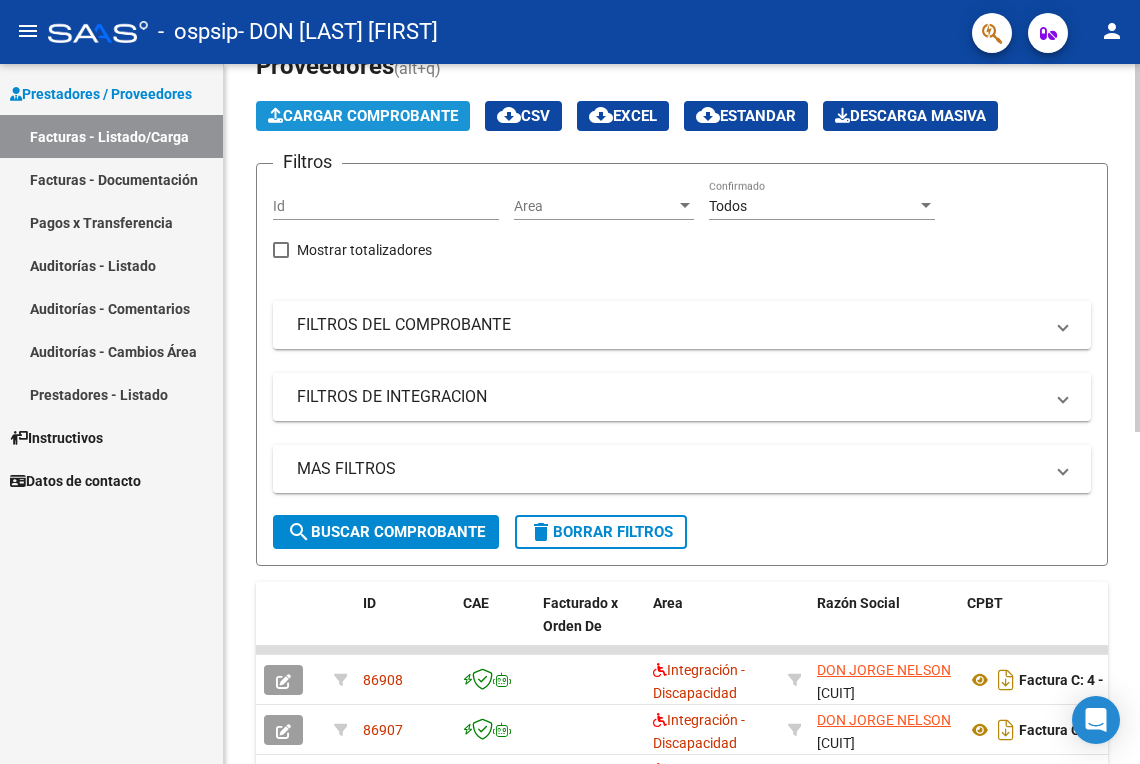 click on "Cargar Comprobante" 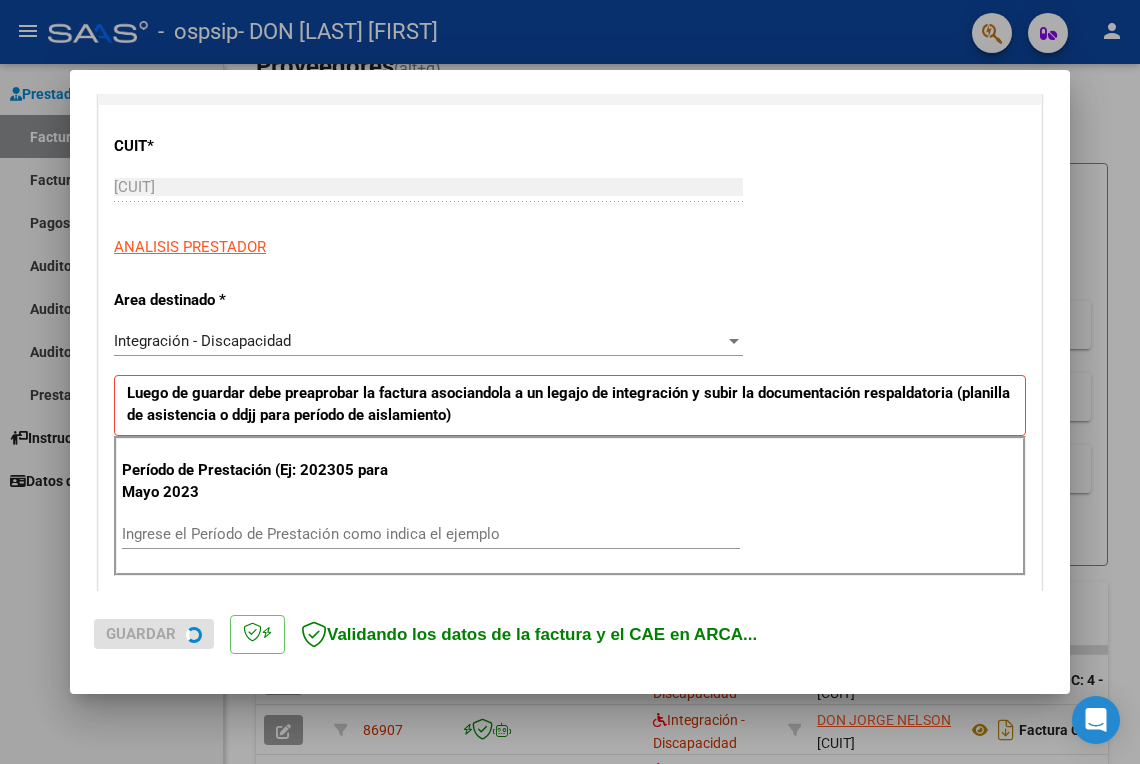scroll, scrollTop: 533, scrollLeft: 0, axis: vertical 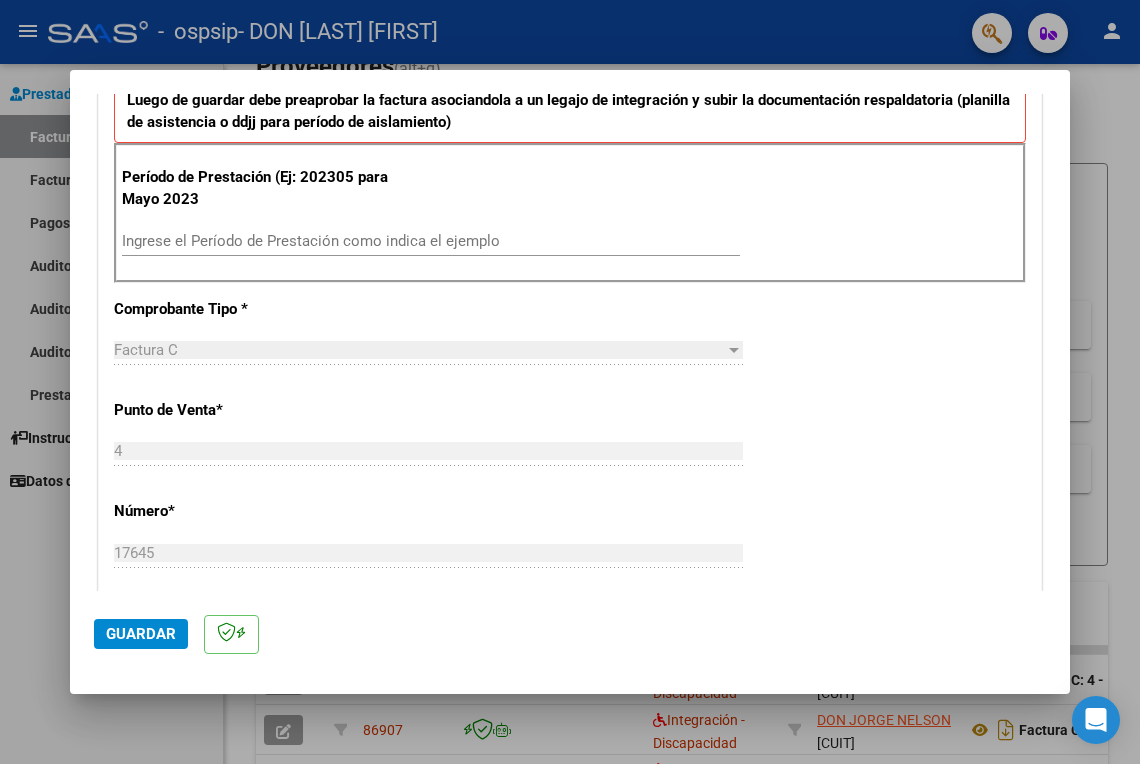 click on "Período de Prestación (Ej: 202305 para Mayo 2023    Ingrese el Período de Prestación como indica el ejemplo" at bounding box center [570, 213] 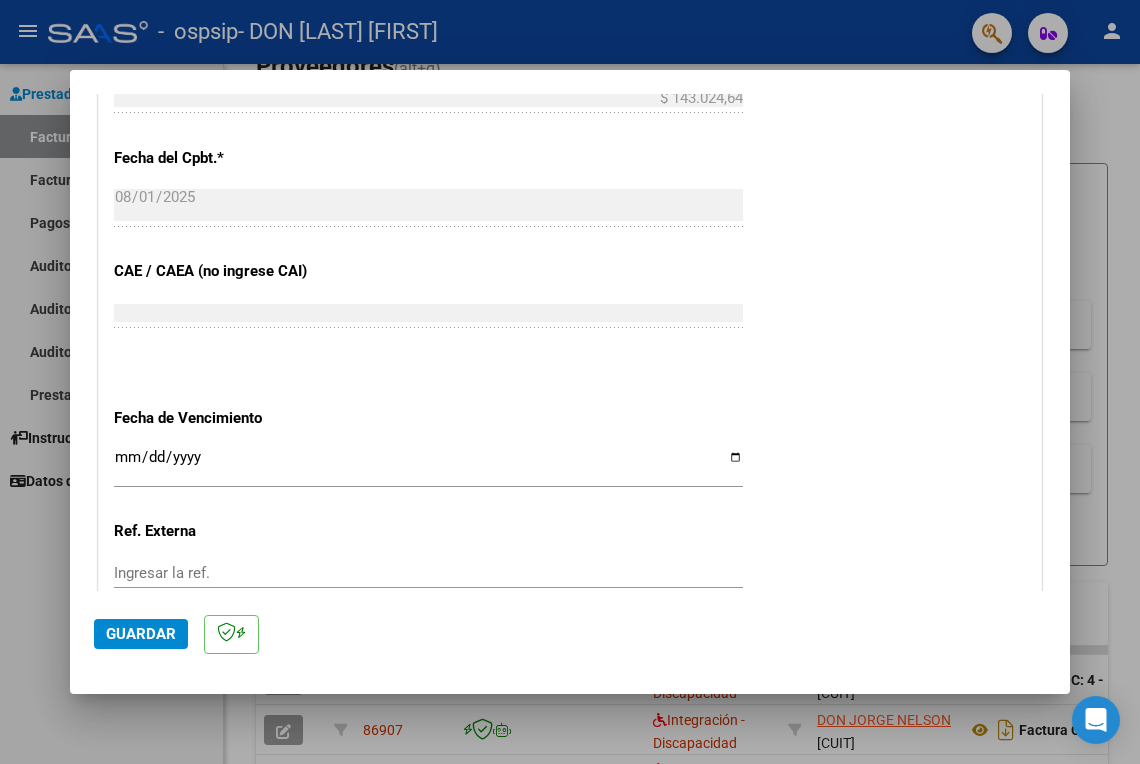 scroll, scrollTop: 1292, scrollLeft: 0, axis: vertical 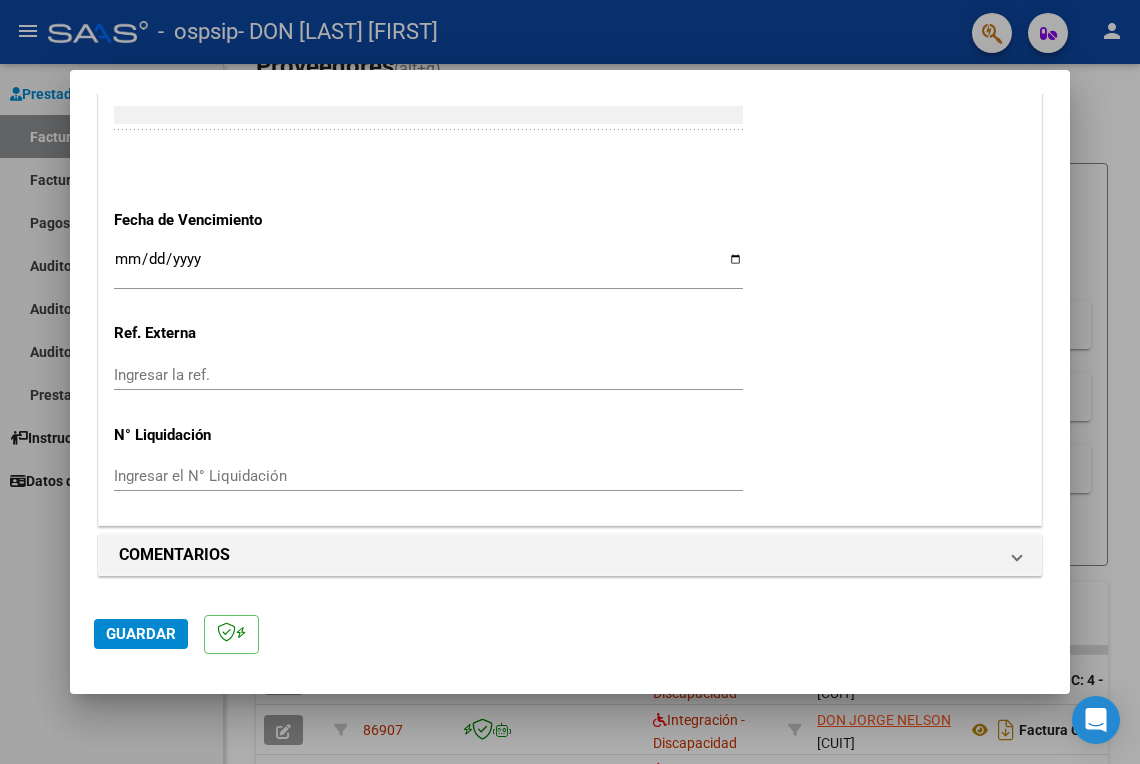 type on "202507" 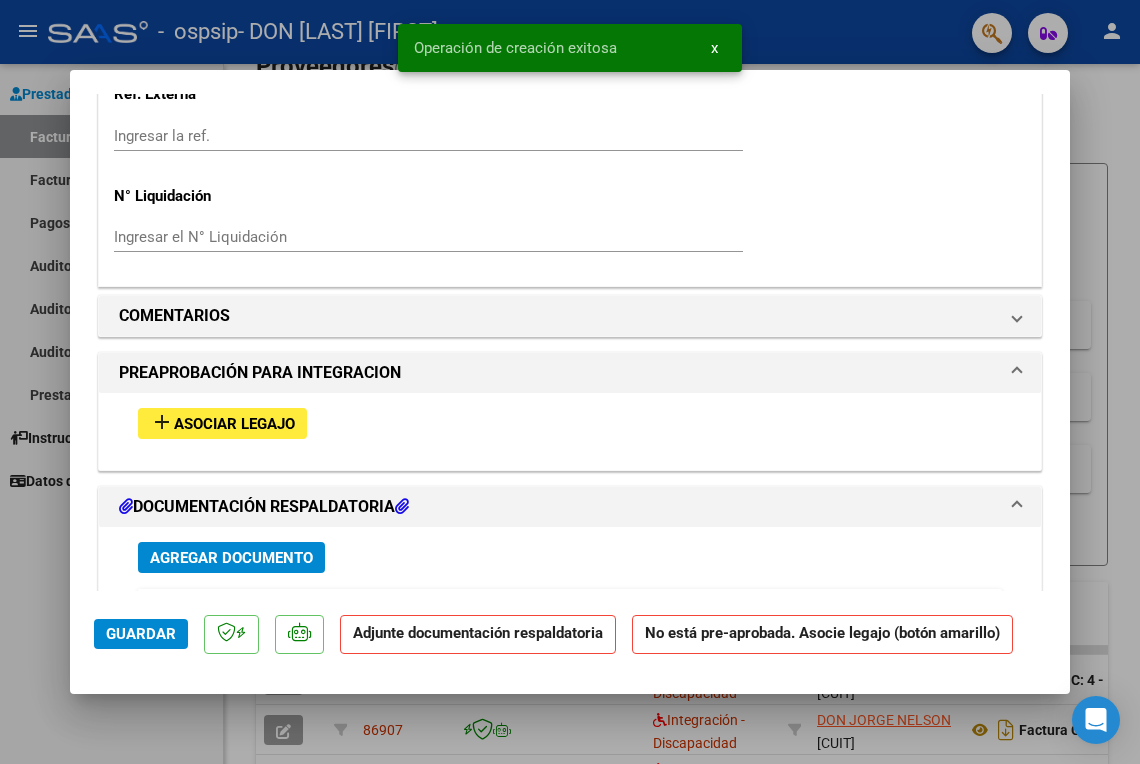 scroll, scrollTop: 1600, scrollLeft: 0, axis: vertical 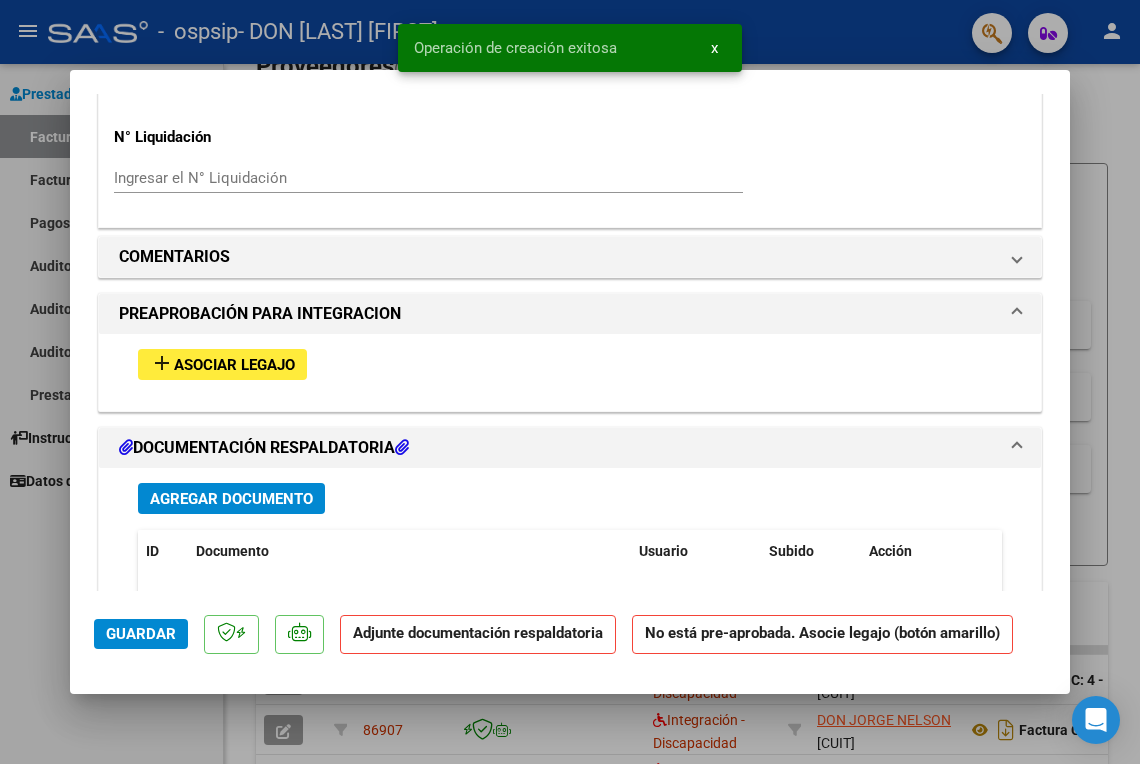 click on "Asociar Legajo" at bounding box center (234, 365) 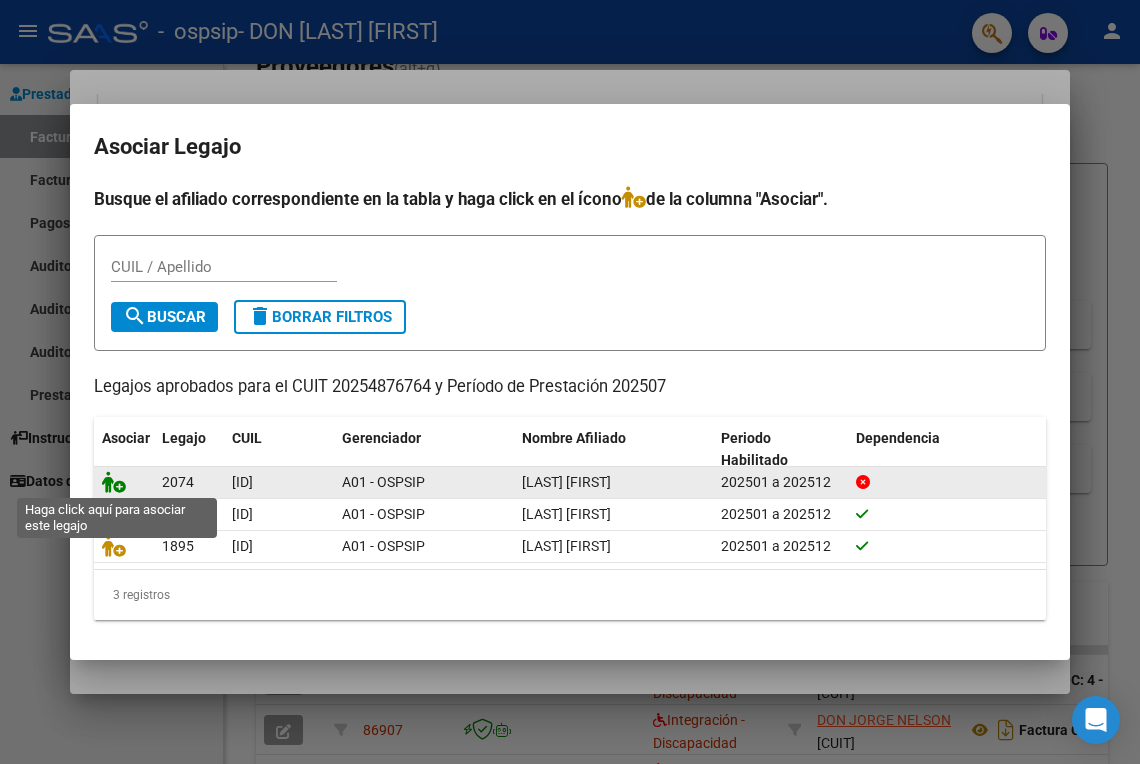 click 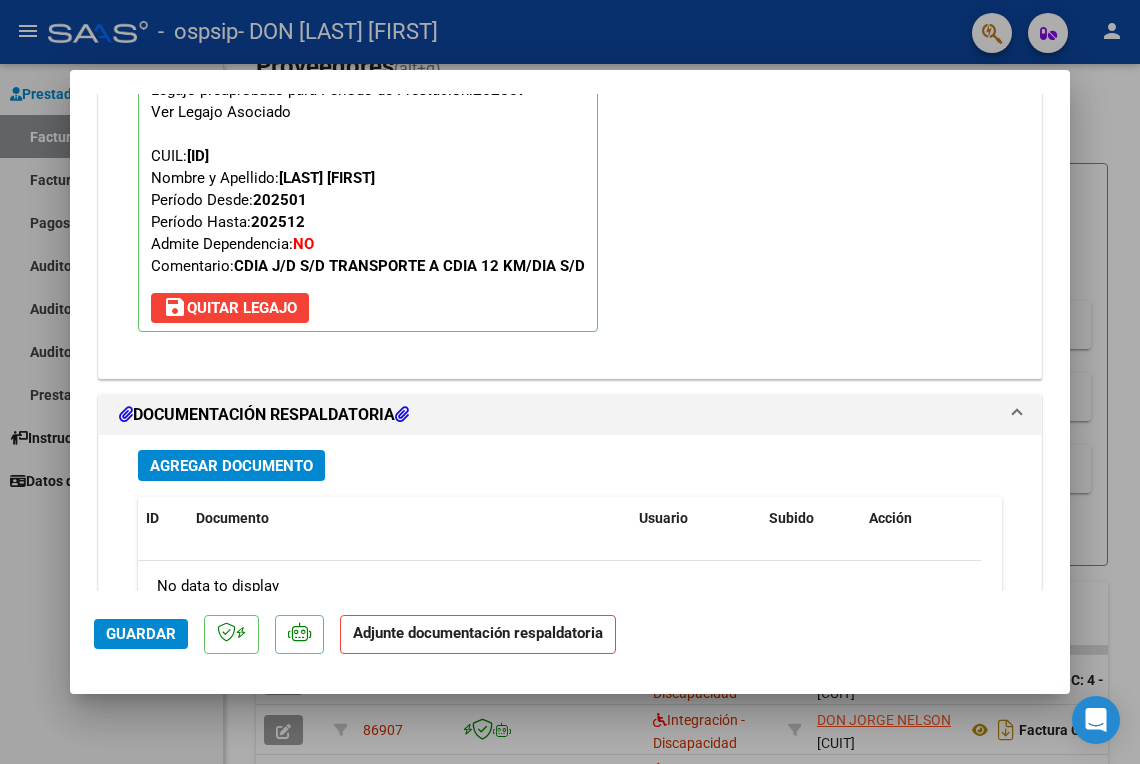 scroll, scrollTop: 2185, scrollLeft: 0, axis: vertical 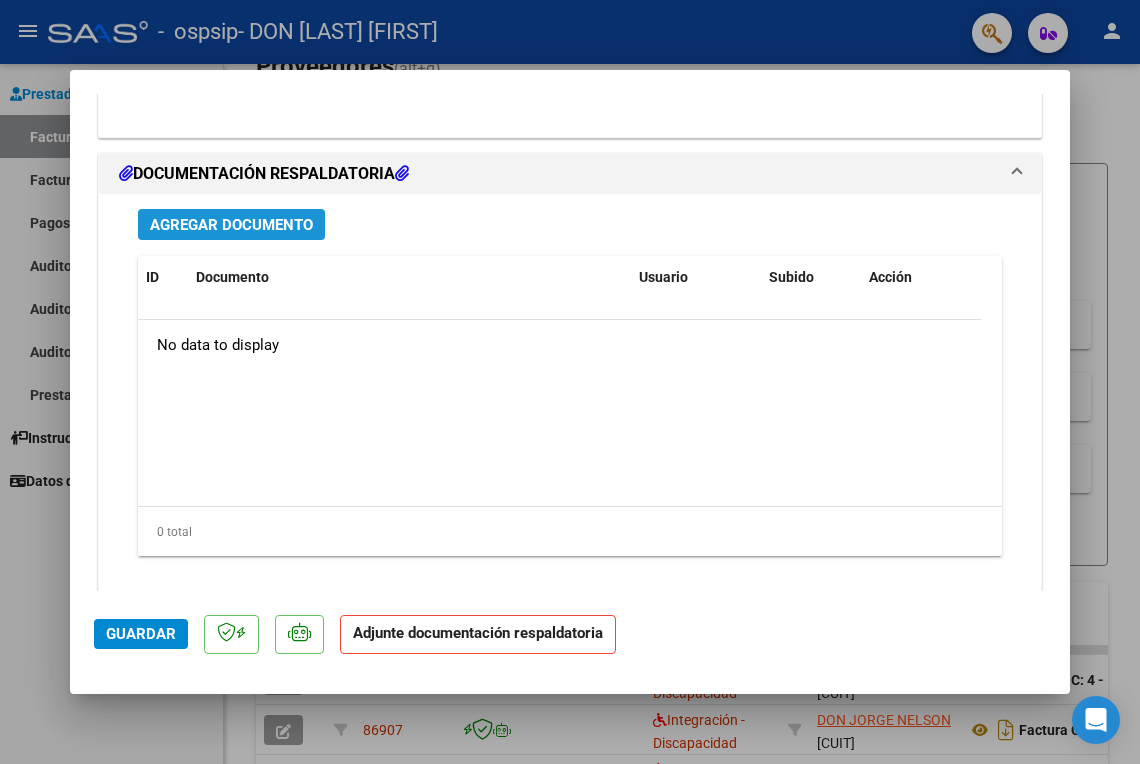 click on "Agregar Documento" at bounding box center [231, 225] 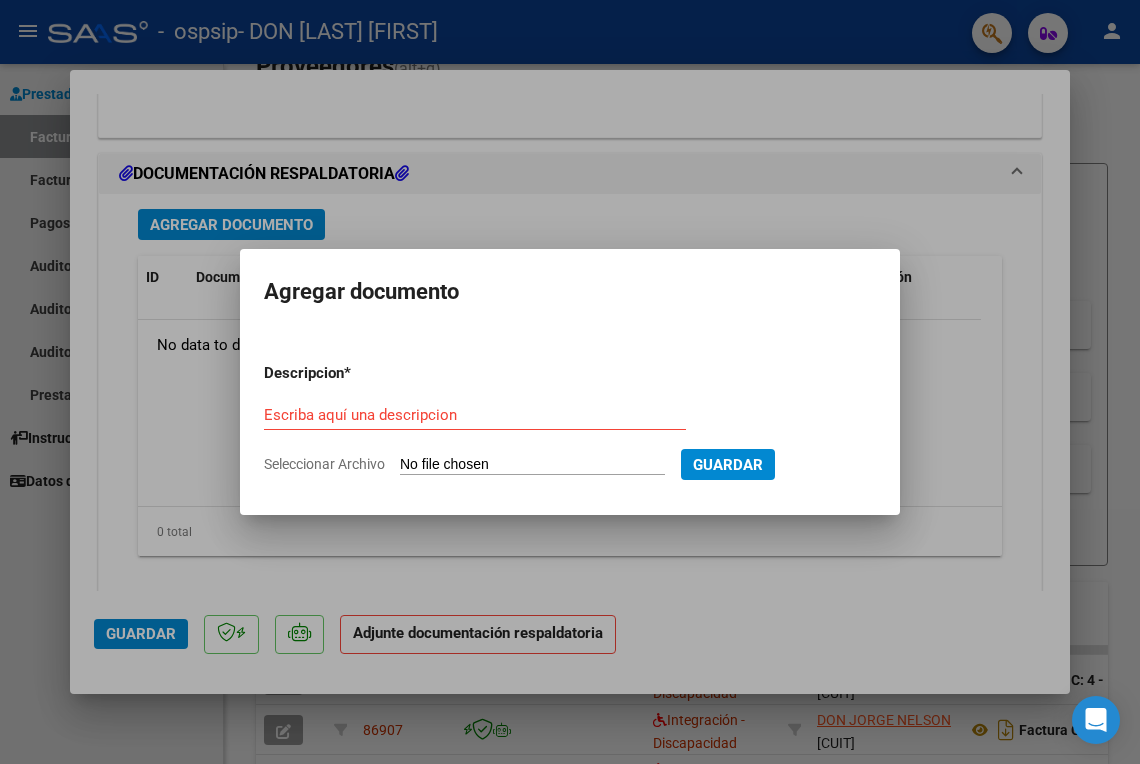 click on "Escriba aquí una descripcion" at bounding box center [475, 415] 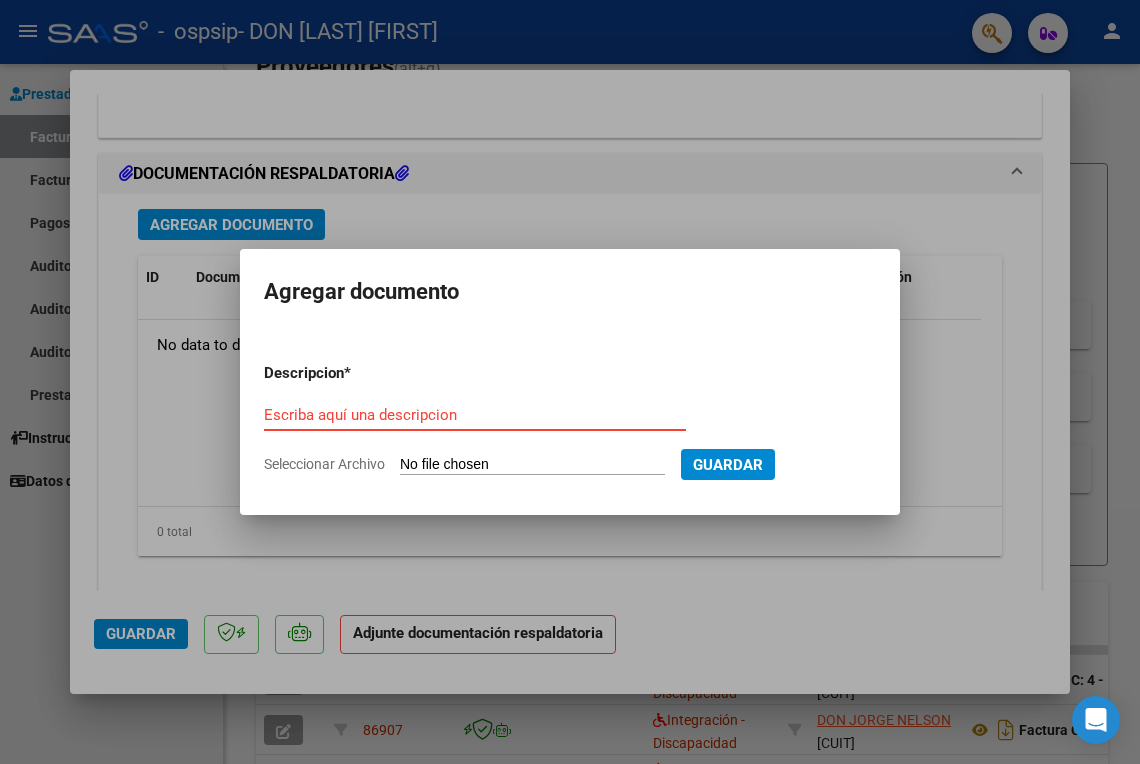 click at bounding box center [570, 382] 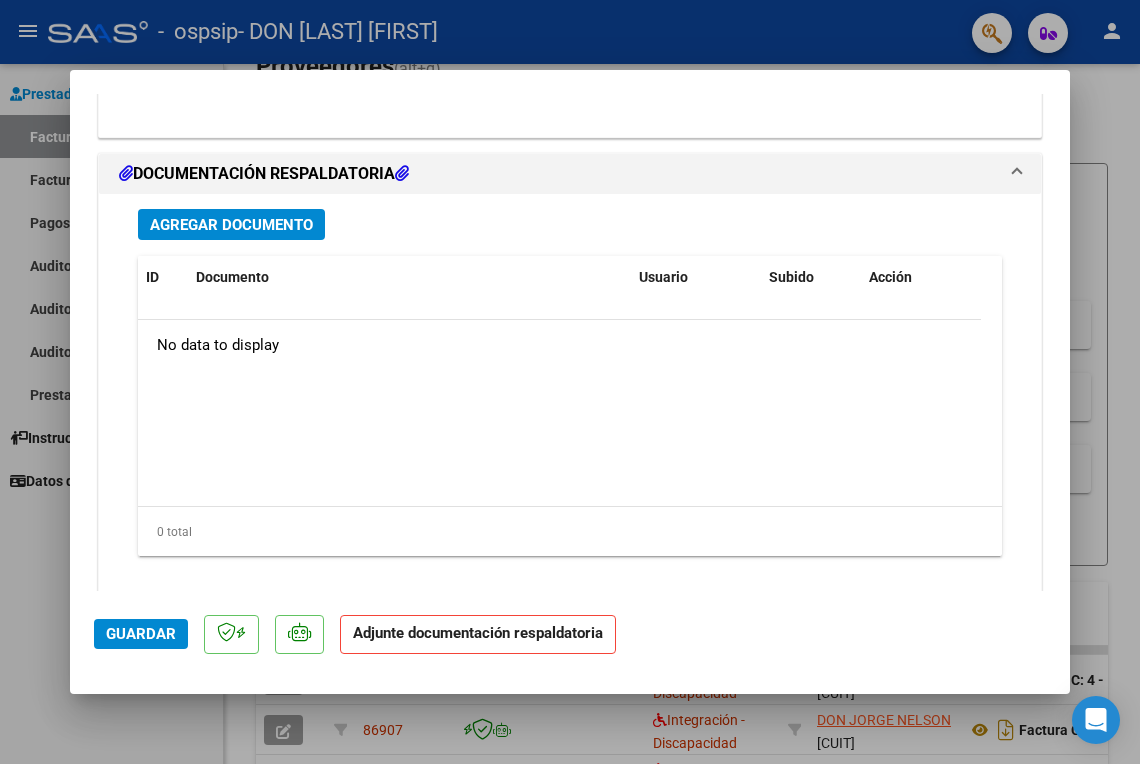click on "Agregar Documento" at bounding box center [231, 225] 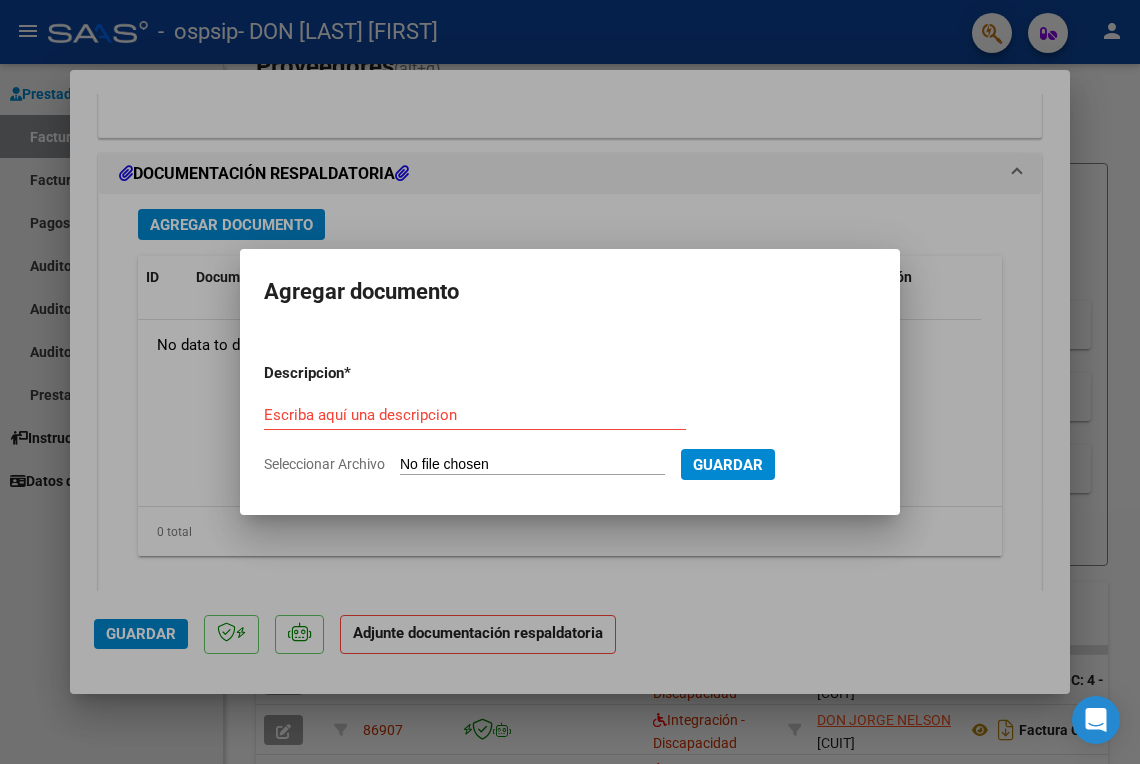 drag, startPoint x: 510, startPoint y: 178, endPoint x: 461, endPoint y: 253, distance: 89.587944 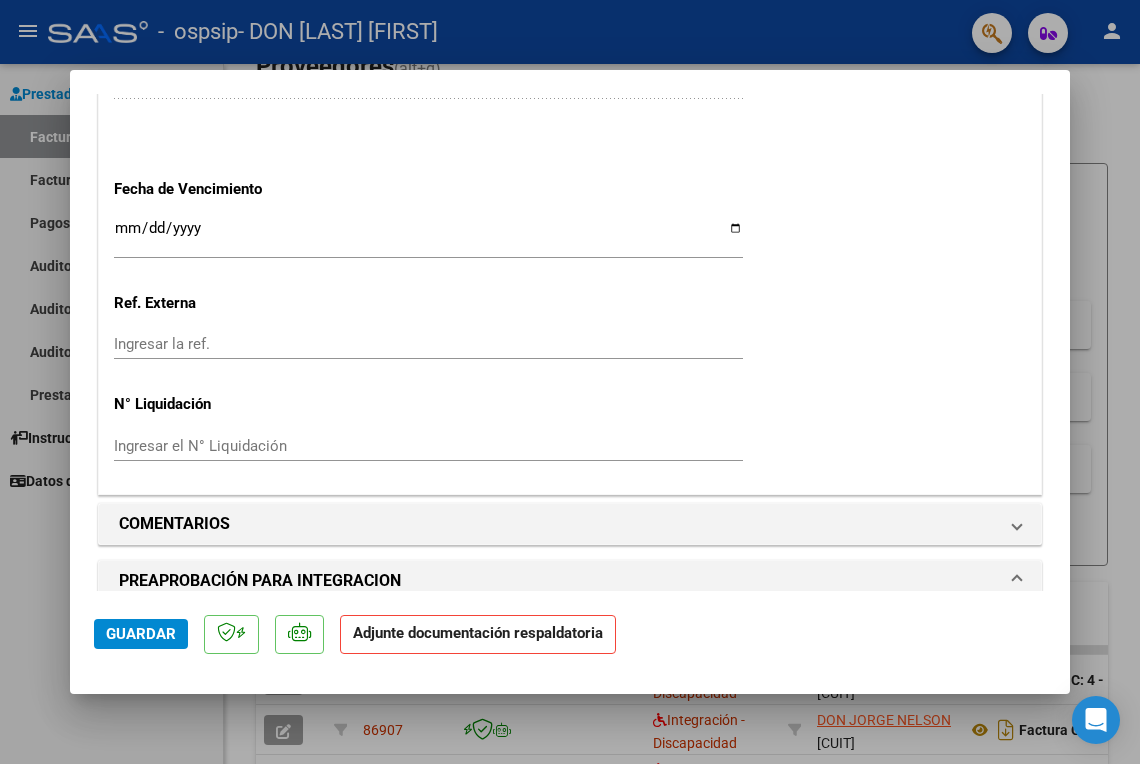 scroll, scrollTop: 2220, scrollLeft: 0, axis: vertical 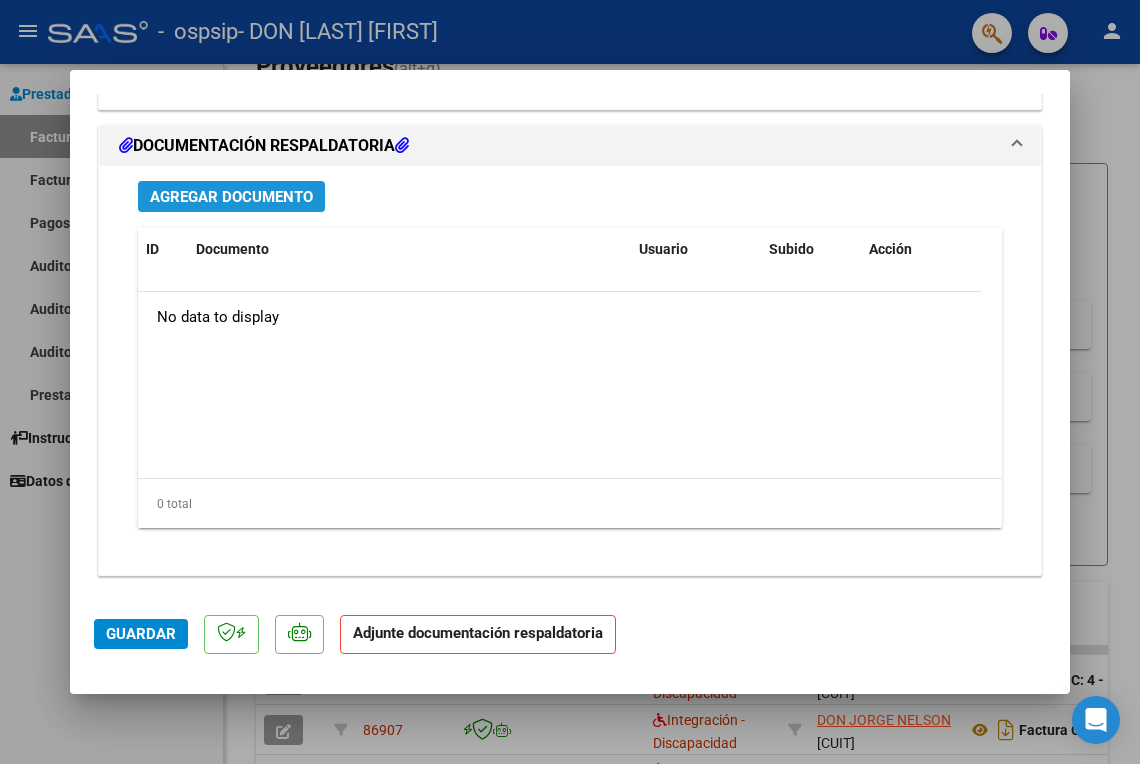 click on "Agregar Documento" at bounding box center (231, 196) 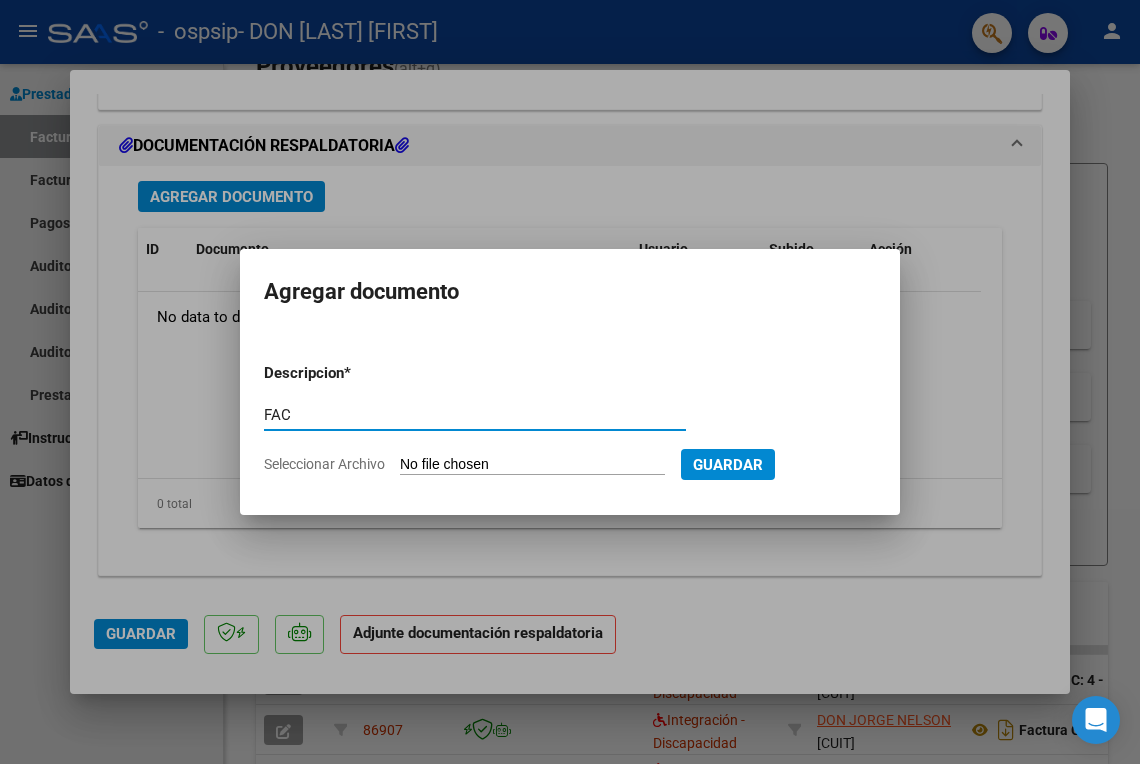 type on "FAC" 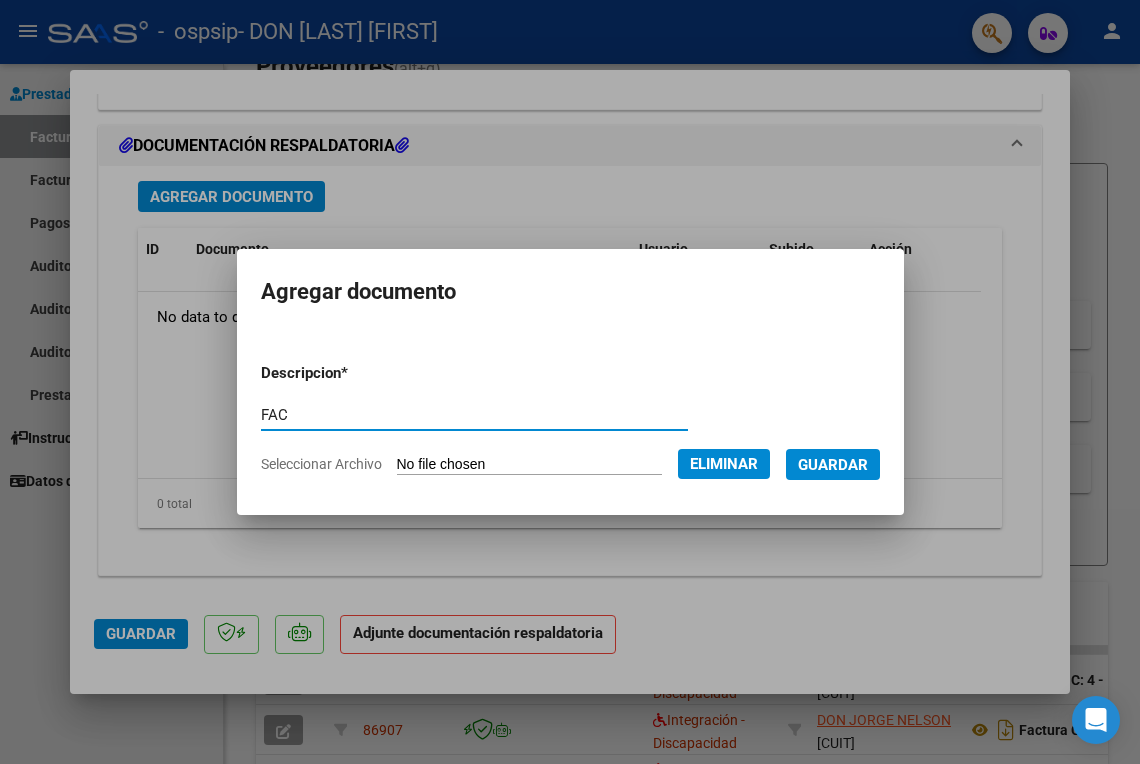 click on "Guardar" at bounding box center (833, 464) 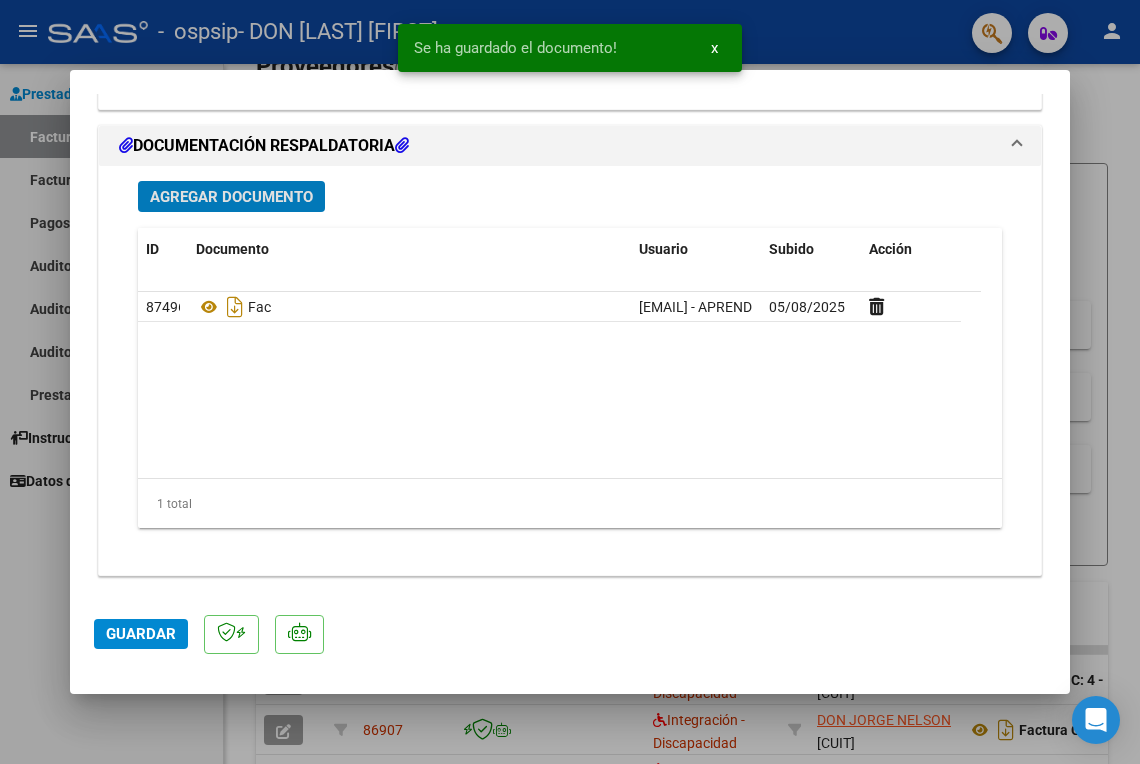 click on "Agregar Documento" at bounding box center [231, 197] 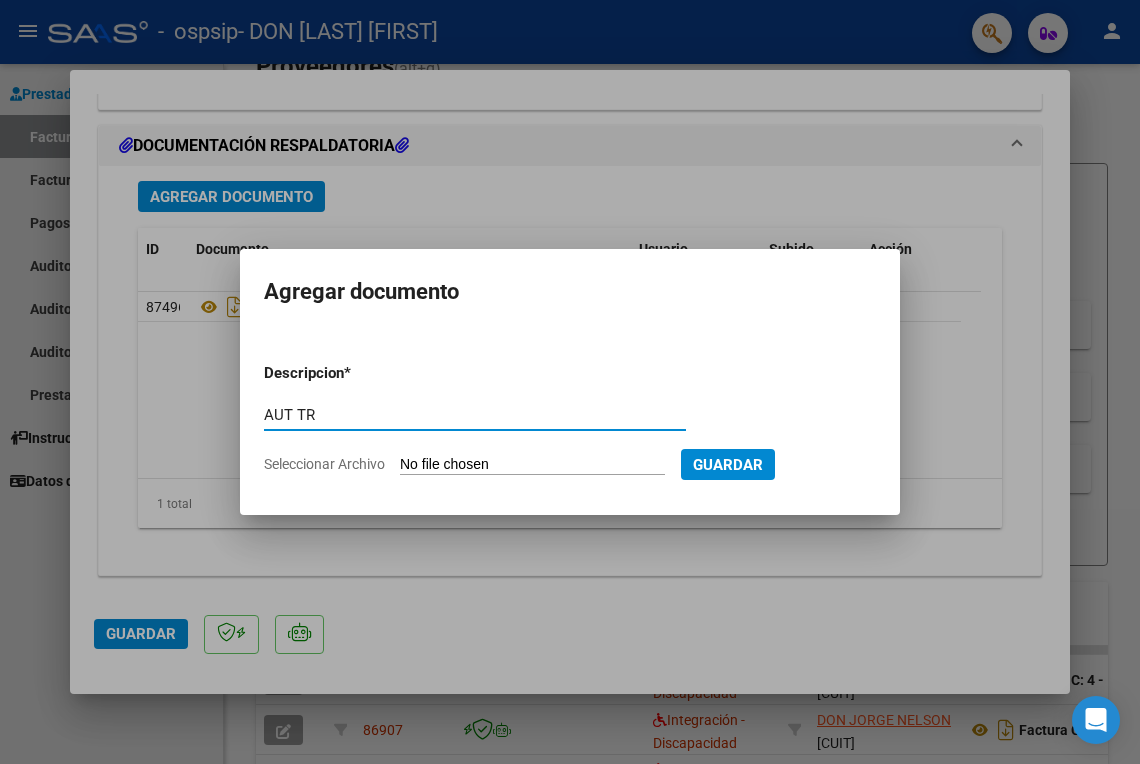 type on "AUT TR" 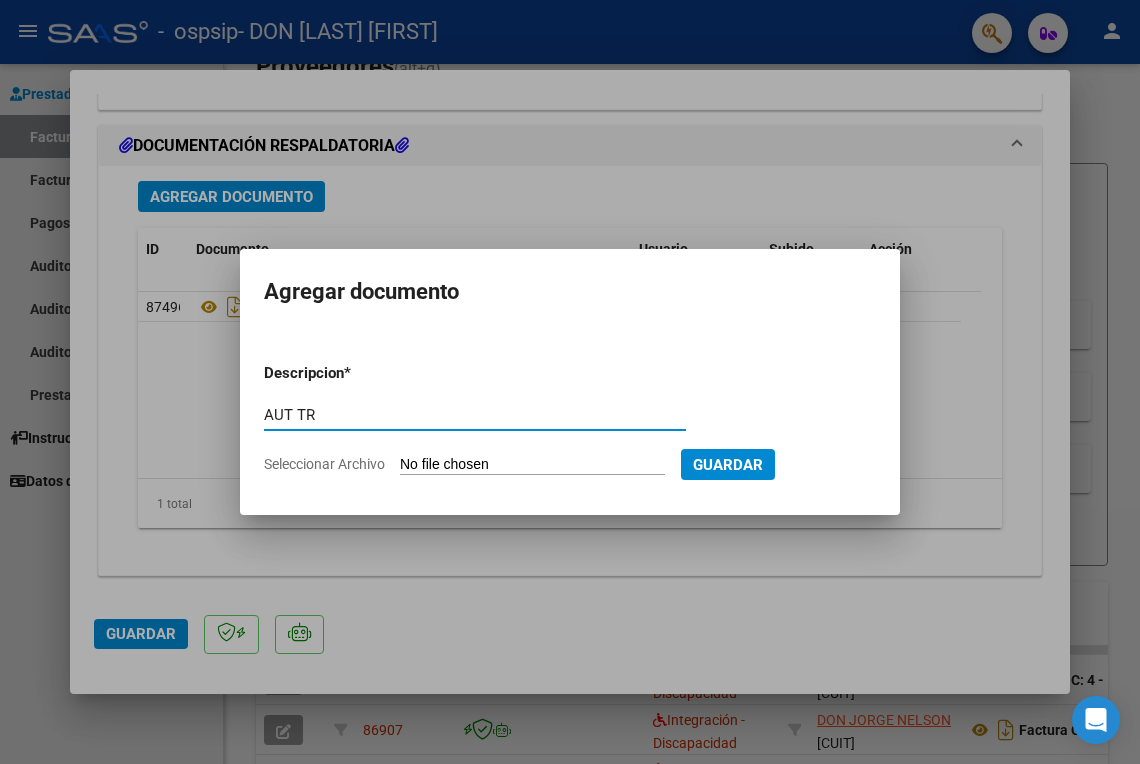 type on "C:\fakepath\[DOCUMENT]" 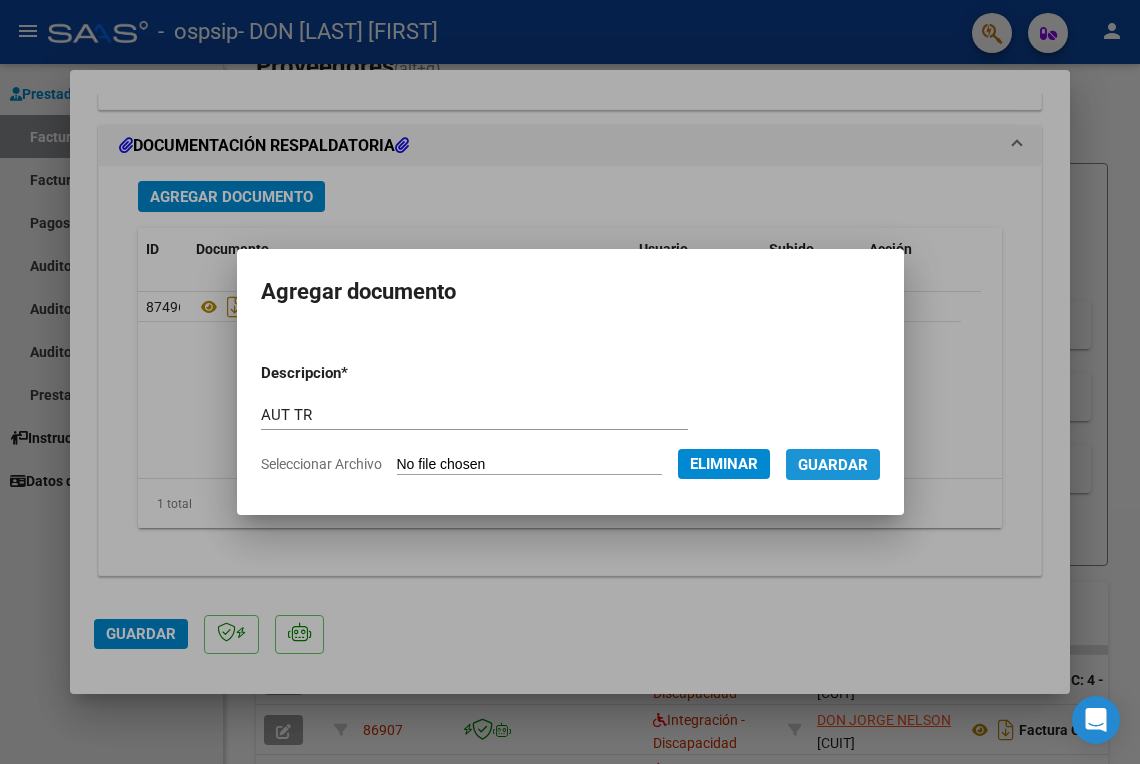 click on "Guardar" at bounding box center [833, 465] 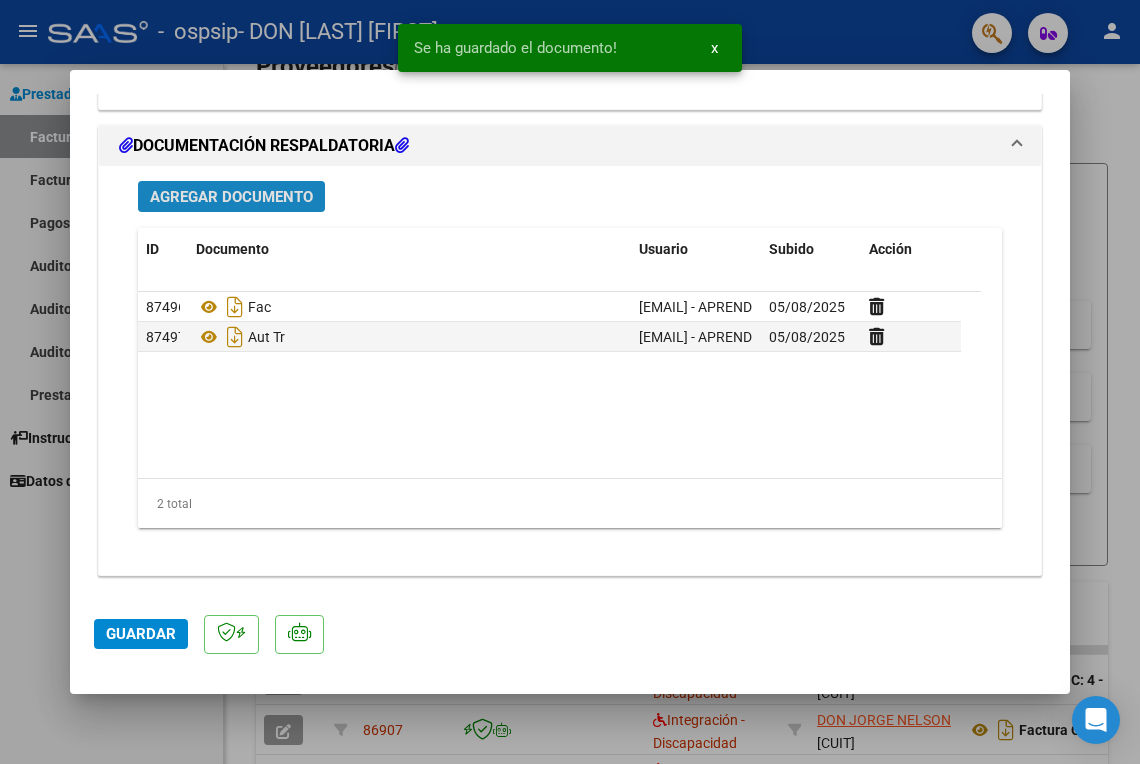 click on "Agregar Documento" at bounding box center [231, 196] 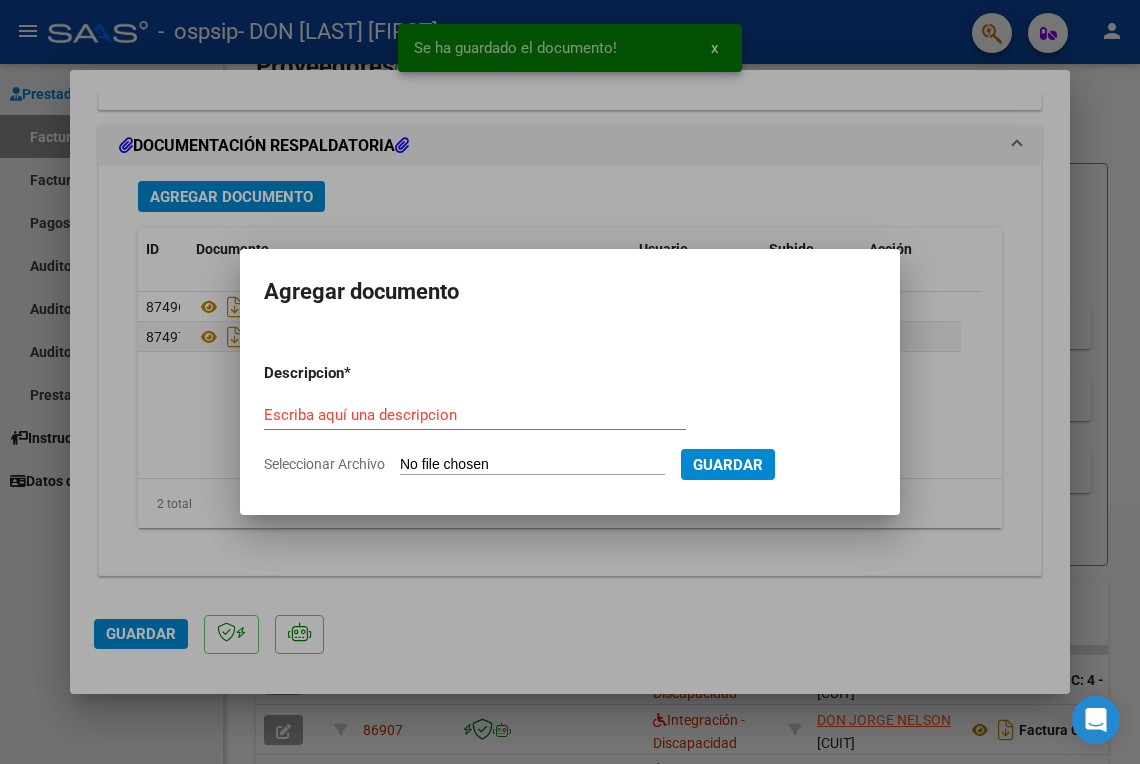 click on "Escriba aquí una descripcion" at bounding box center (475, 415) 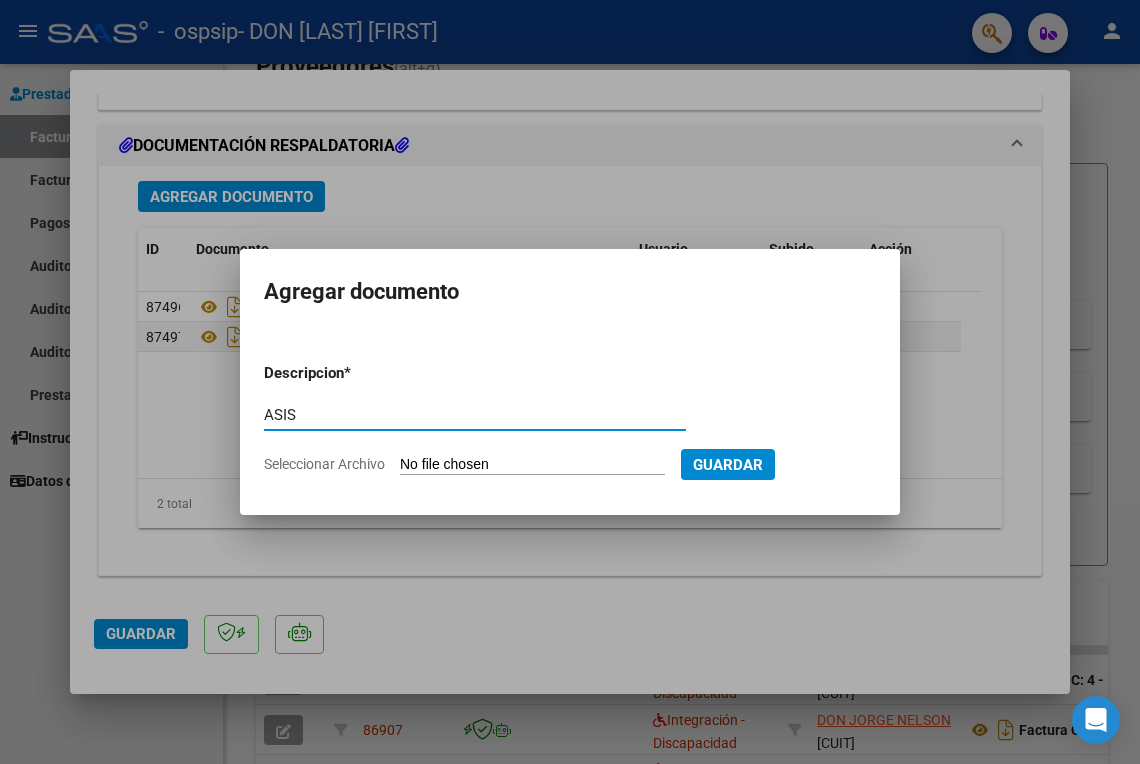type on "ASIS" 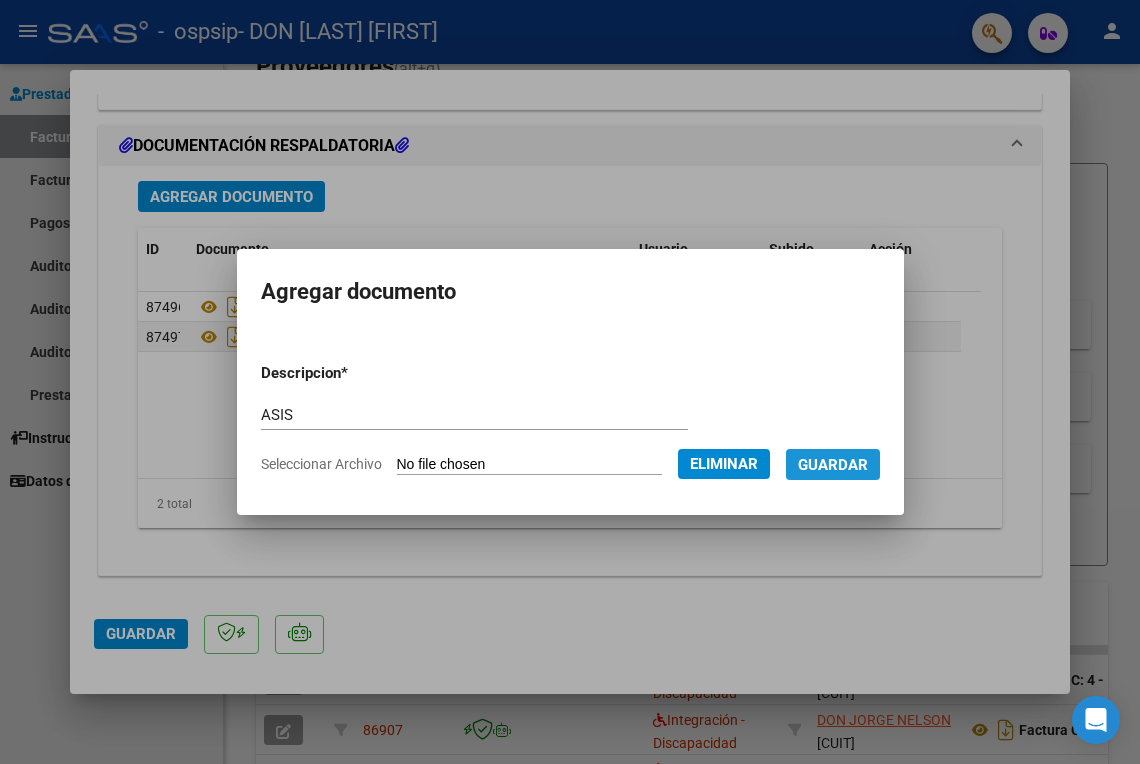 click on "Guardar" at bounding box center (833, 464) 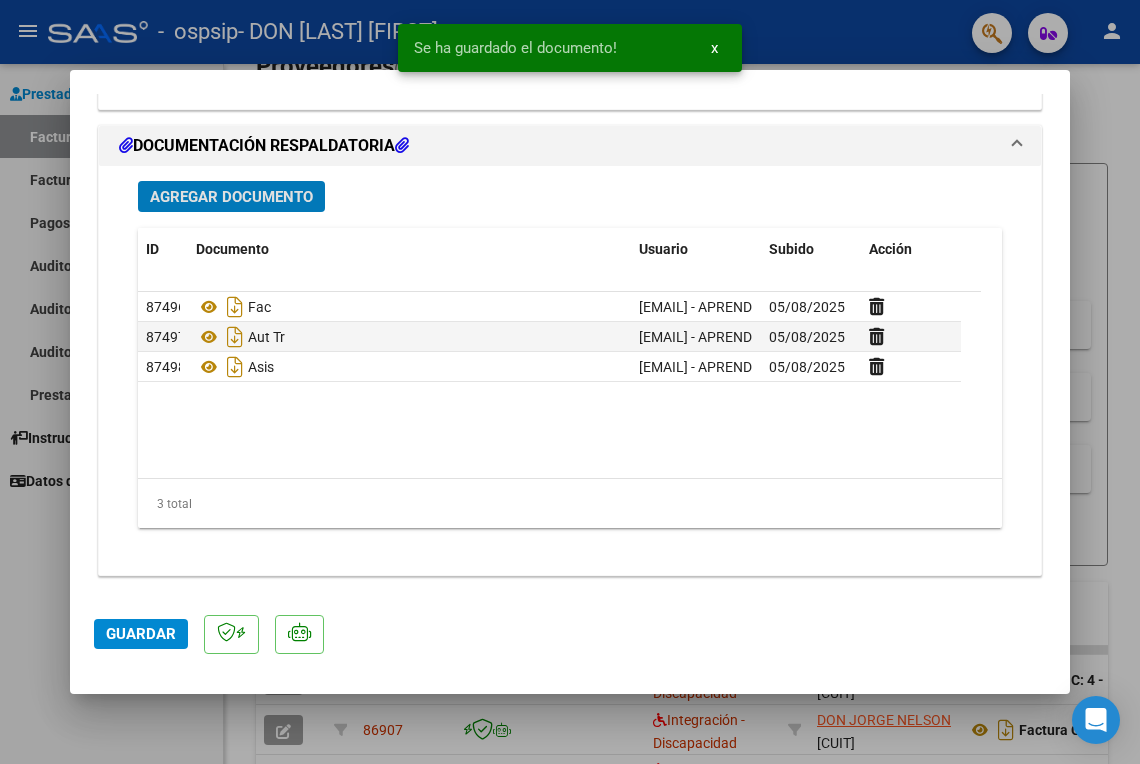 click on "Guardar" 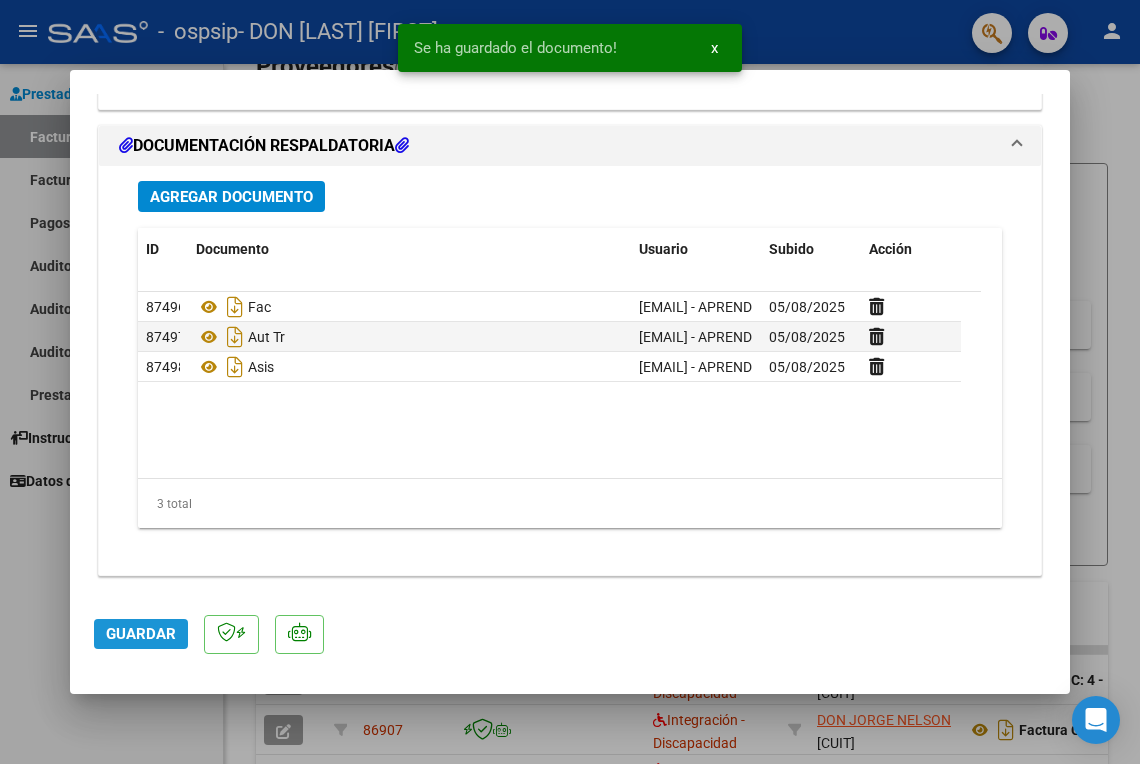click on "Guardar" 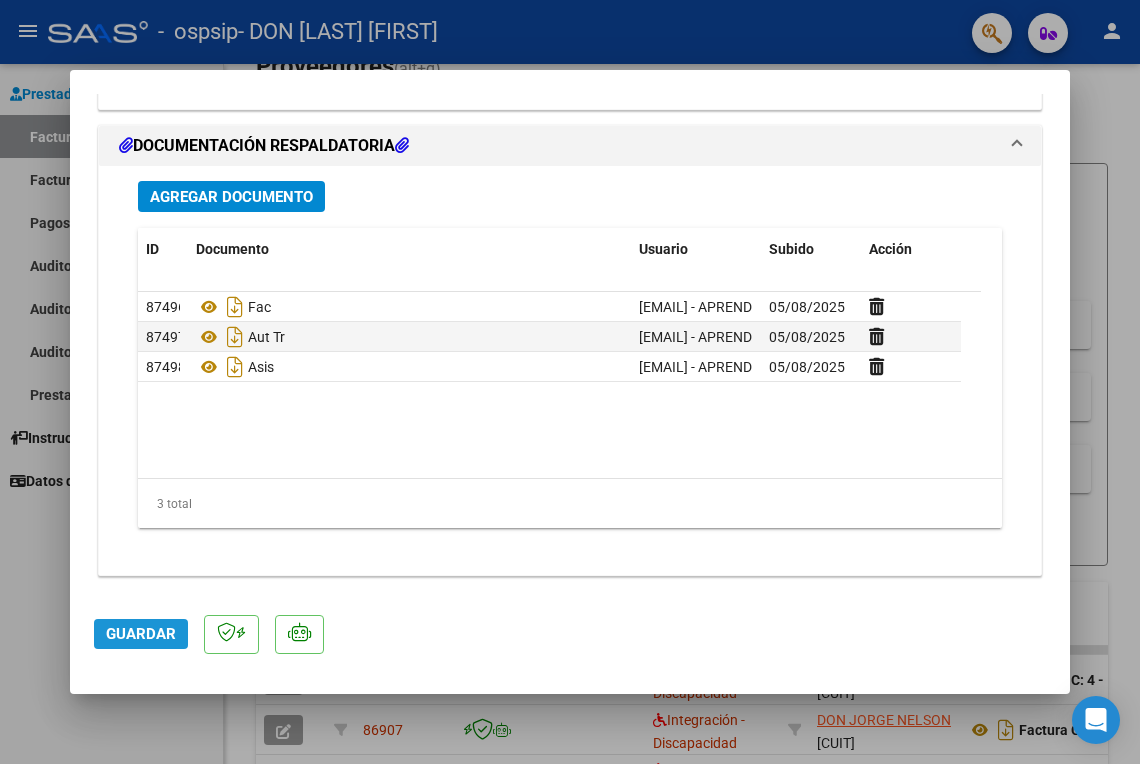 click on "Guardar" 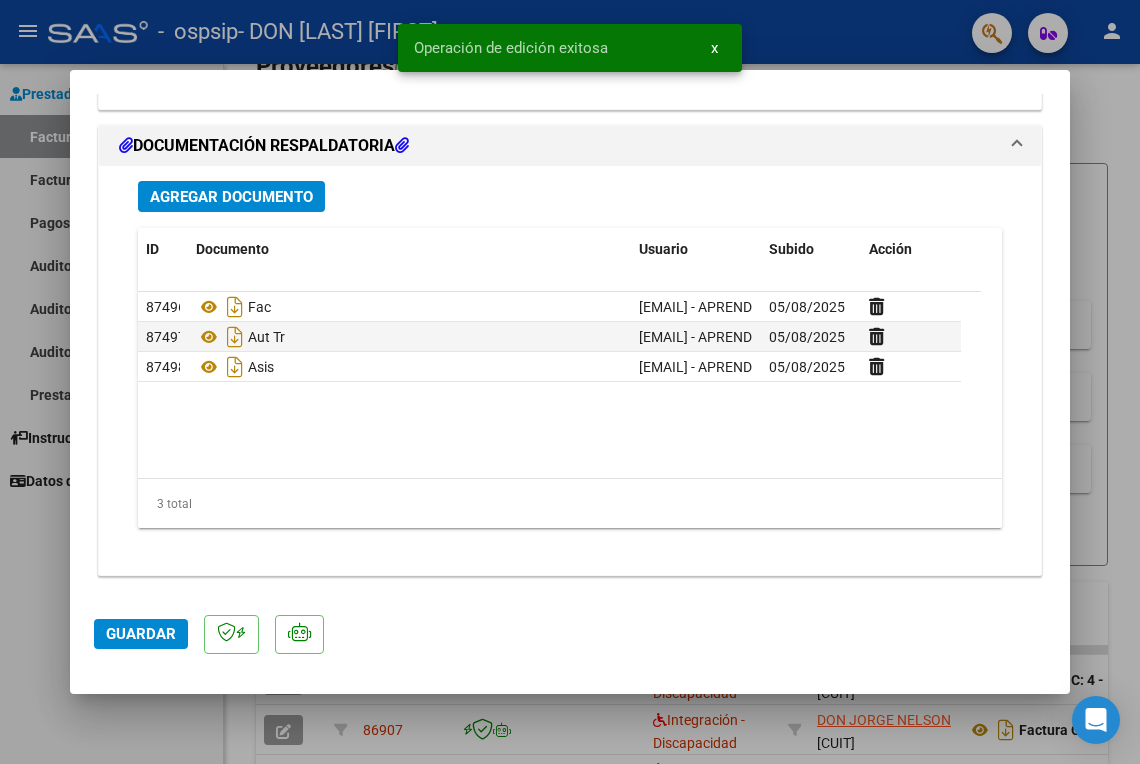 click at bounding box center [570, 382] 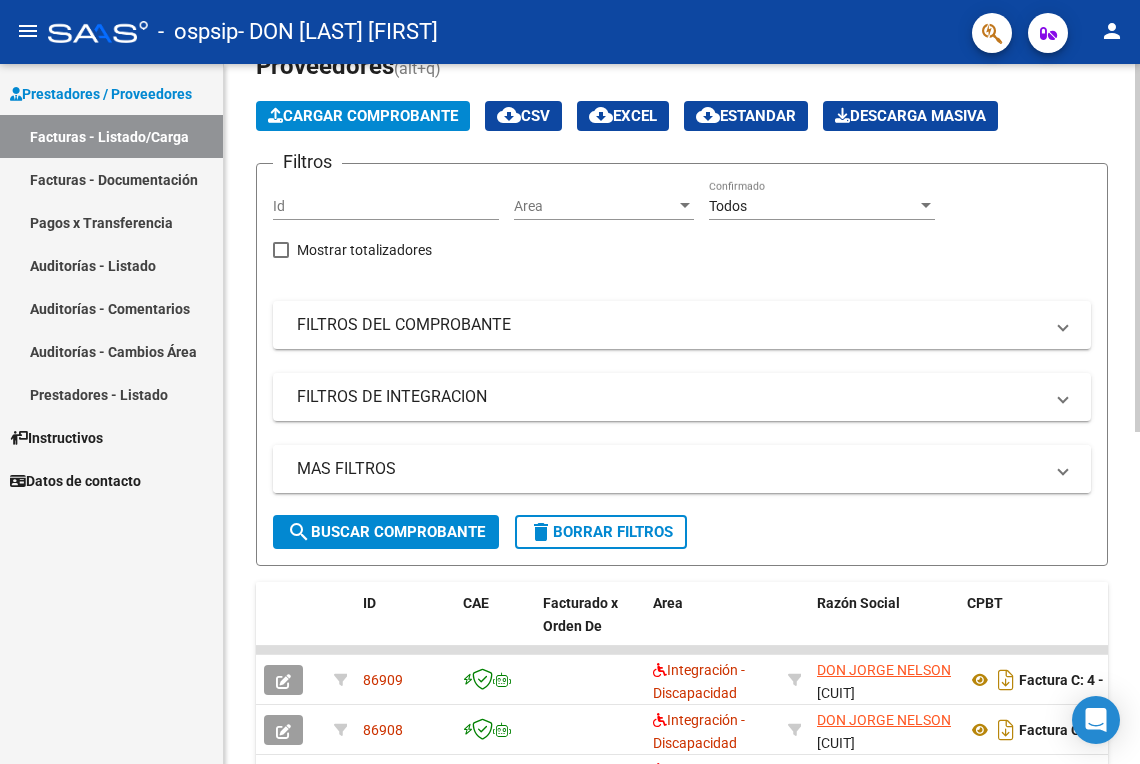 scroll, scrollTop: 633, scrollLeft: 0, axis: vertical 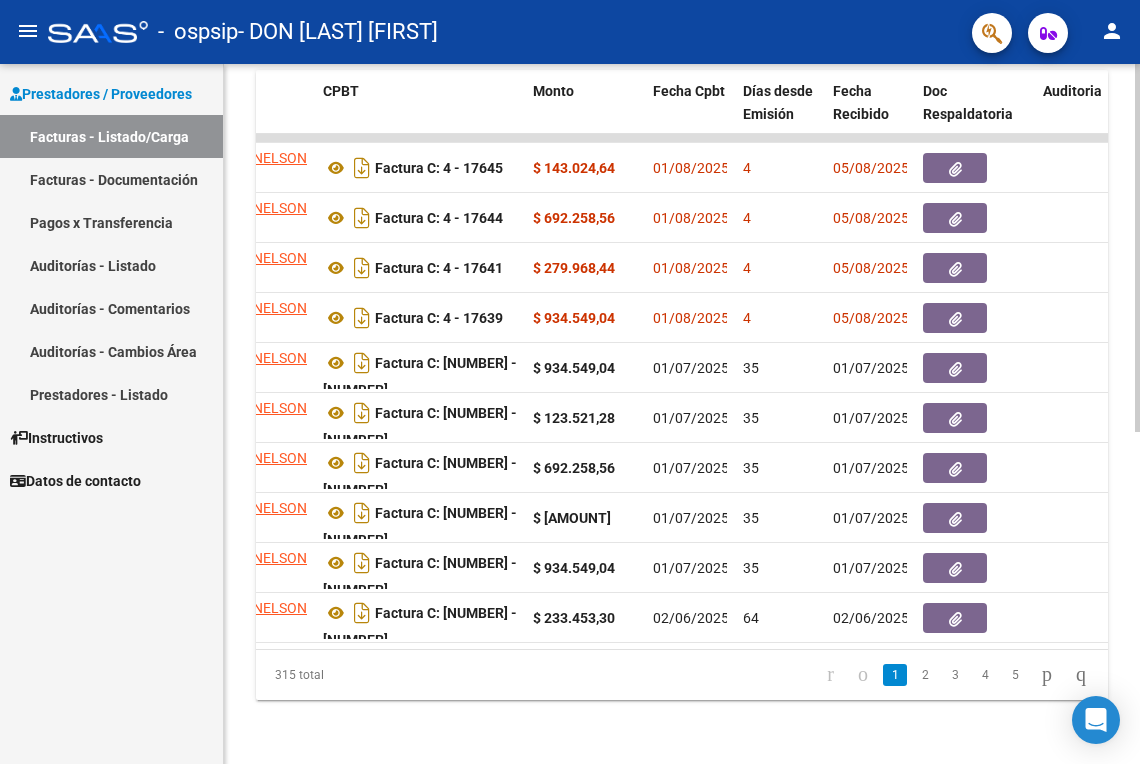 drag, startPoint x: 300, startPoint y: 653, endPoint x: 293, endPoint y: 642, distance: 13.038404 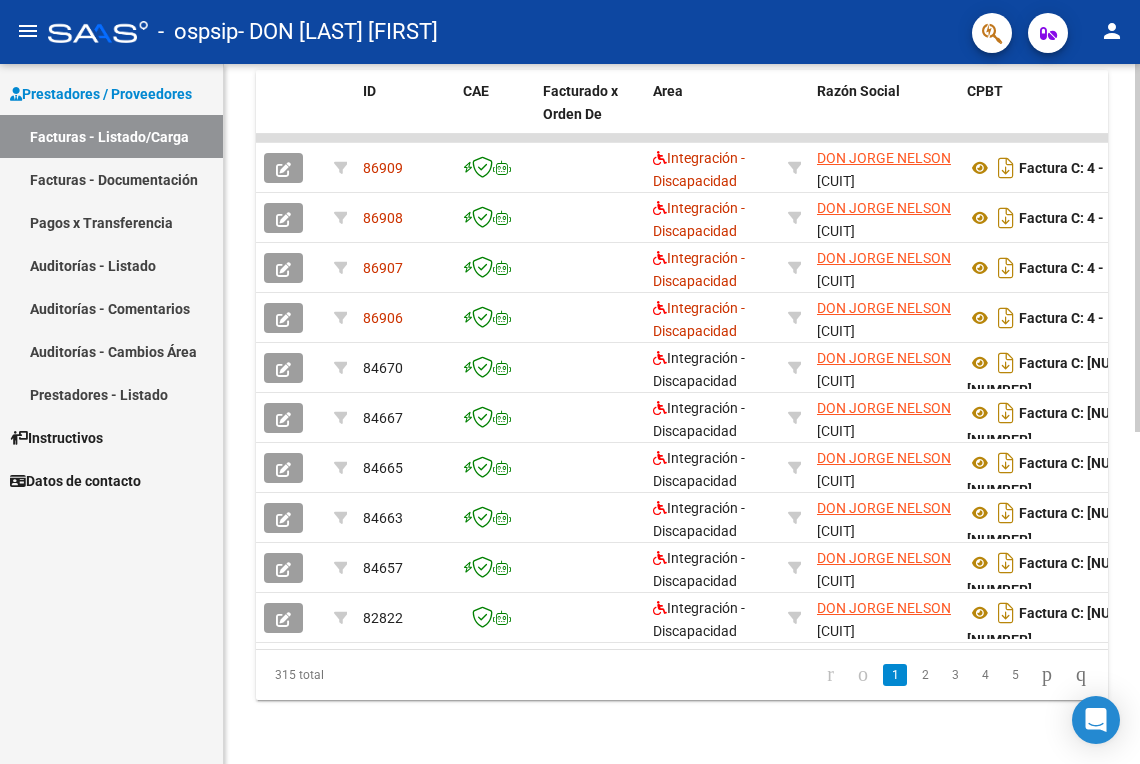 scroll, scrollTop: 0, scrollLeft: 0, axis: both 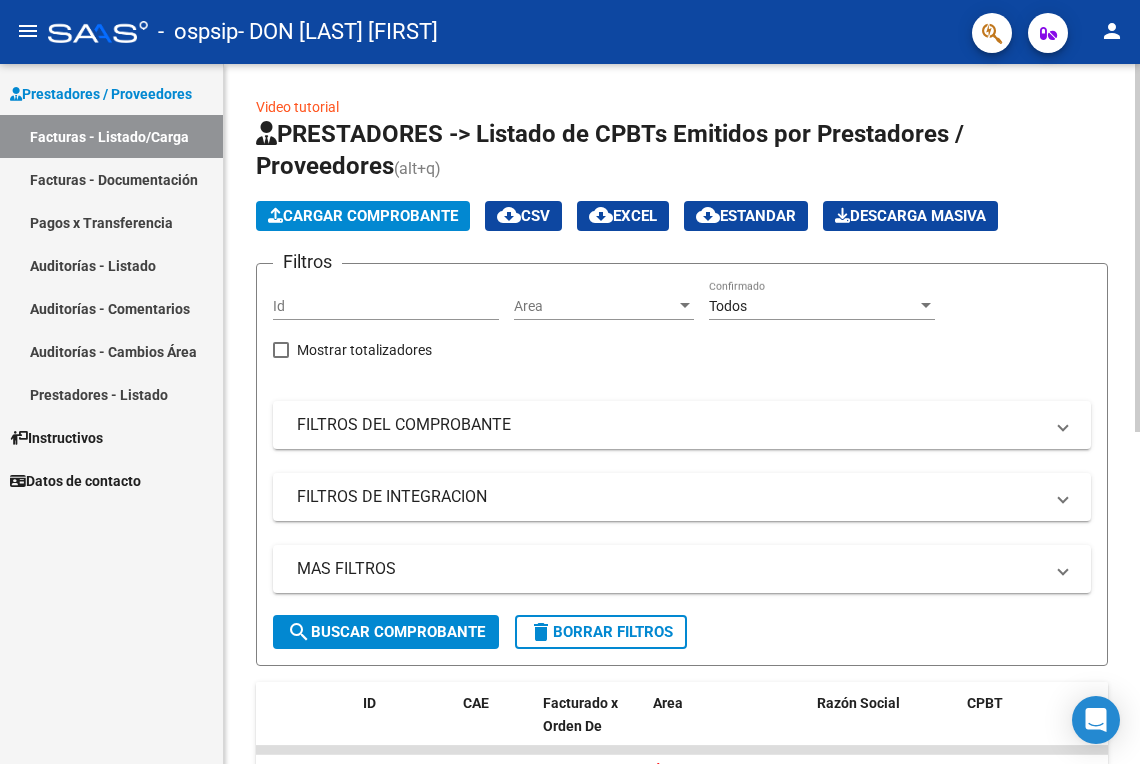 click on "search  Buscar Comprobante" 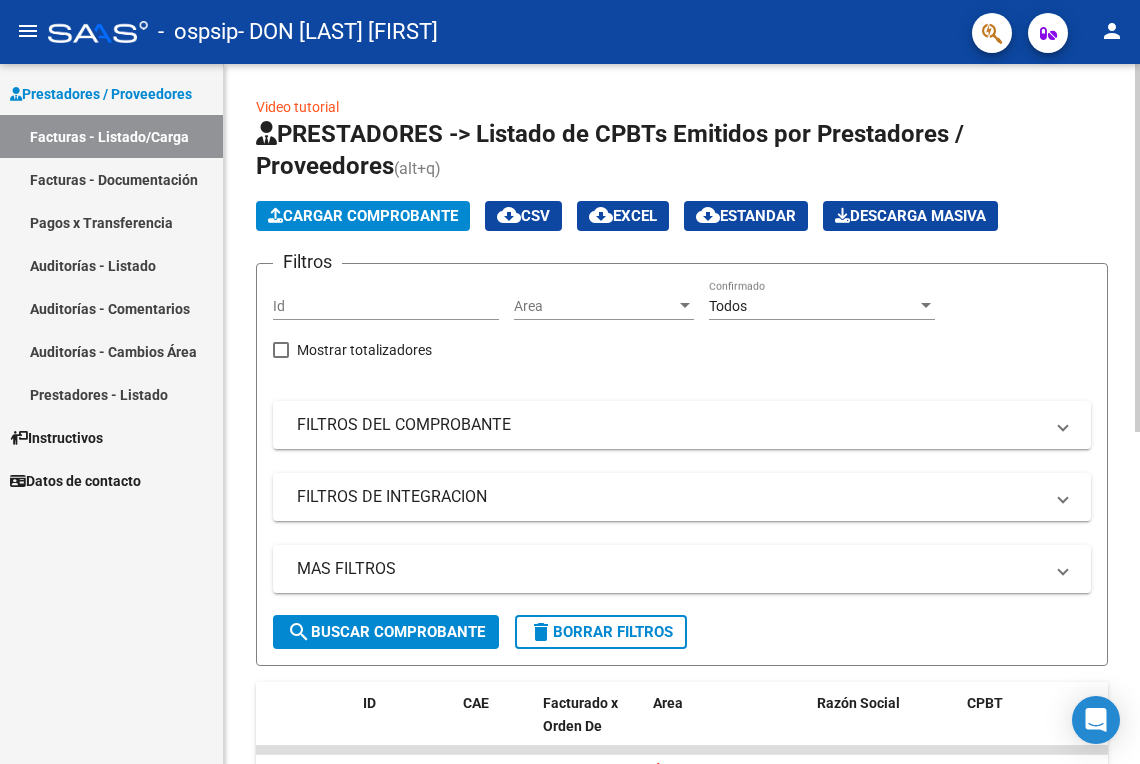 click on "Cargar Comprobante" 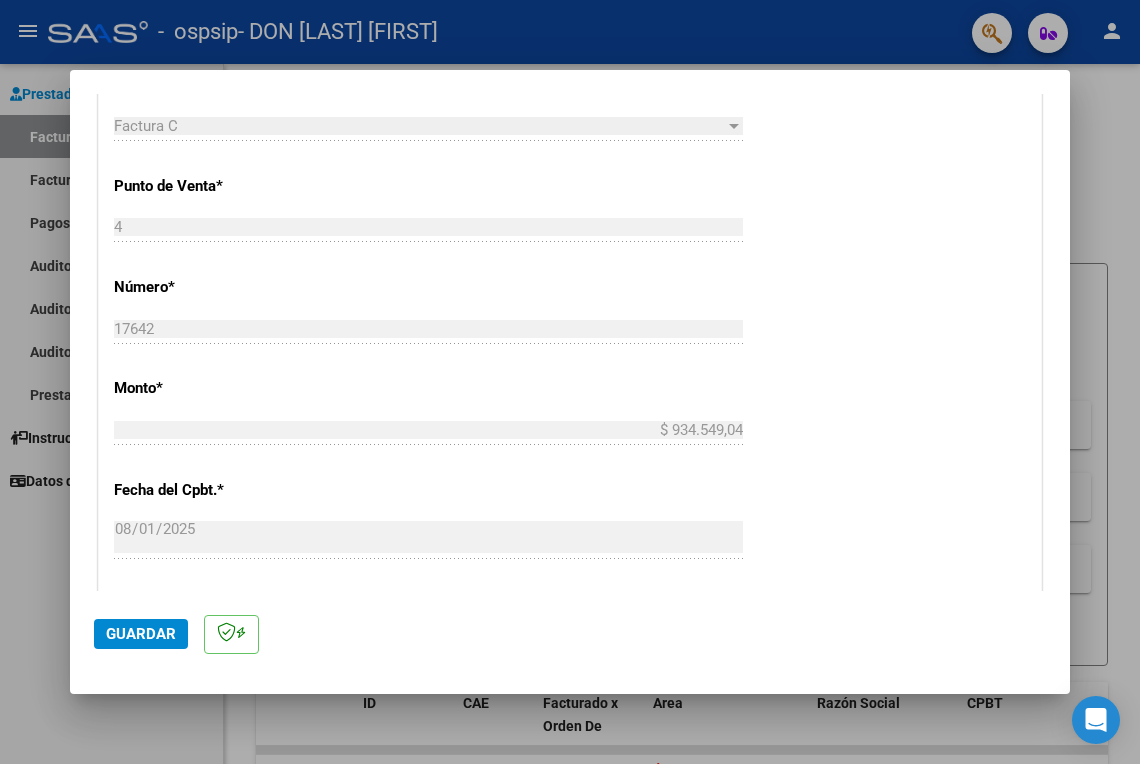 scroll, scrollTop: 533, scrollLeft: 0, axis: vertical 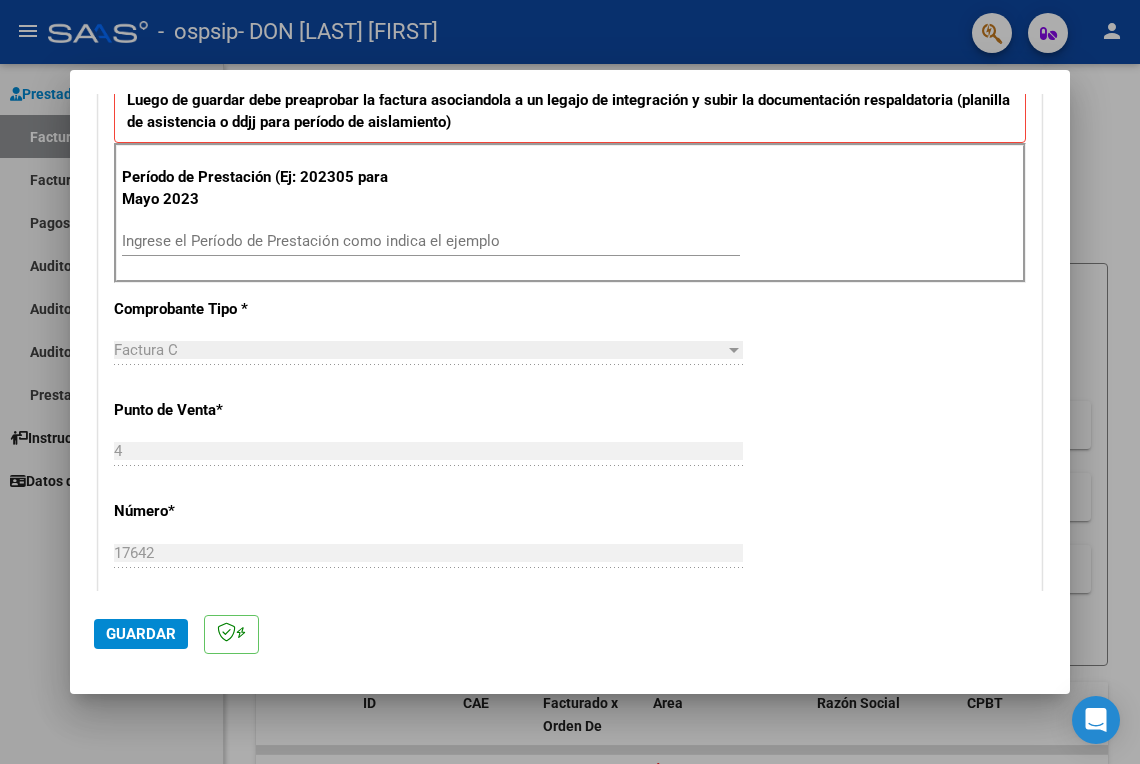 click on "Ingrese el Período de Prestación como indica el ejemplo" at bounding box center (431, 241) 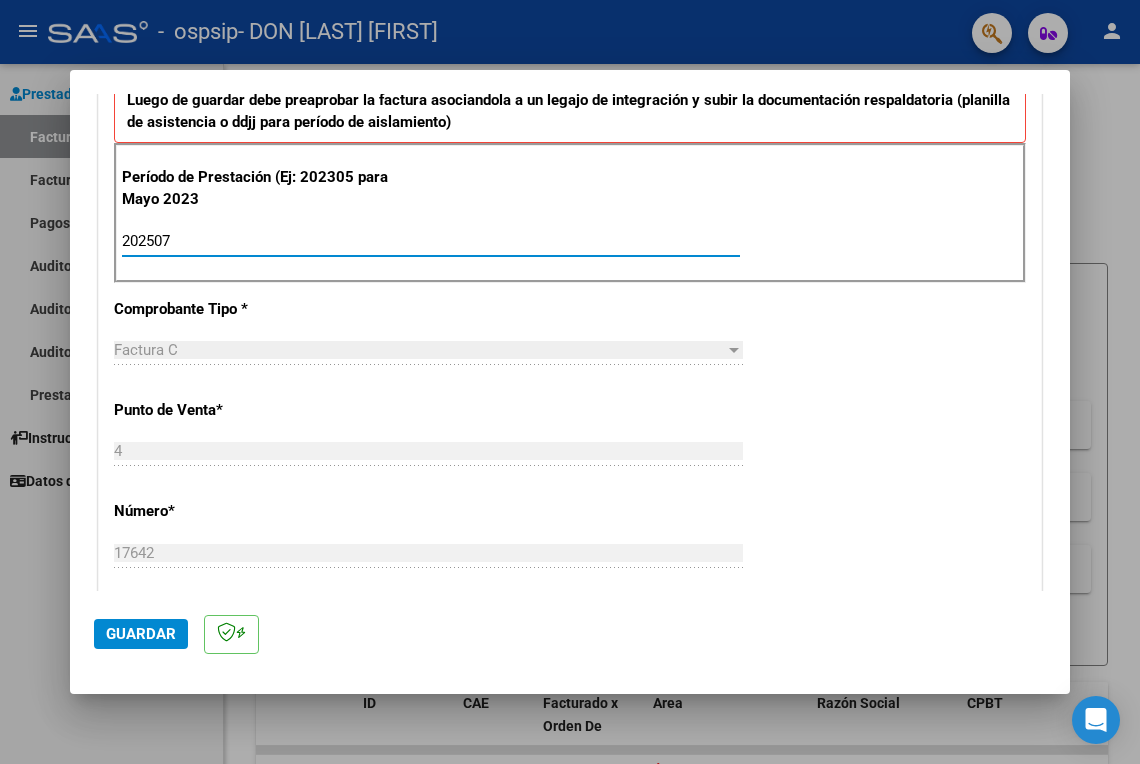 type on "202507" 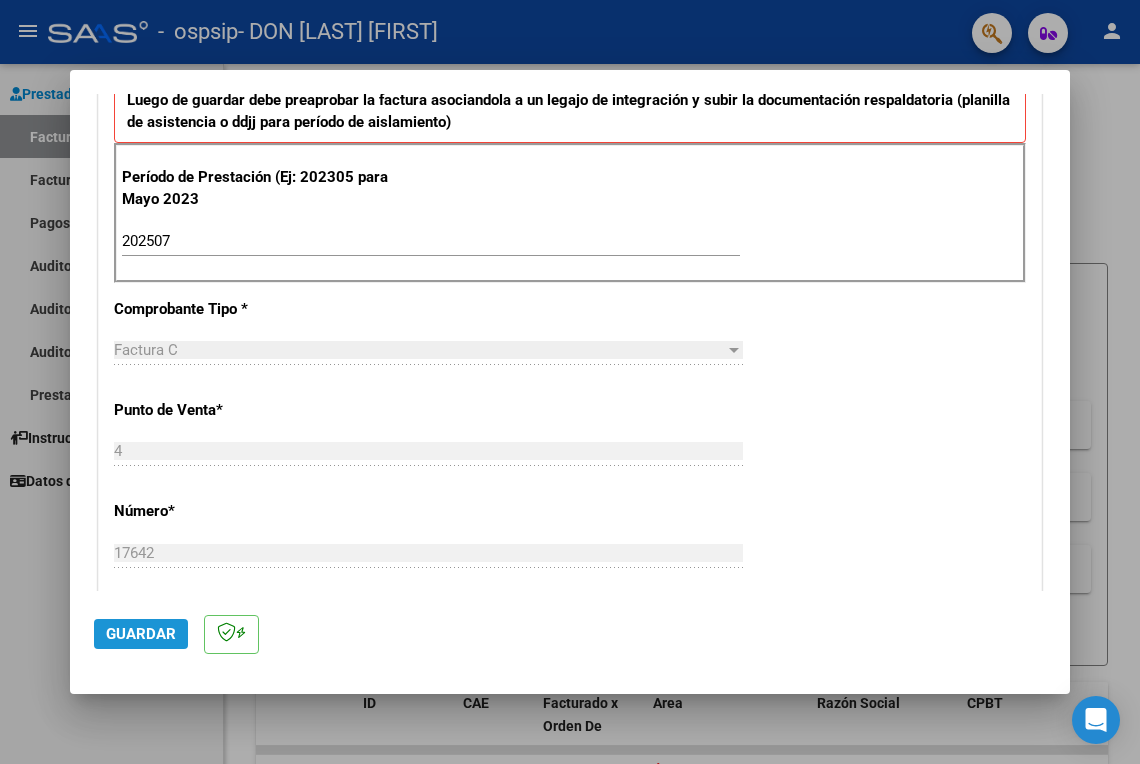 click on "Guardar" 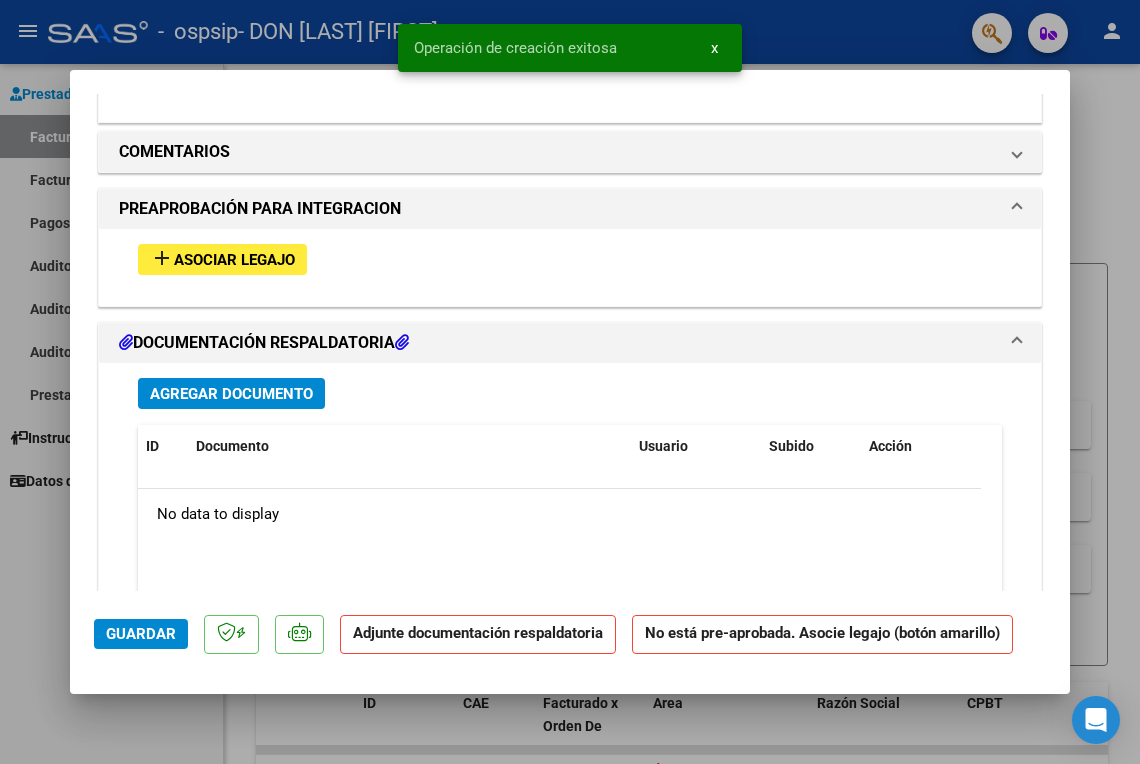 scroll, scrollTop: 1641, scrollLeft: 0, axis: vertical 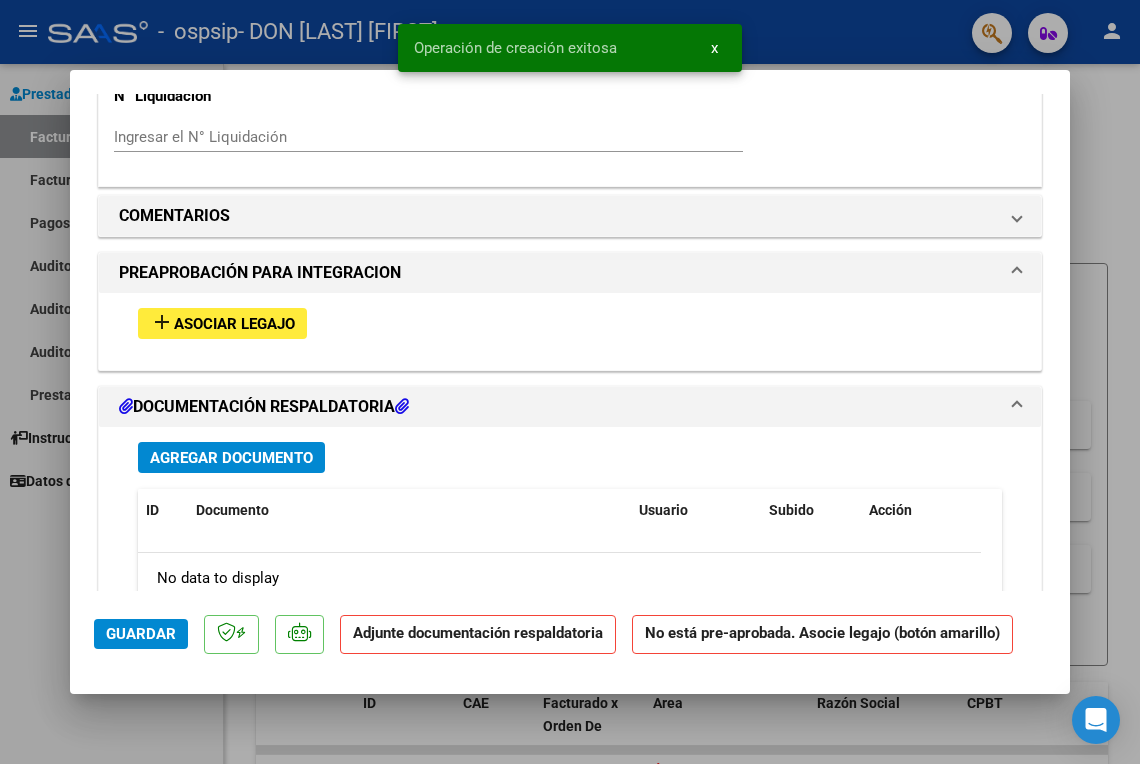 click on "add Asociar Legajo" at bounding box center (570, 323) 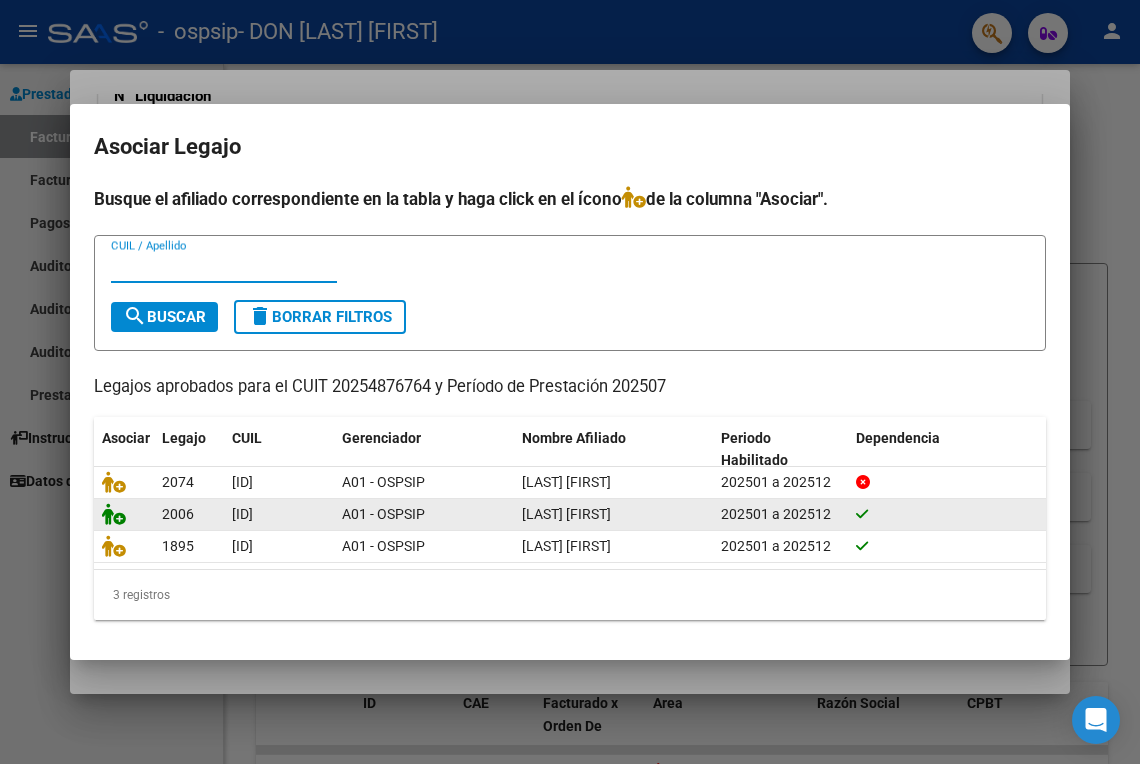 click 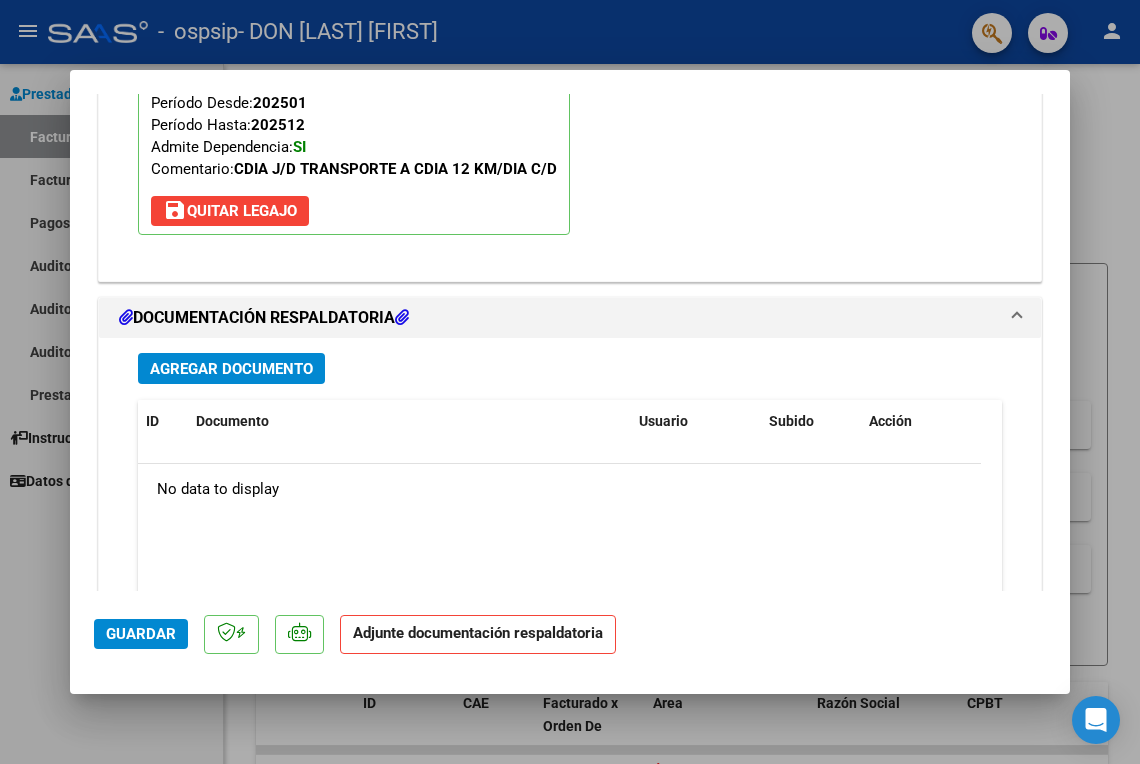 scroll, scrollTop: 2220, scrollLeft: 0, axis: vertical 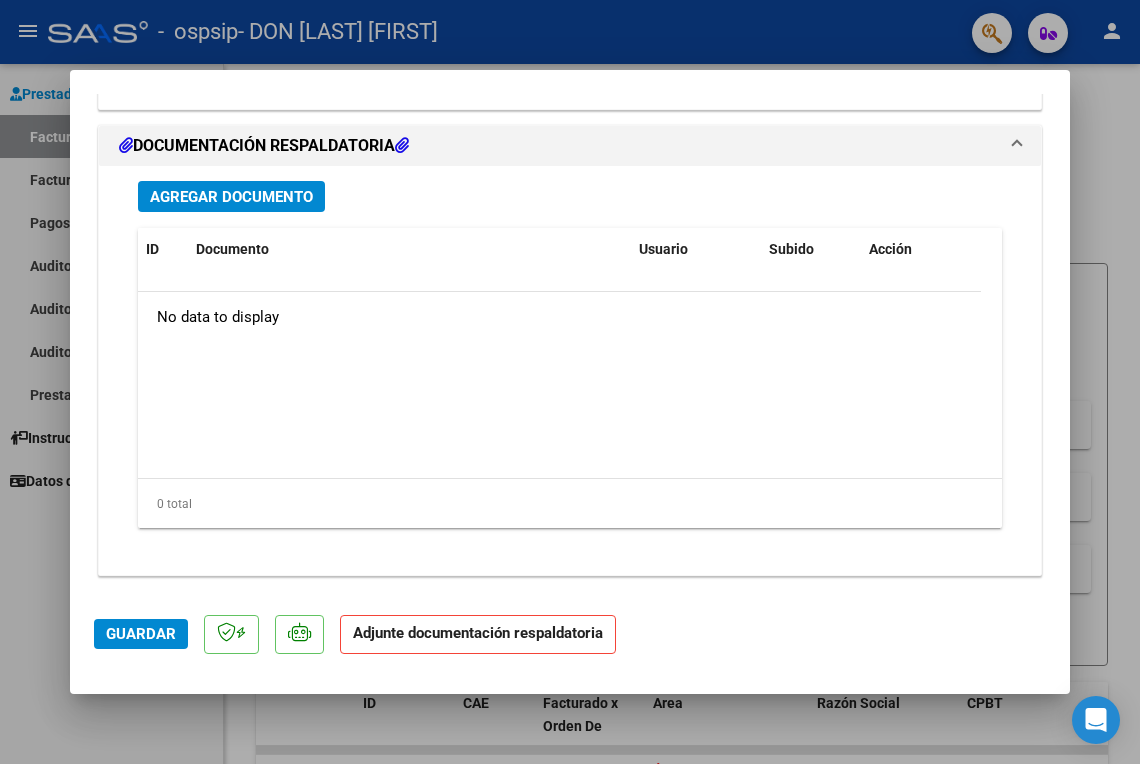 click on "Agregar Documento" at bounding box center (231, 197) 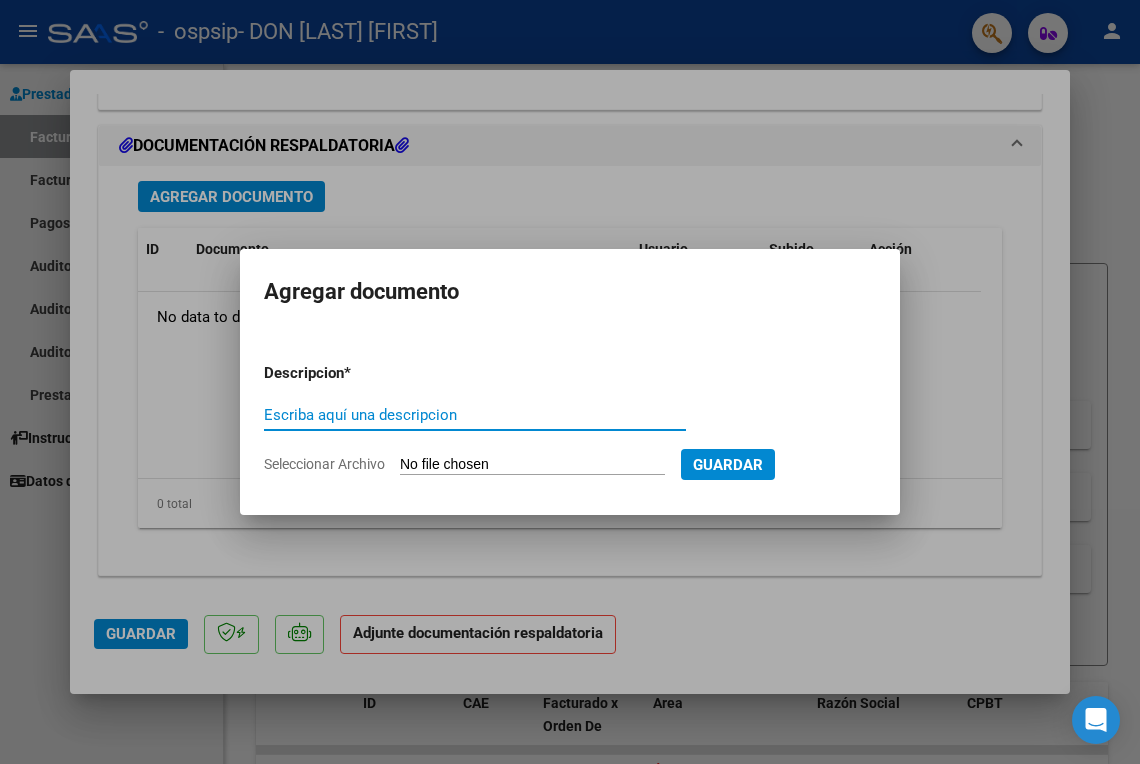 click on "Escriba aquí una descripcion" at bounding box center (475, 415) 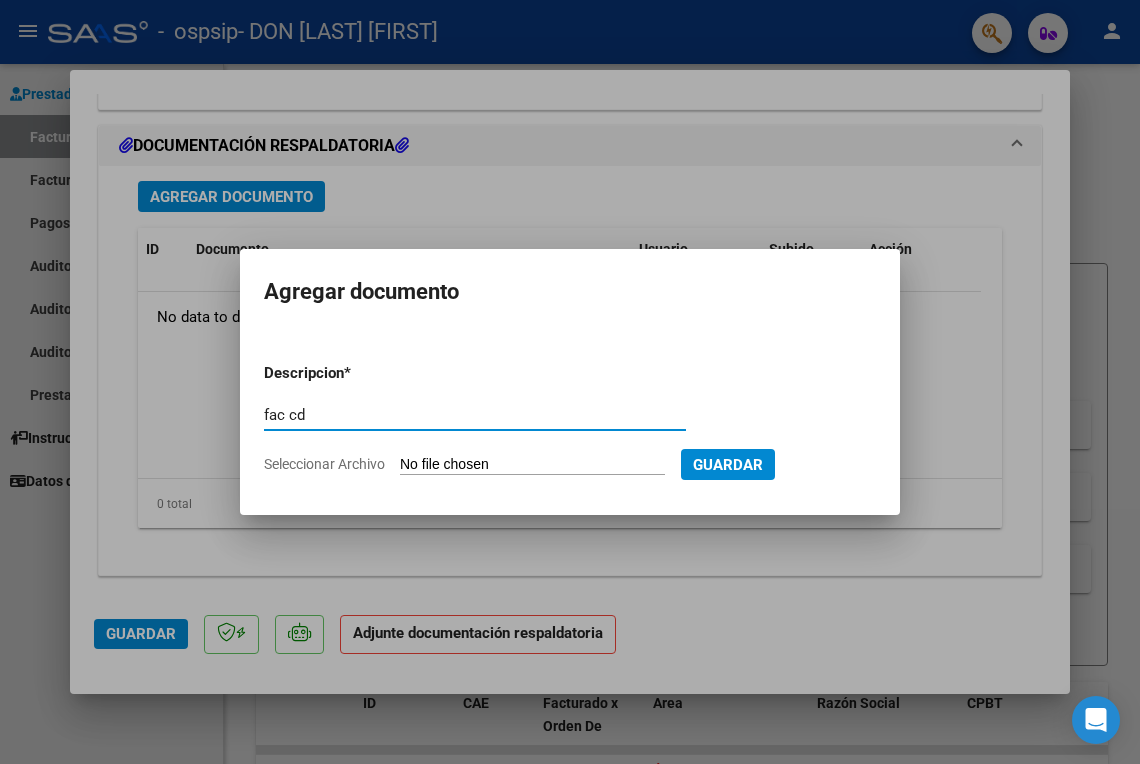type on "fac cd" 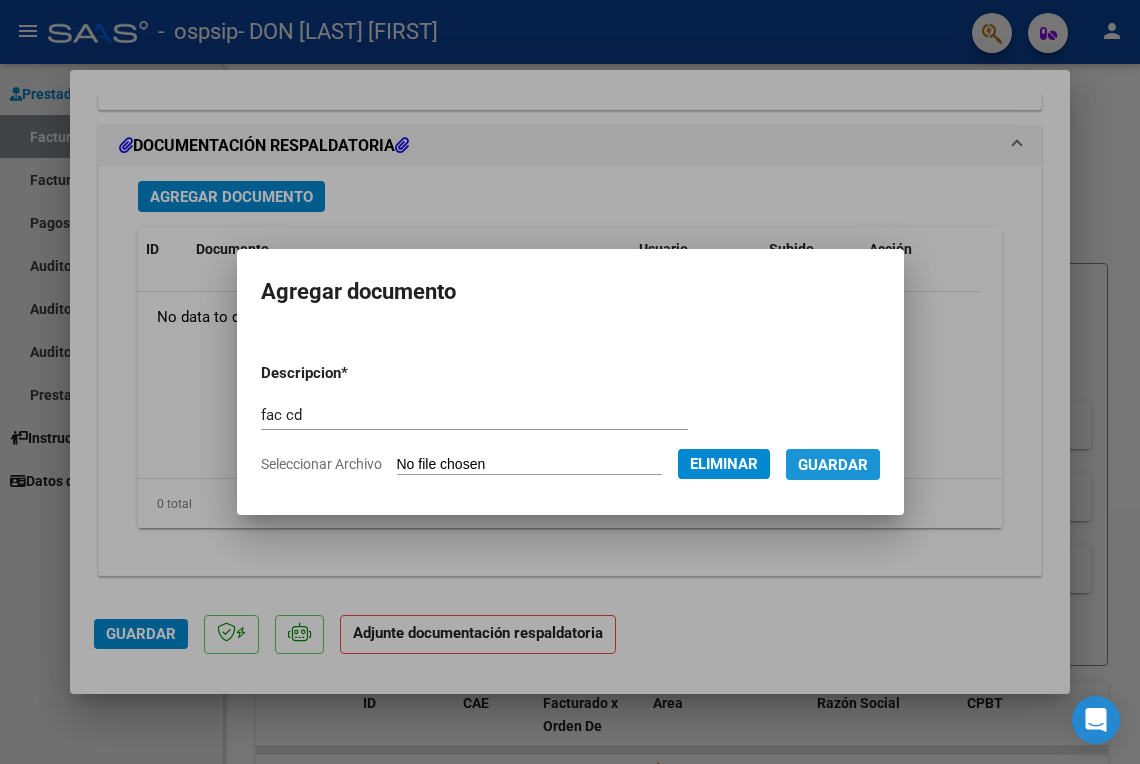 click on "Guardar" at bounding box center [833, 465] 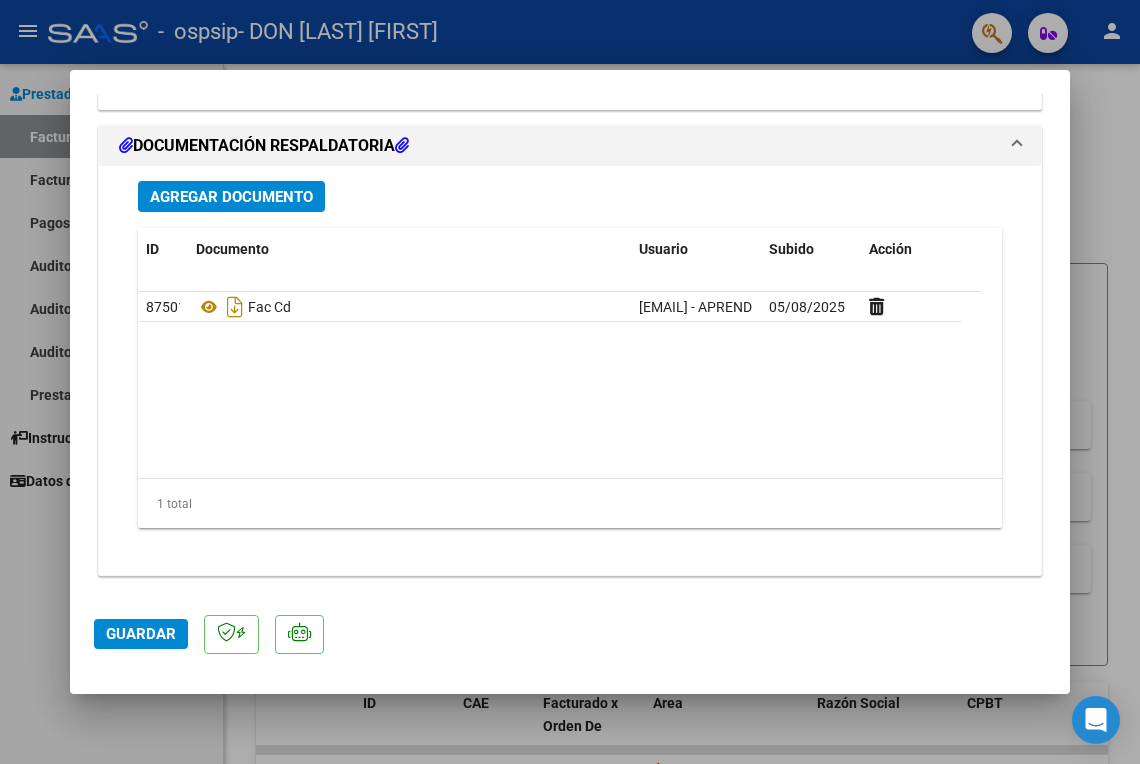 click on "Agregar Documento ID Documento Usuario Subido Acción [ID]  Fac Cd    [EMAIL]   [DATE]   1 total   1" at bounding box center [570, 362] 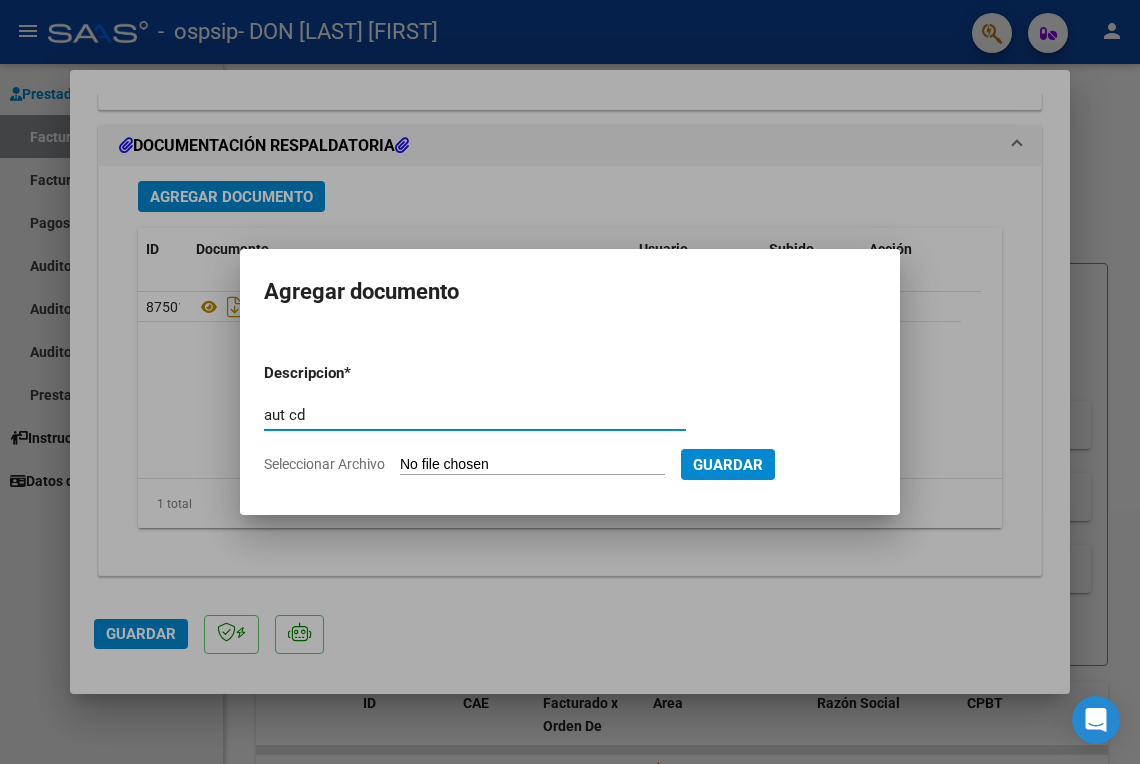 type on "aut cd" 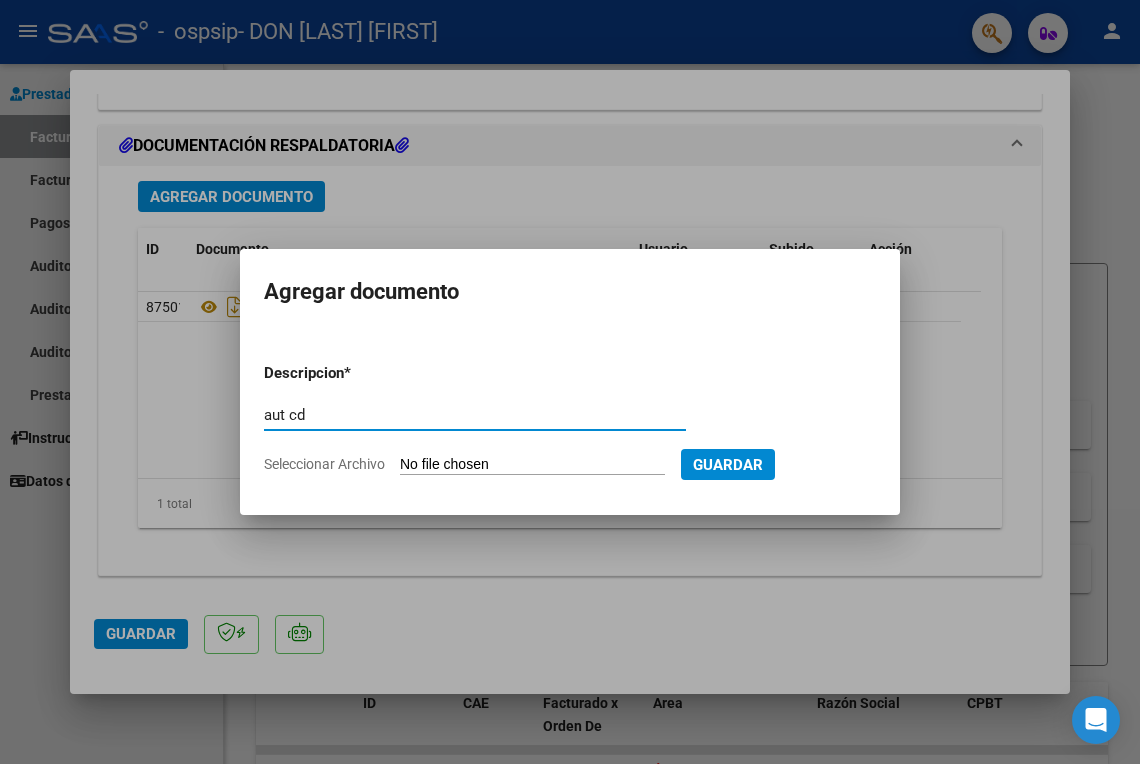 type on "C:\fakepath\[DOCUMENT]" 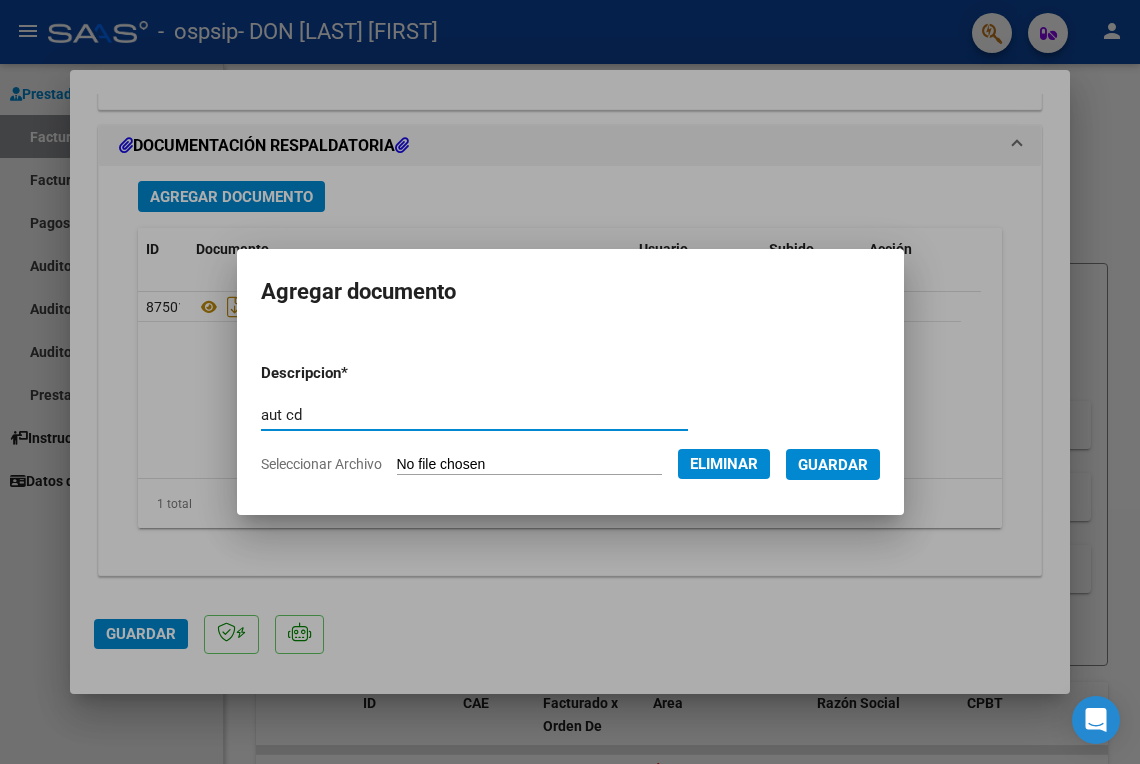 click on "Guardar" at bounding box center (833, 465) 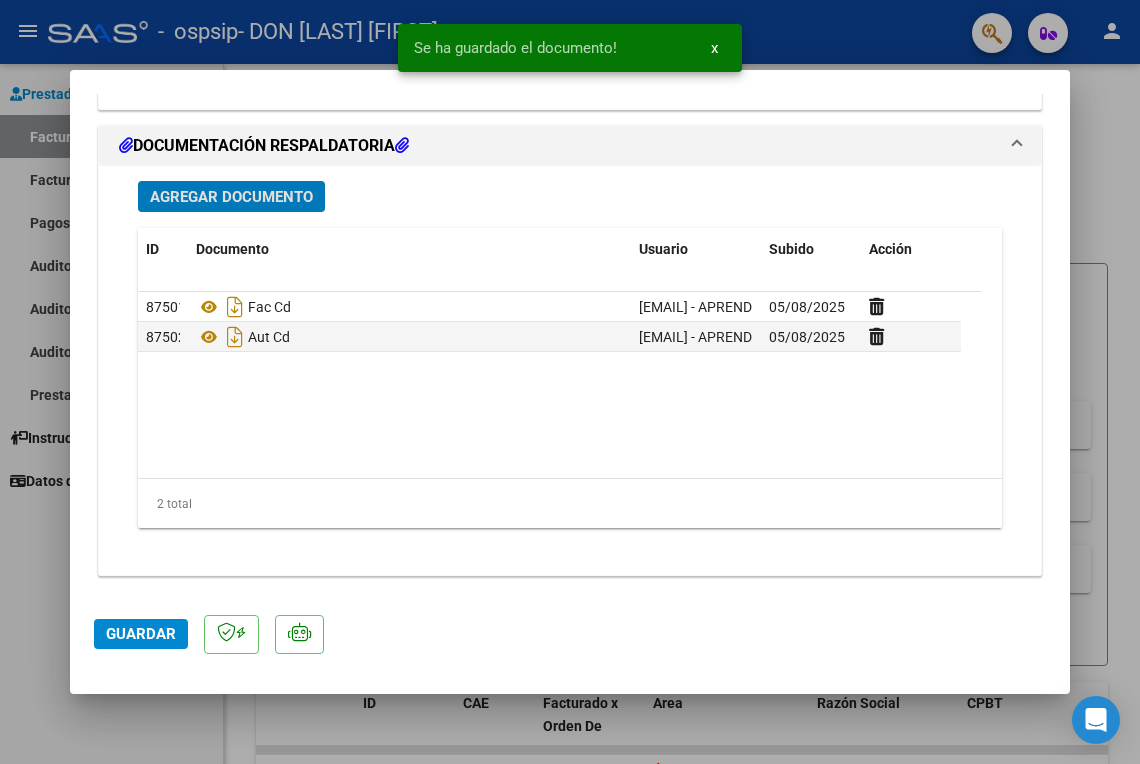 click on "Agregar Documento" at bounding box center [231, 197] 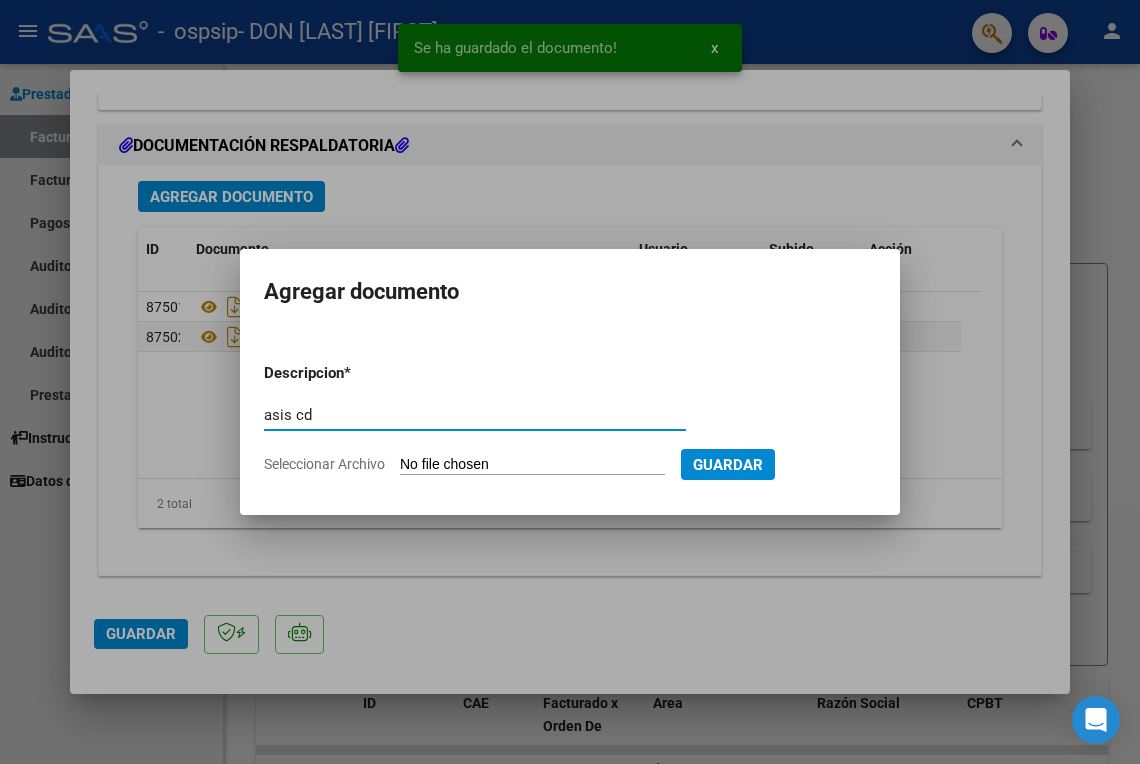 type on "asis cd" 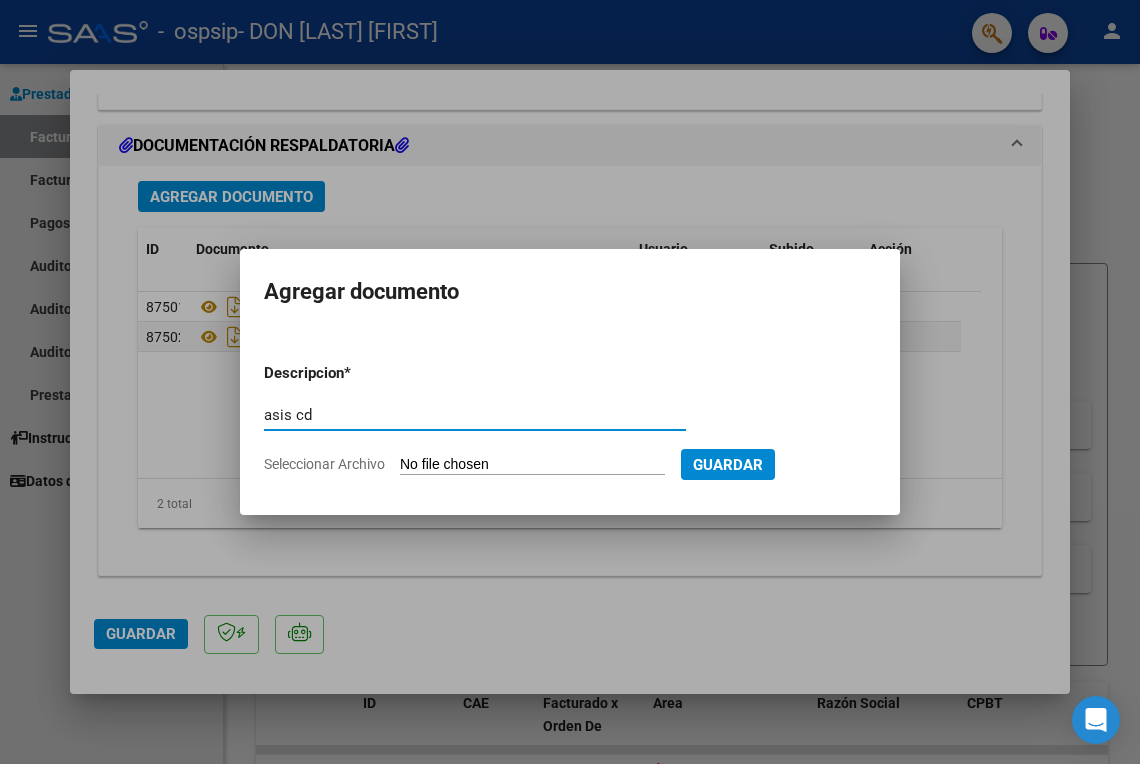 type on "C:\fakepath\[DOCUMENT]" 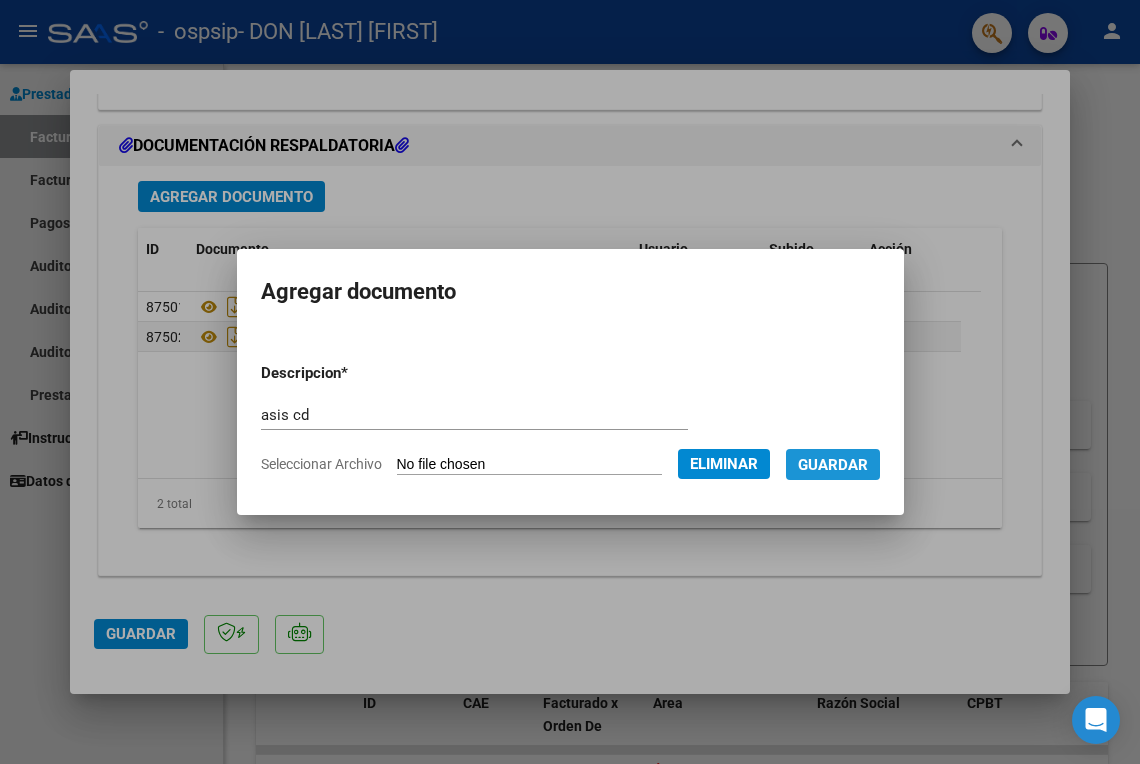 click on "Guardar" at bounding box center [833, 465] 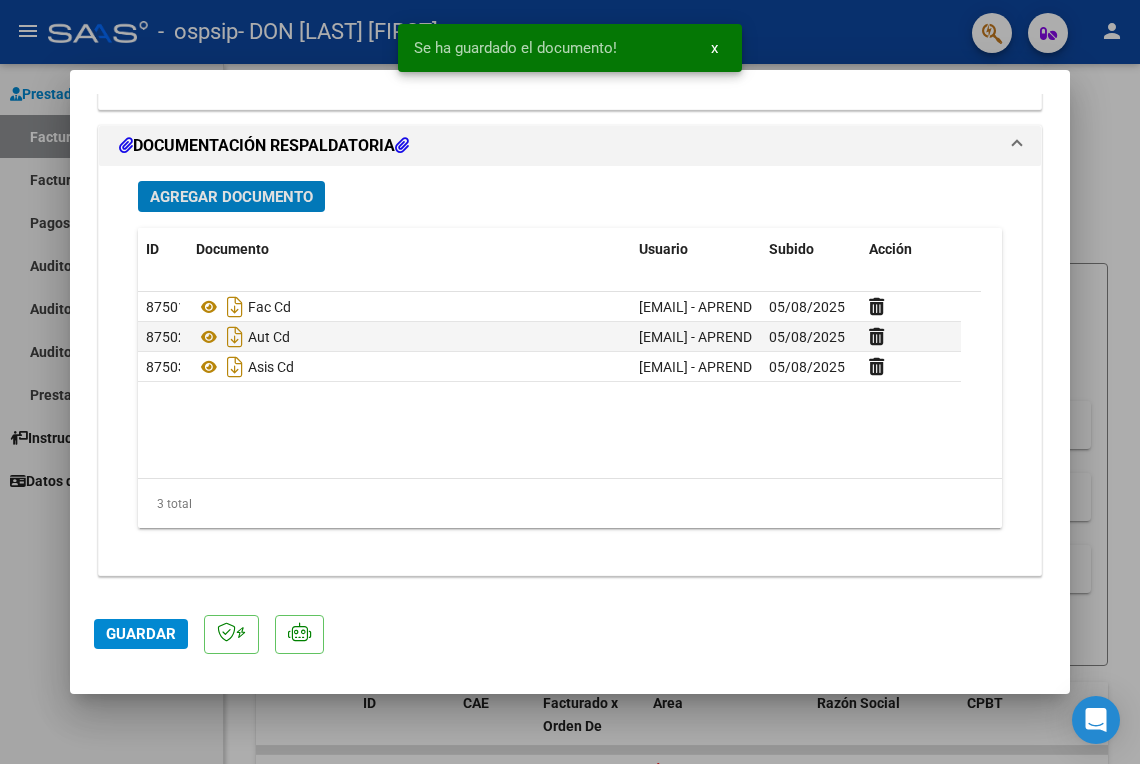click on "Guardar" 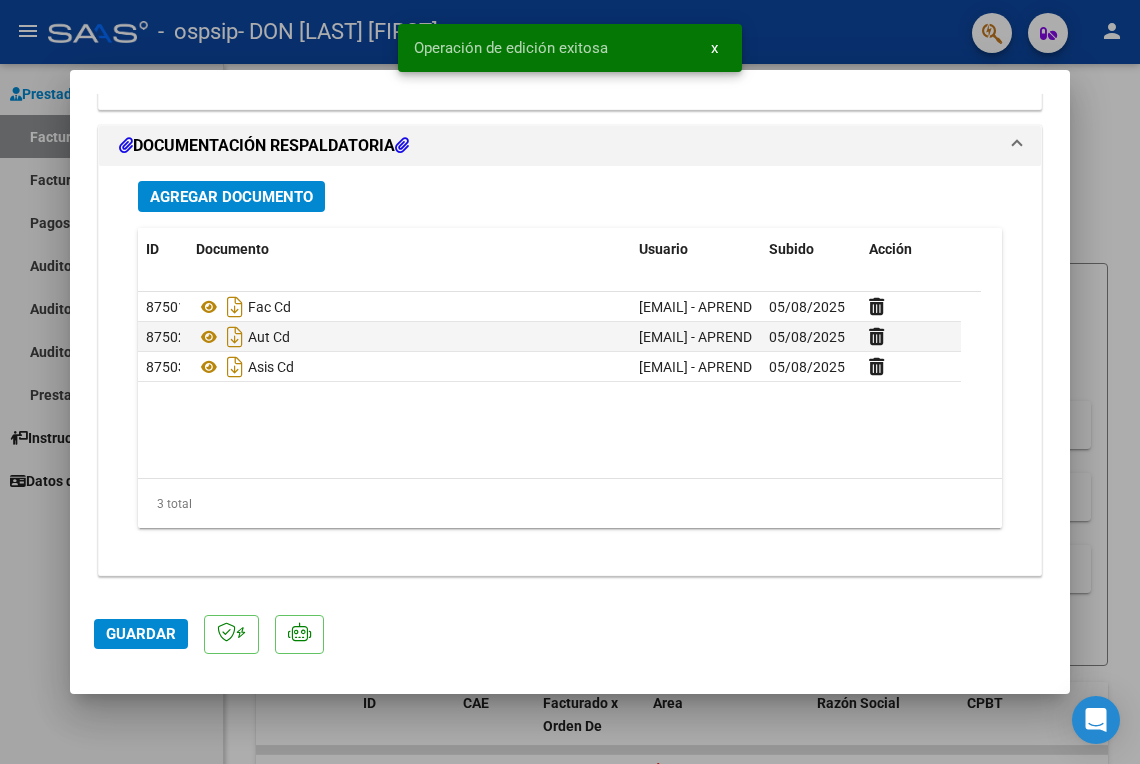 click at bounding box center [570, 382] 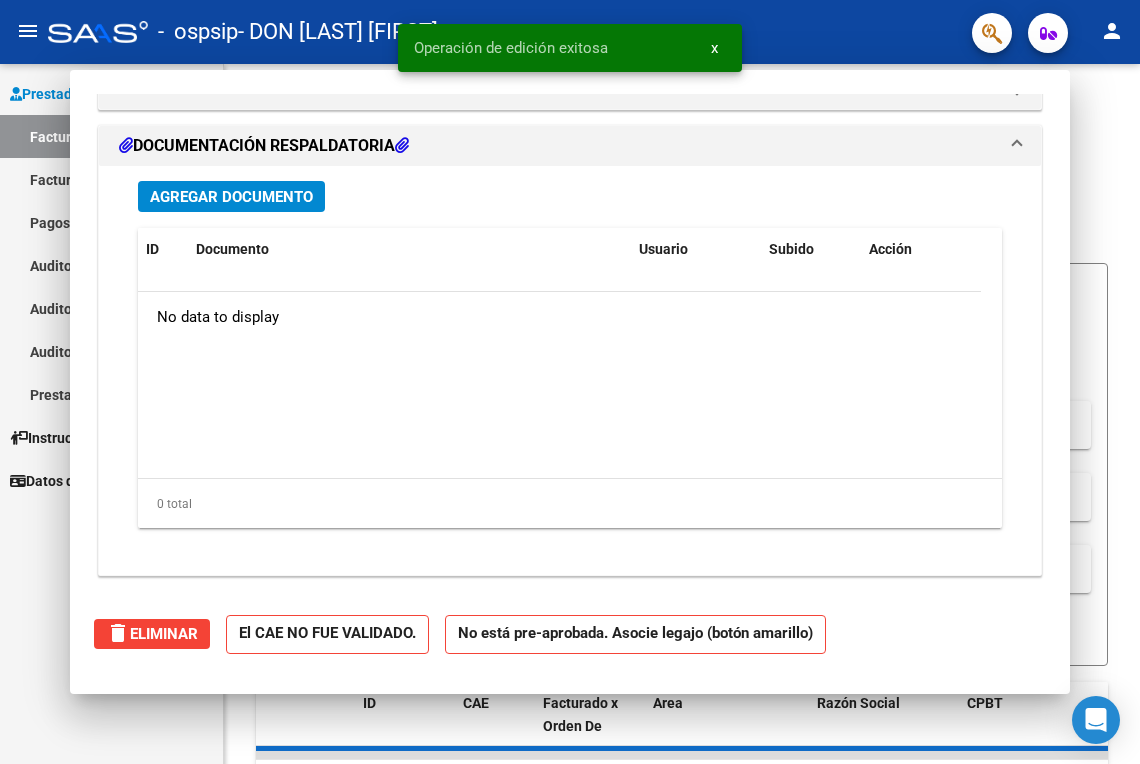 scroll, scrollTop: 0, scrollLeft: 0, axis: both 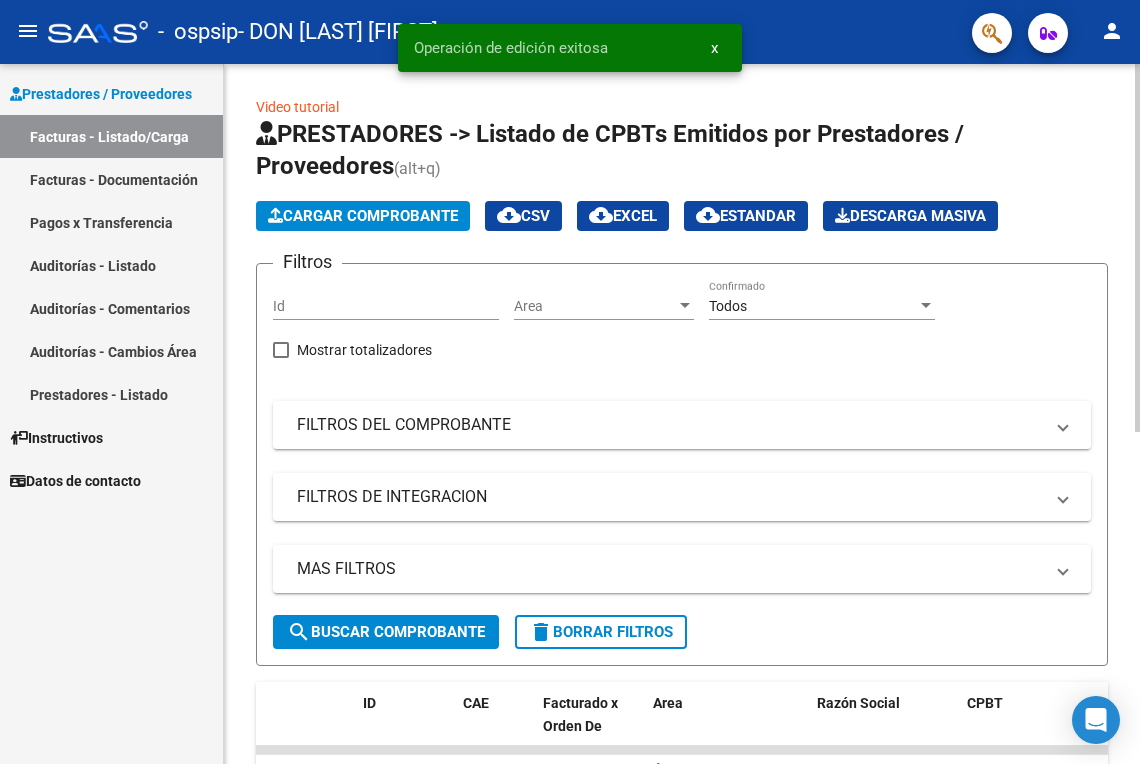 click on "Cargar Comprobante" 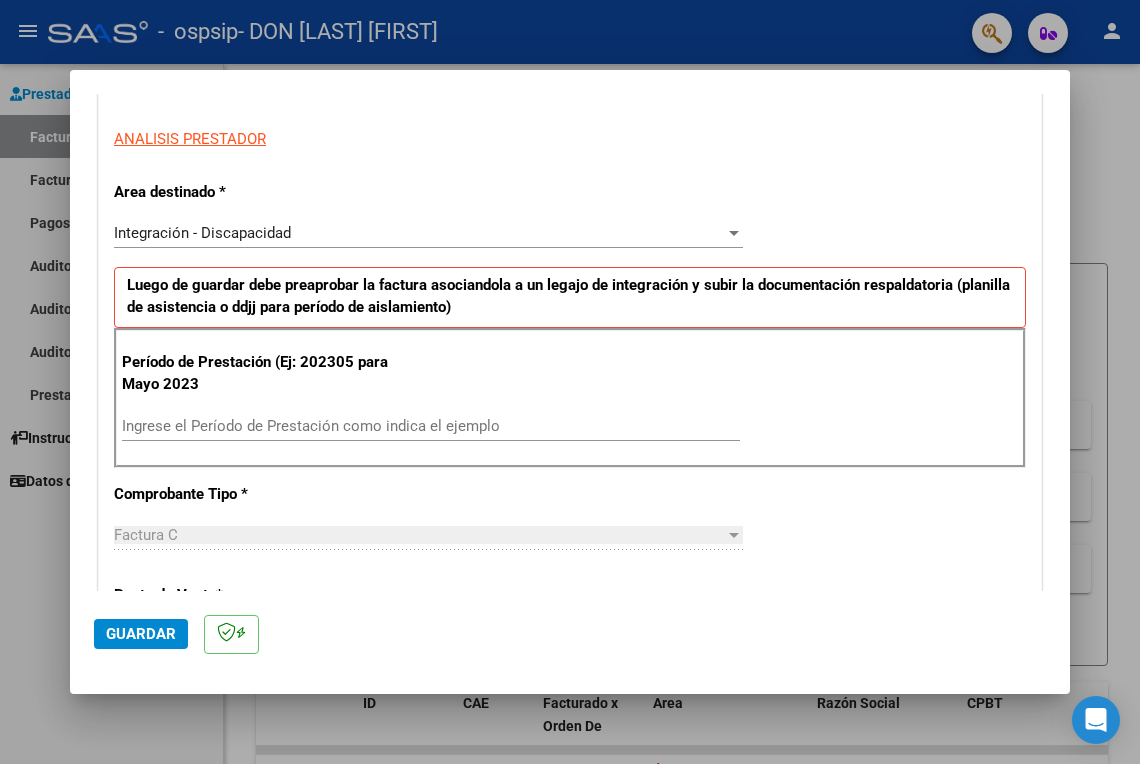 scroll, scrollTop: 225, scrollLeft: 0, axis: vertical 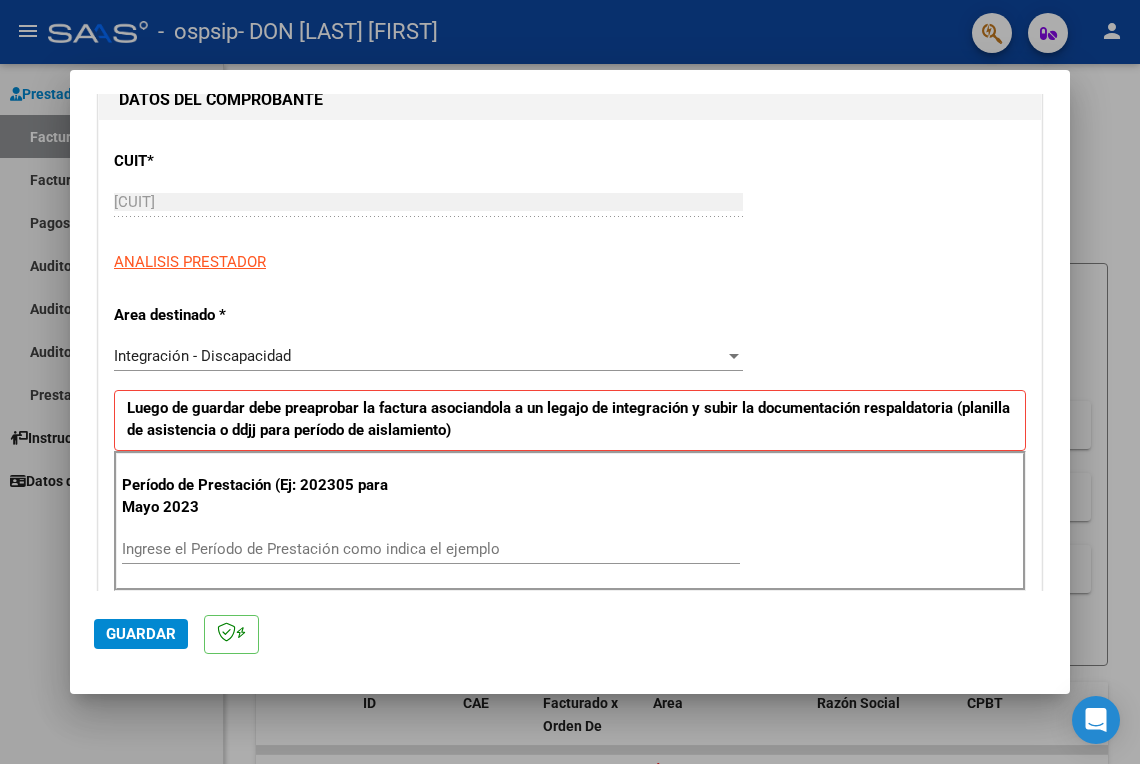 click on "Ingrese el Período de Prestación como indica el ejemplo" at bounding box center [431, 549] 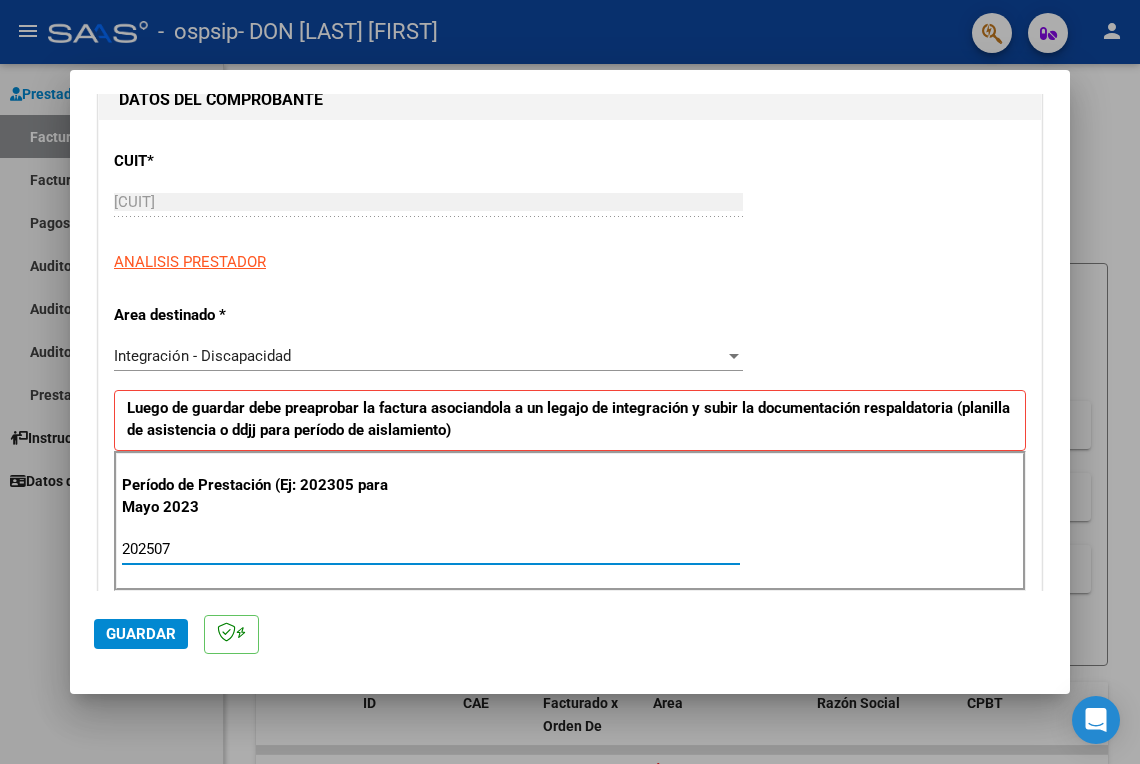 type on "202507" 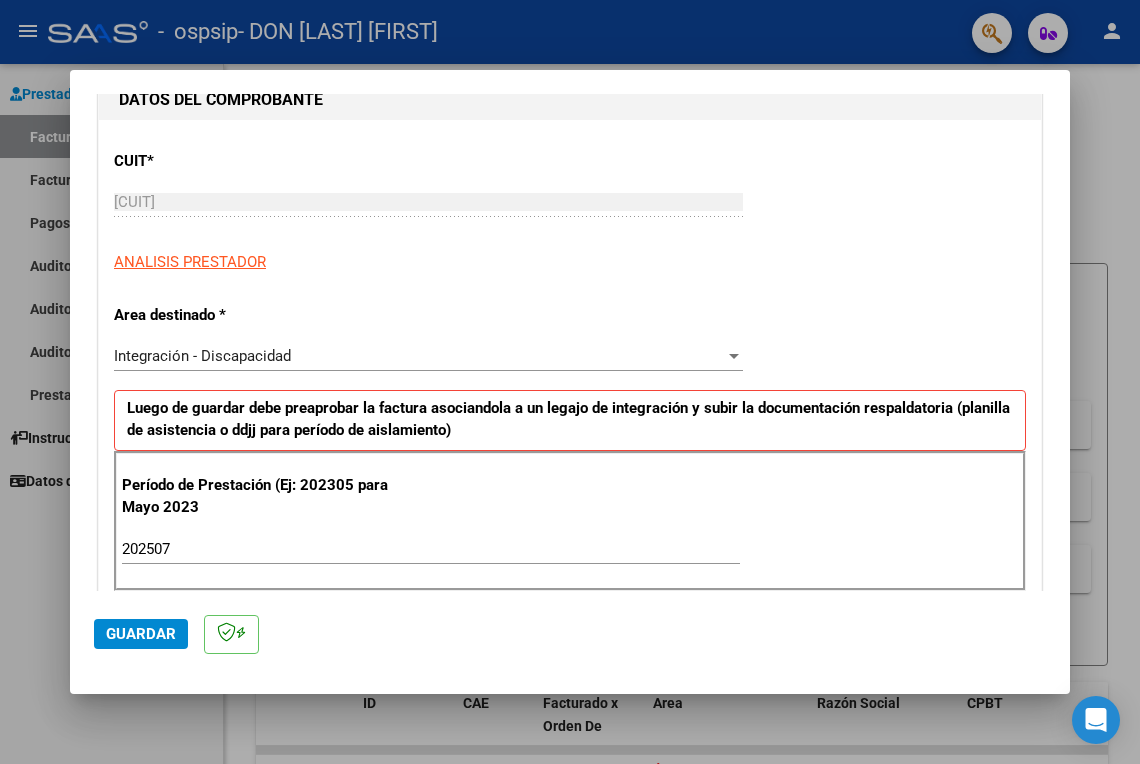 click on "Guardar" 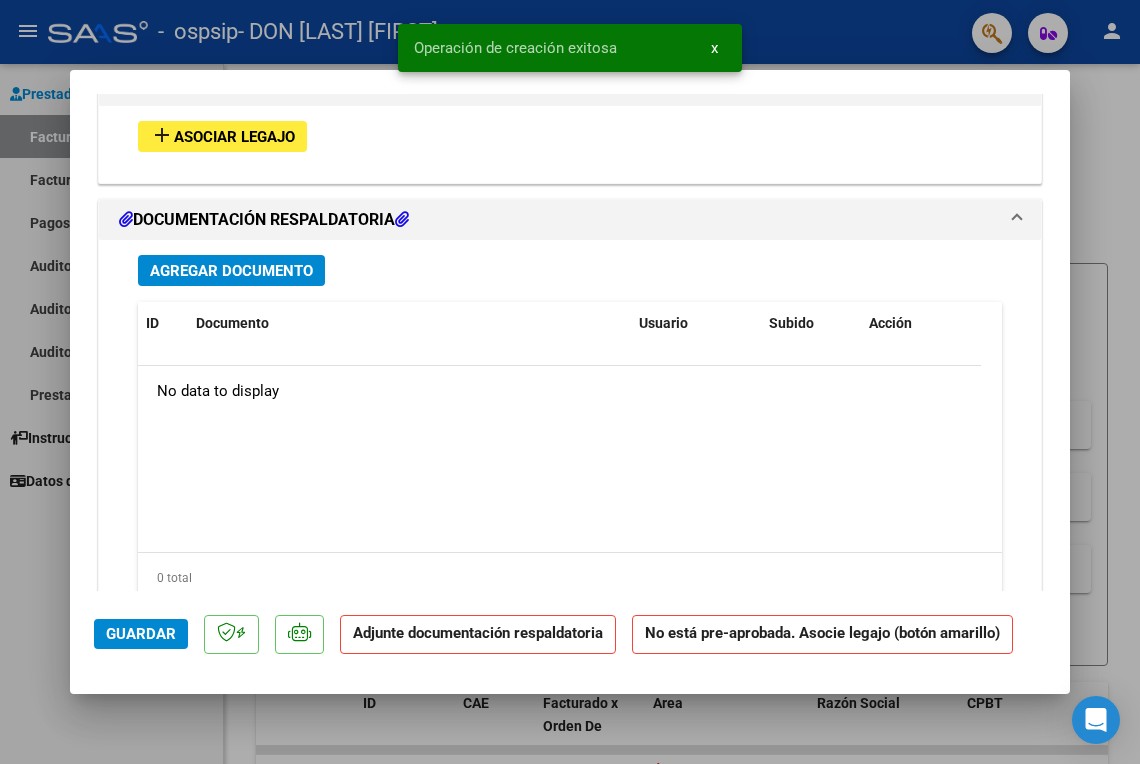 scroll, scrollTop: 1641, scrollLeft: 0, axis: vertical 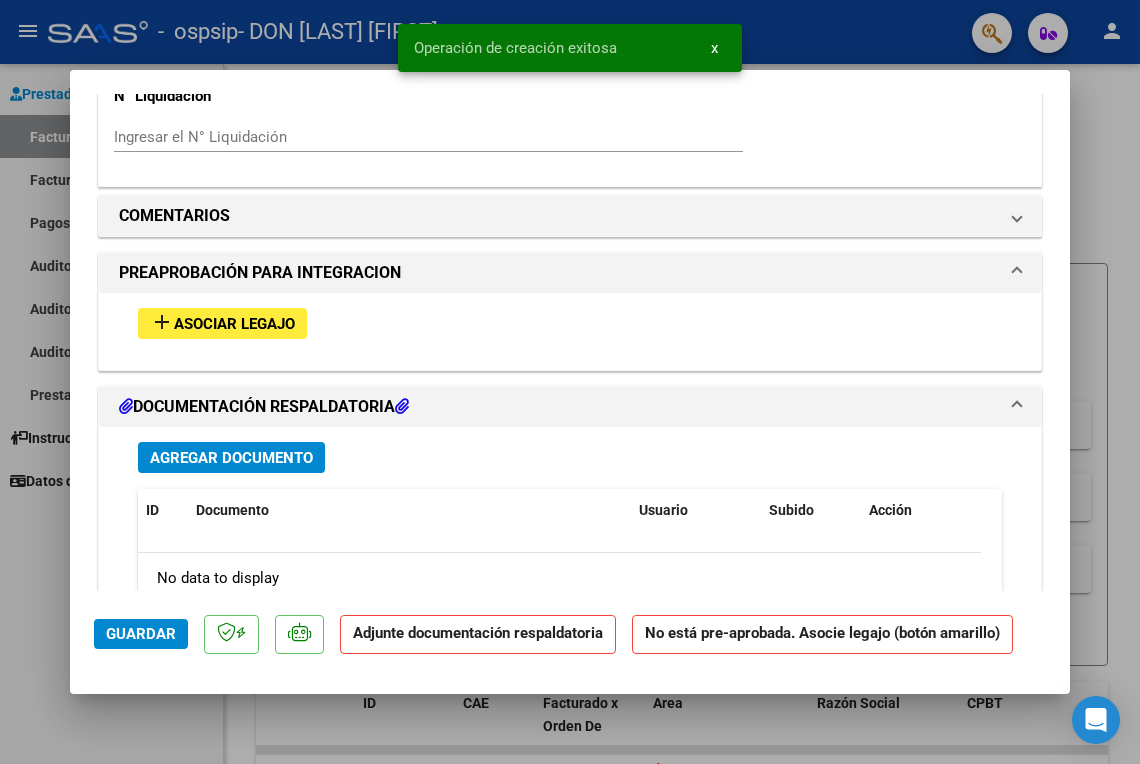 click on "Asociar Legajo" at bounding box center [234, 324] 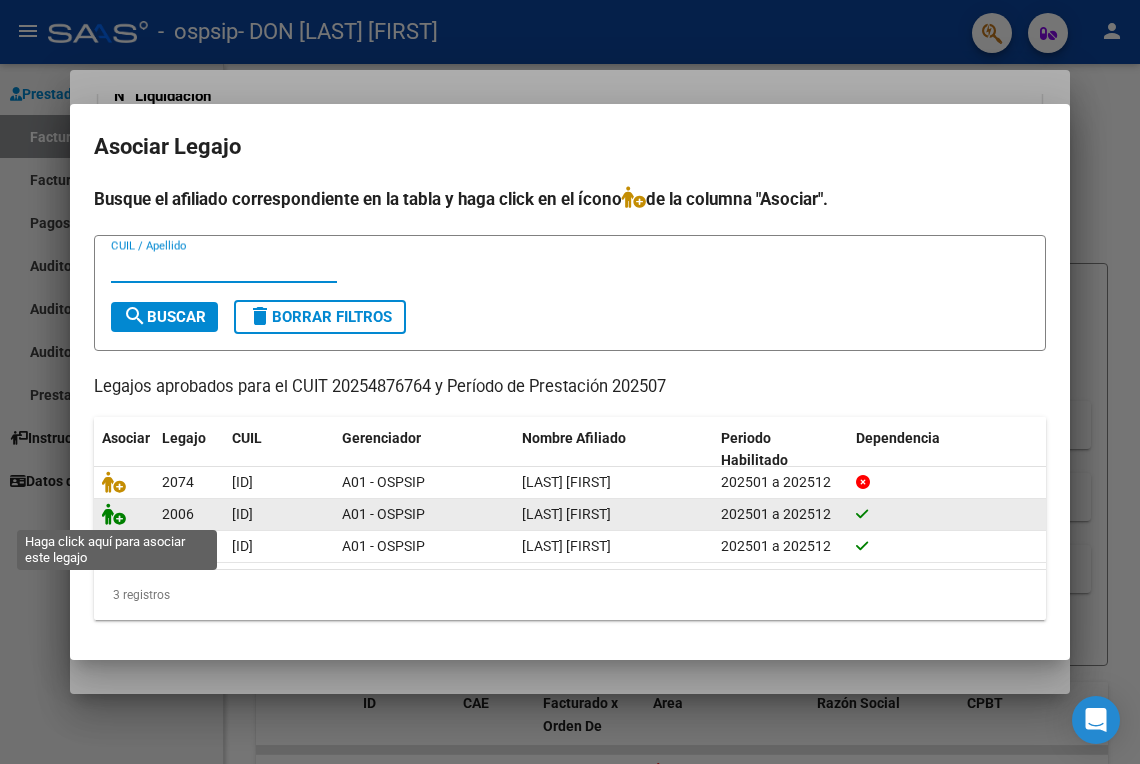 click 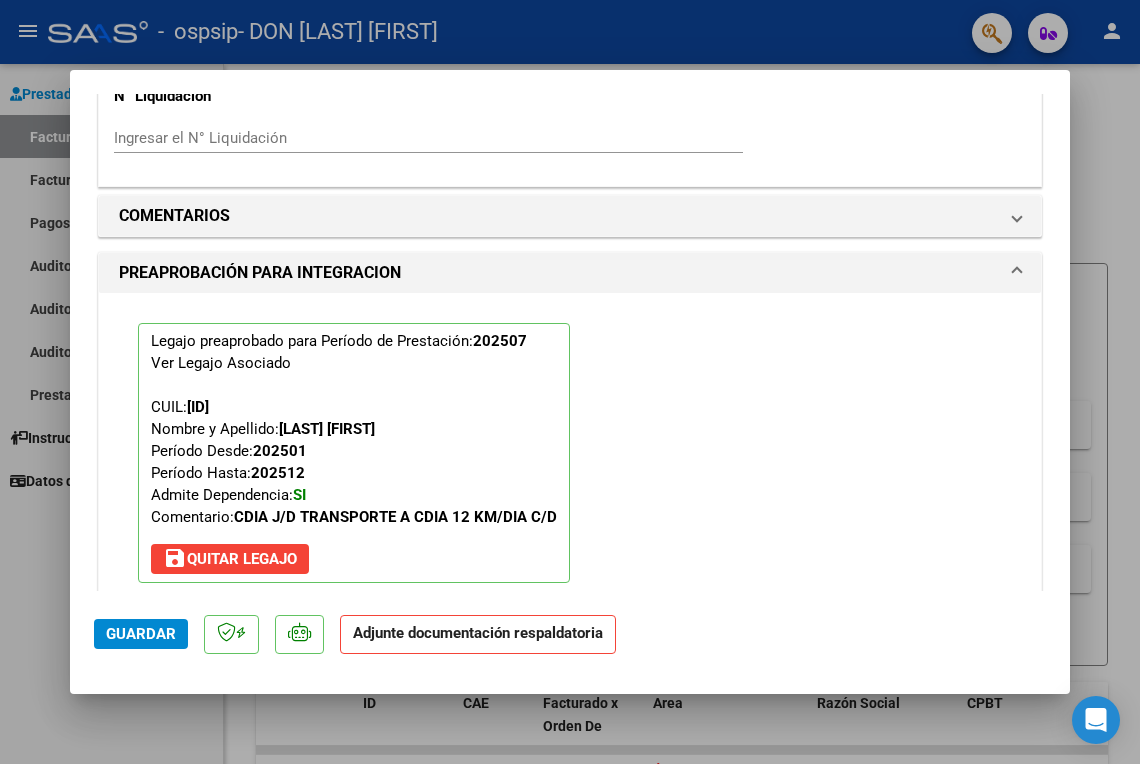 scroll, scrollTop: 2220, scrollLeft: 0, axis: vertical 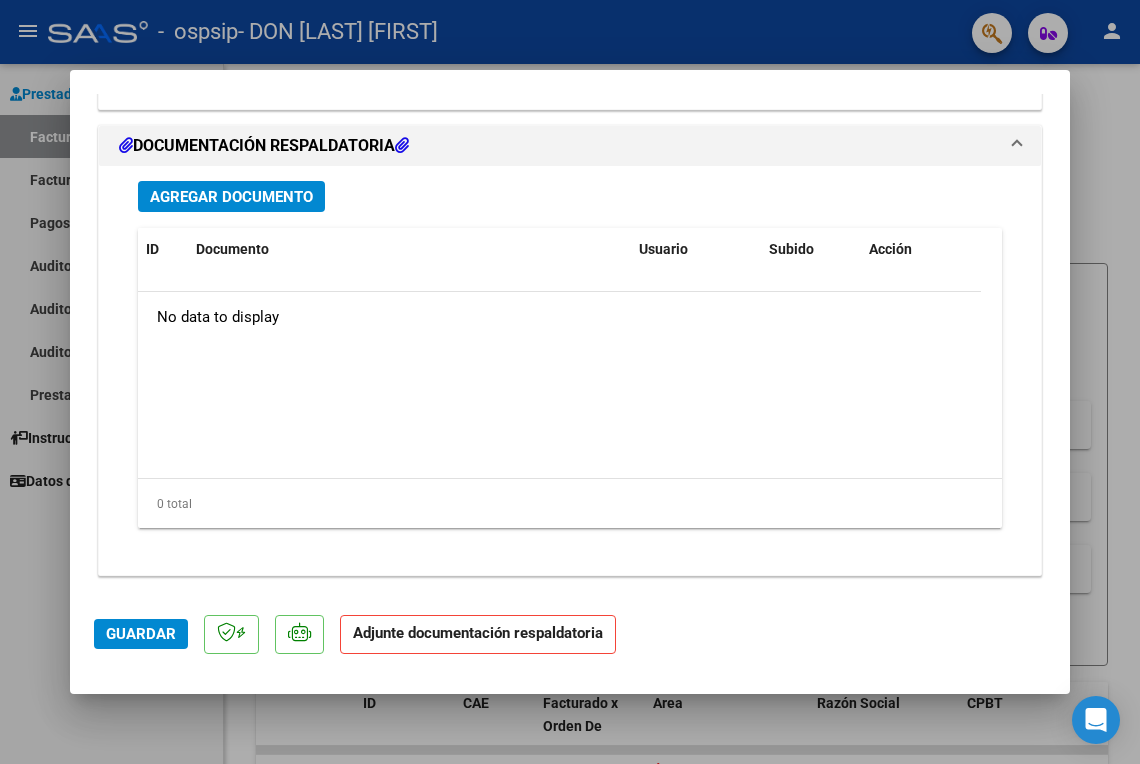 click on "Agregar Documento" at bounding box center (231, 197) 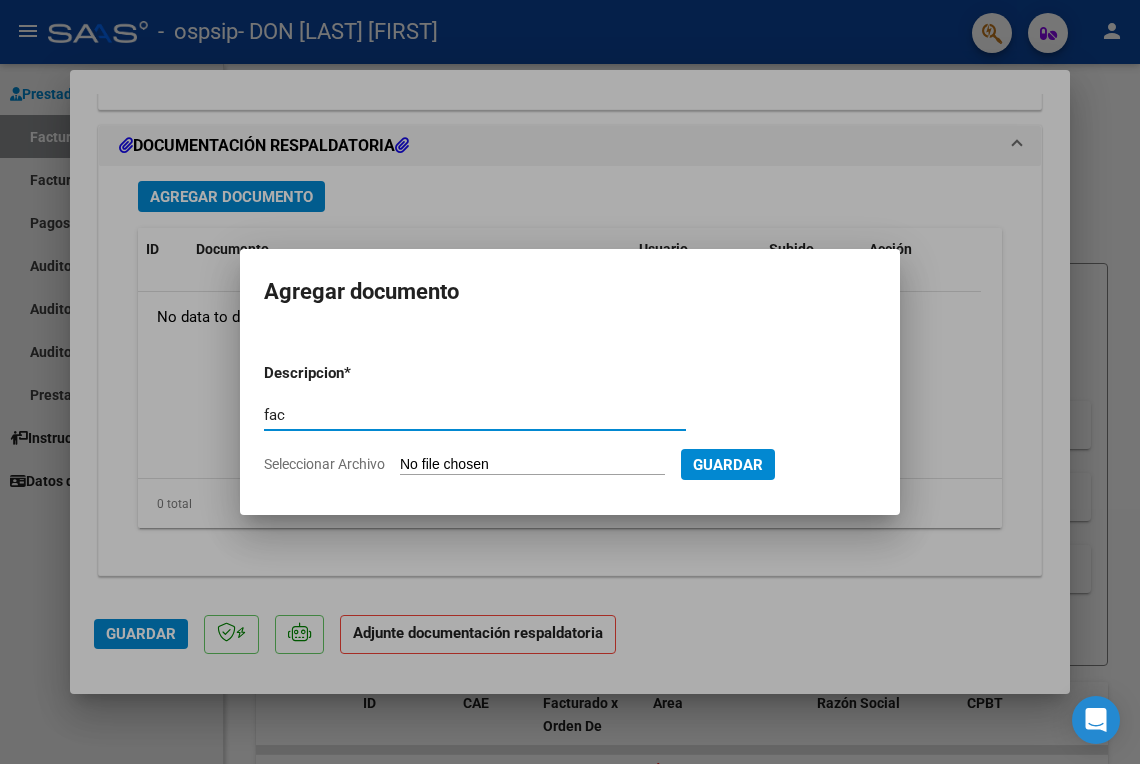 type on "fac" 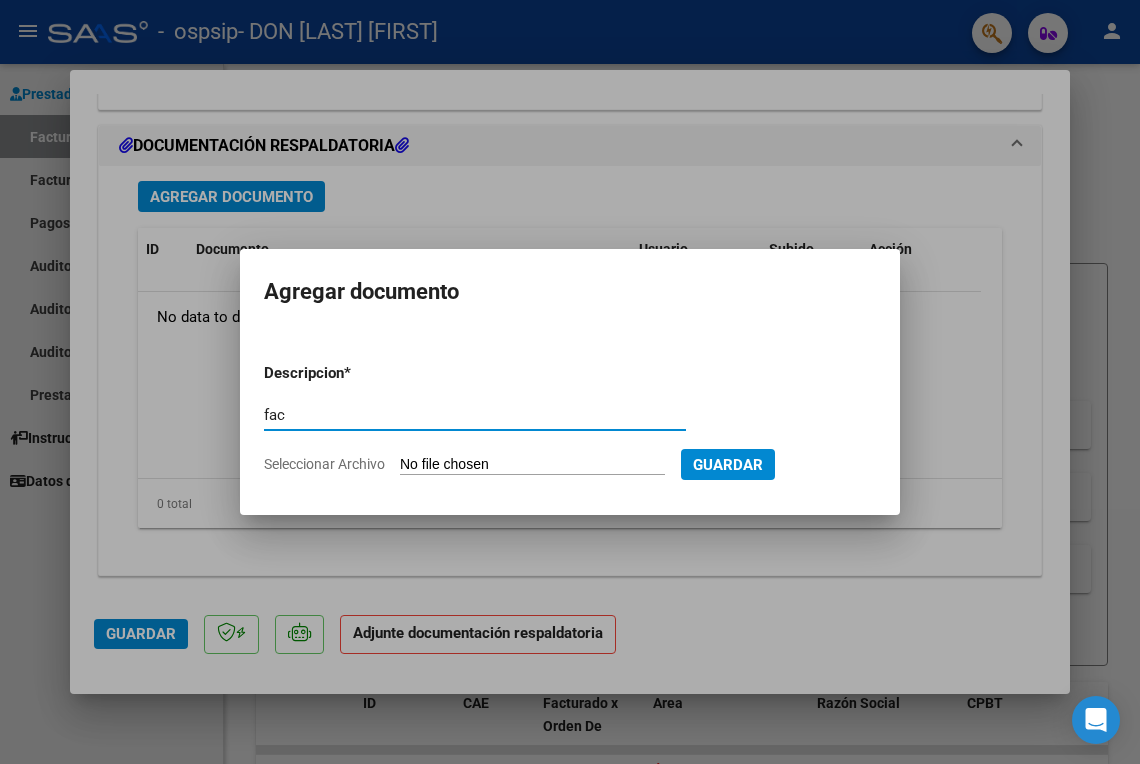 type on "C:\fakepath\[DOCUMENT]" 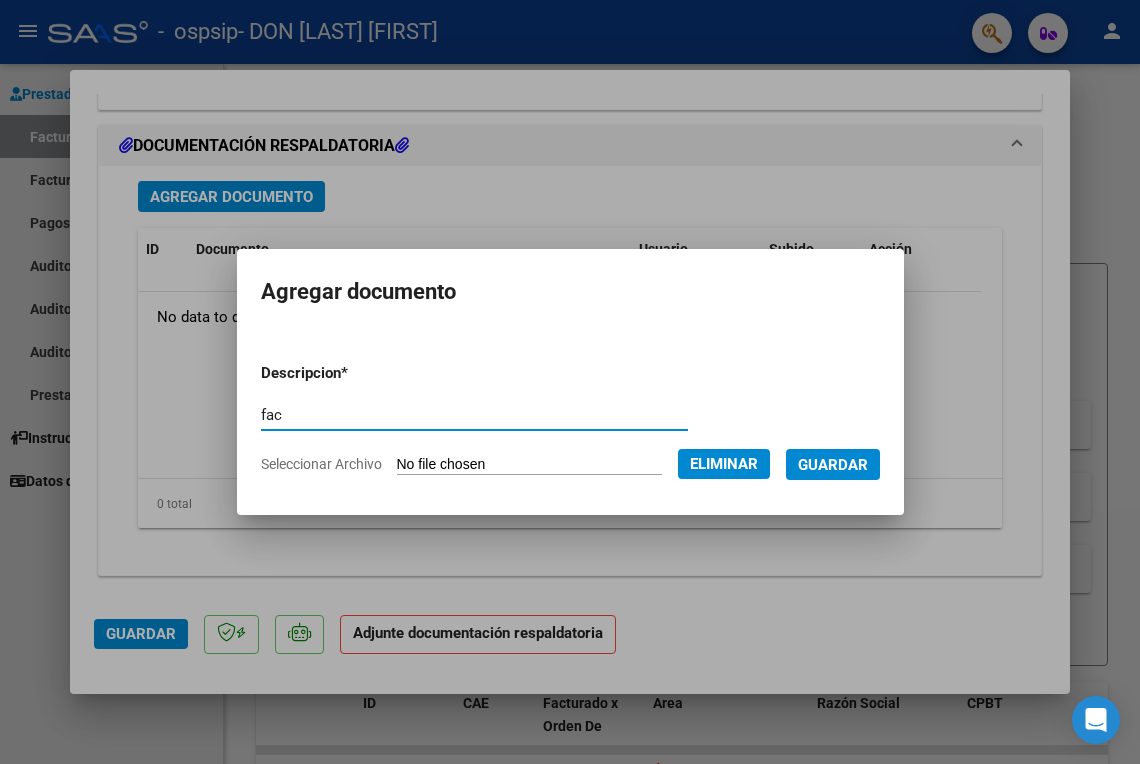 click on "Guardar" at bounding box center (833, 465) 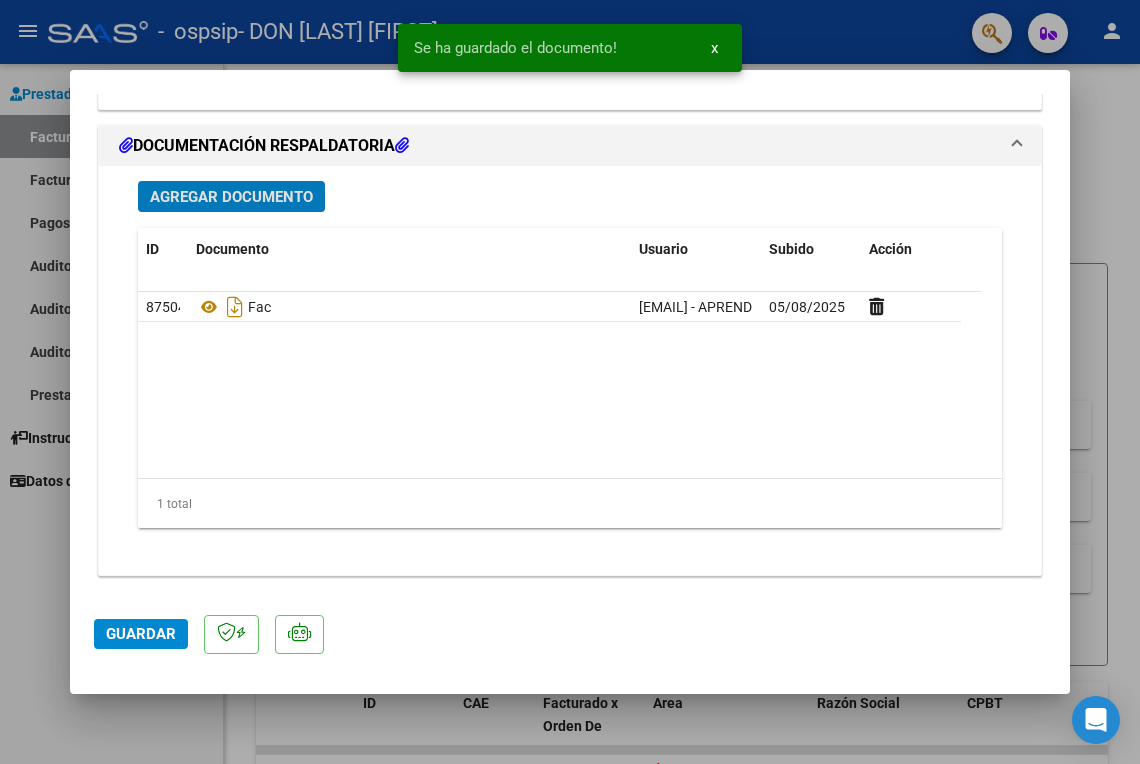 click on "Agregar Documento" at bounding box center [231, 197] 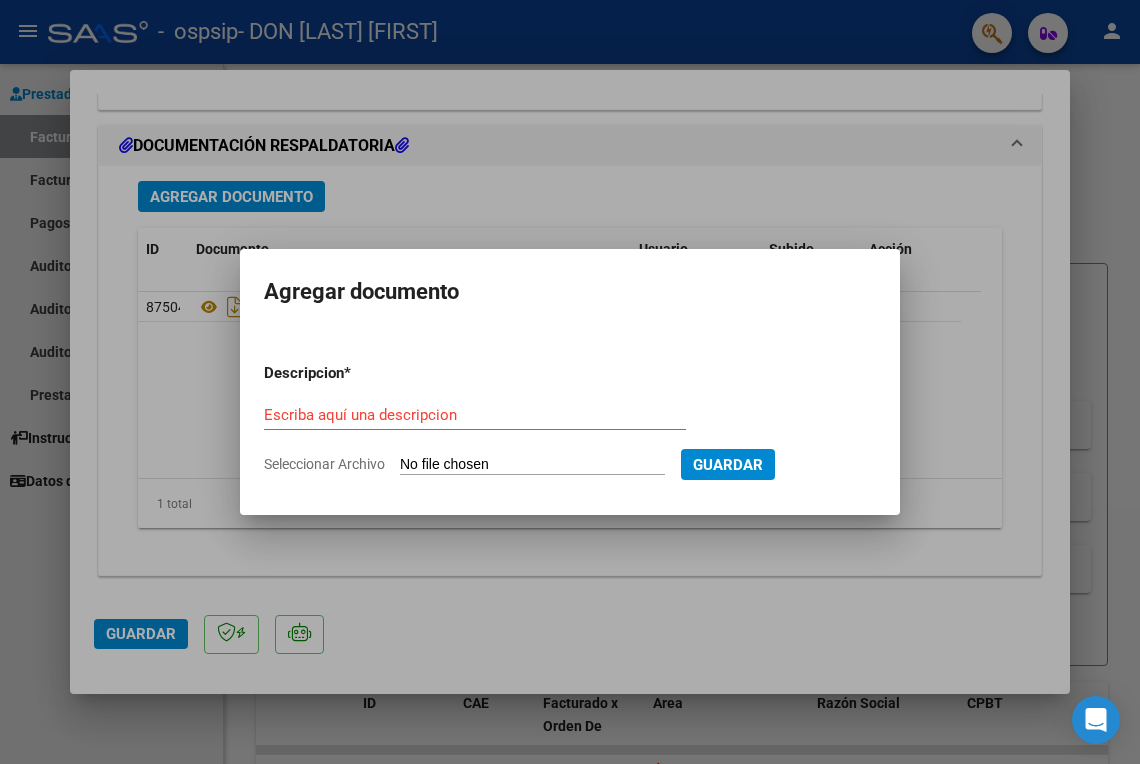 type on "C:\fakepath\[DOCUMENT]" 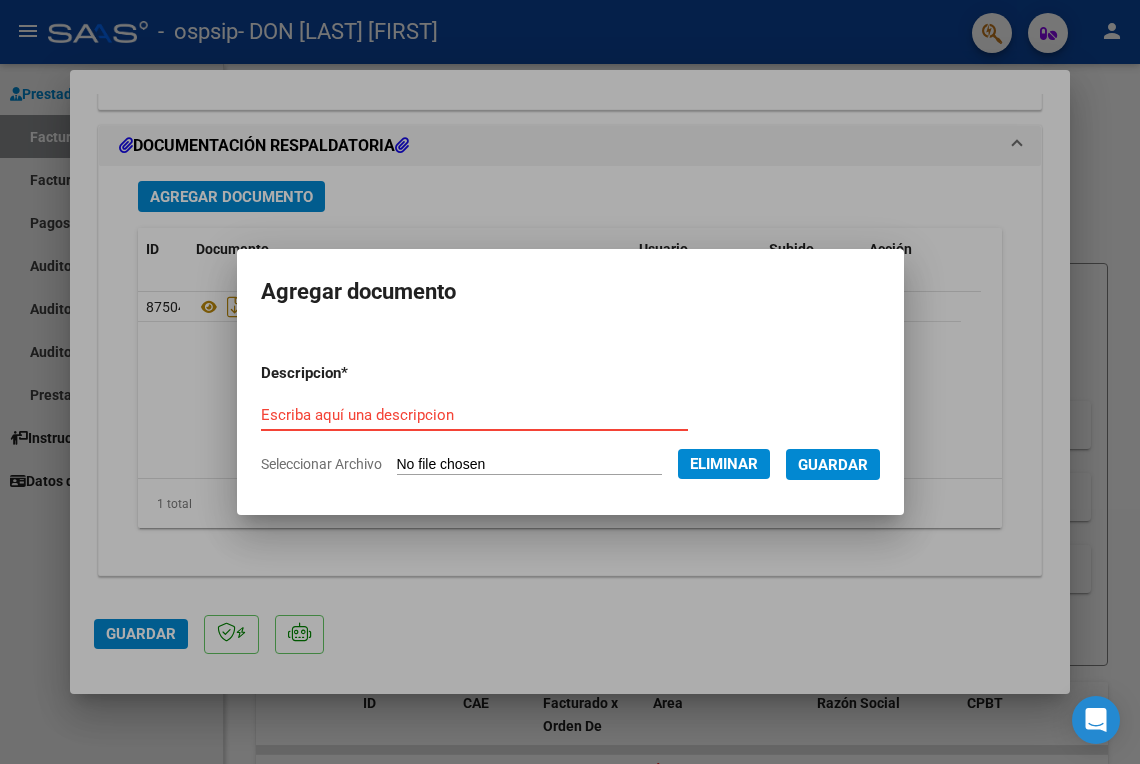 click on "Escriba aquí una descripcion" at bounding box center (474, 415) 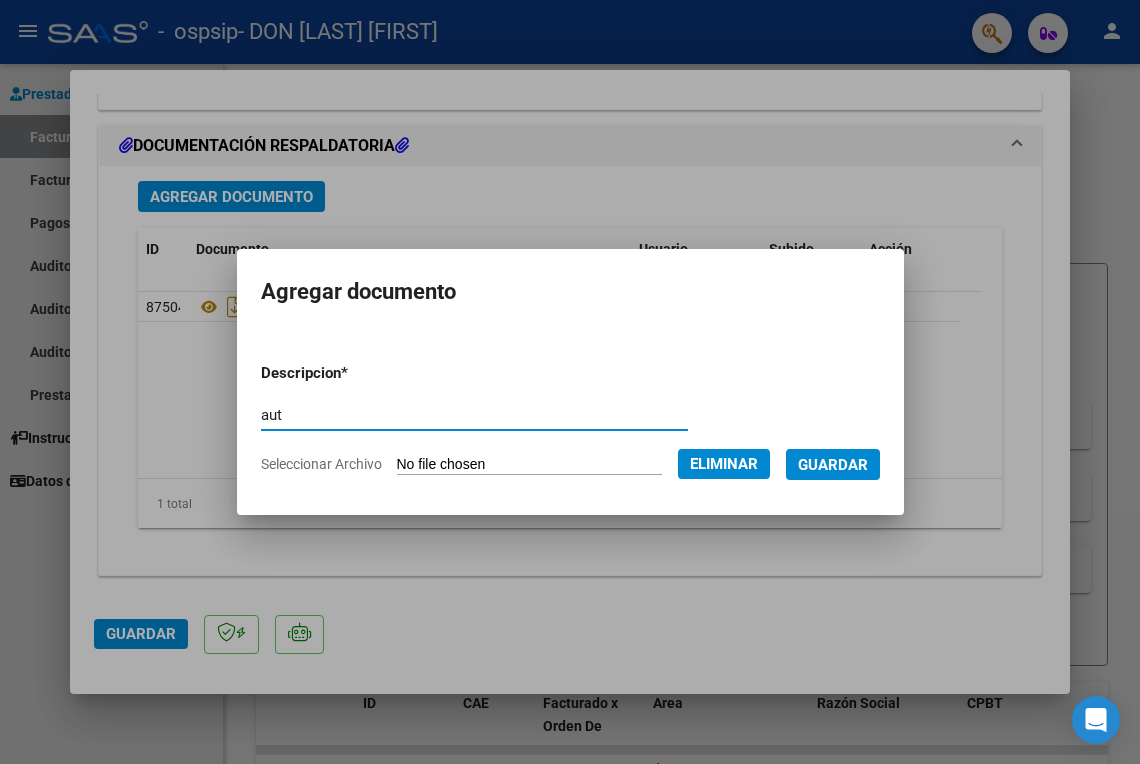 type on "aut" 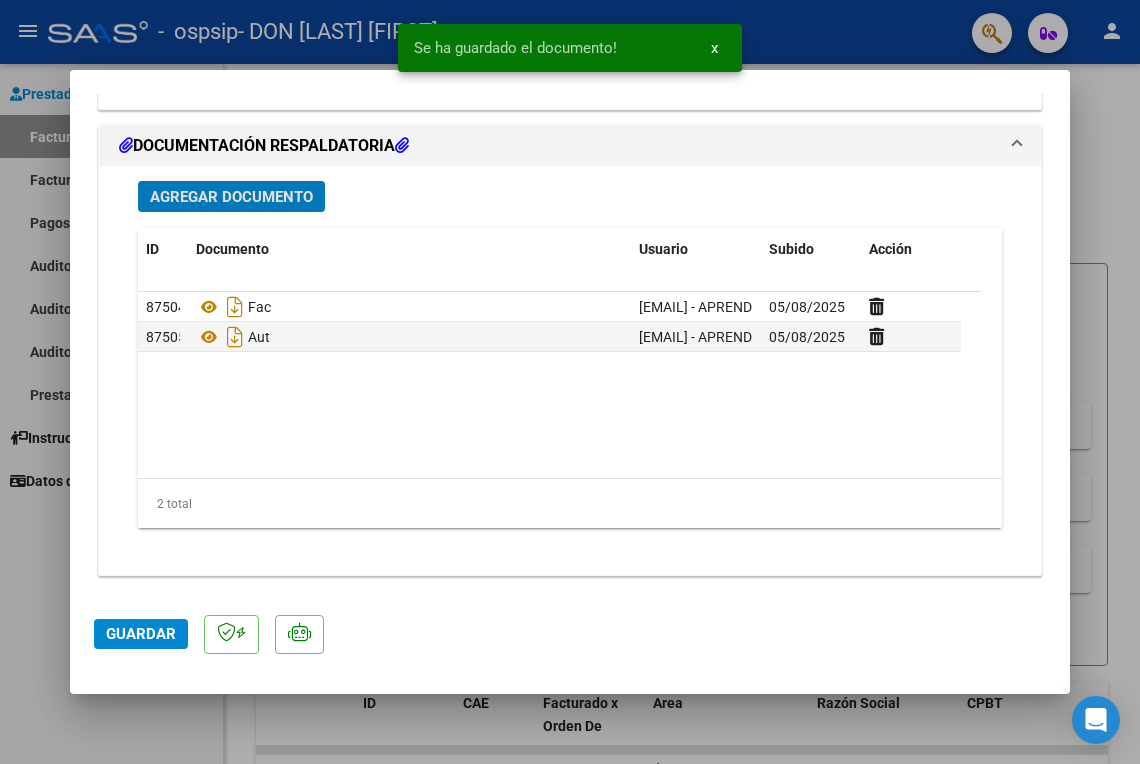 click on "Agregar Documento" at bounding box center (231, 197) 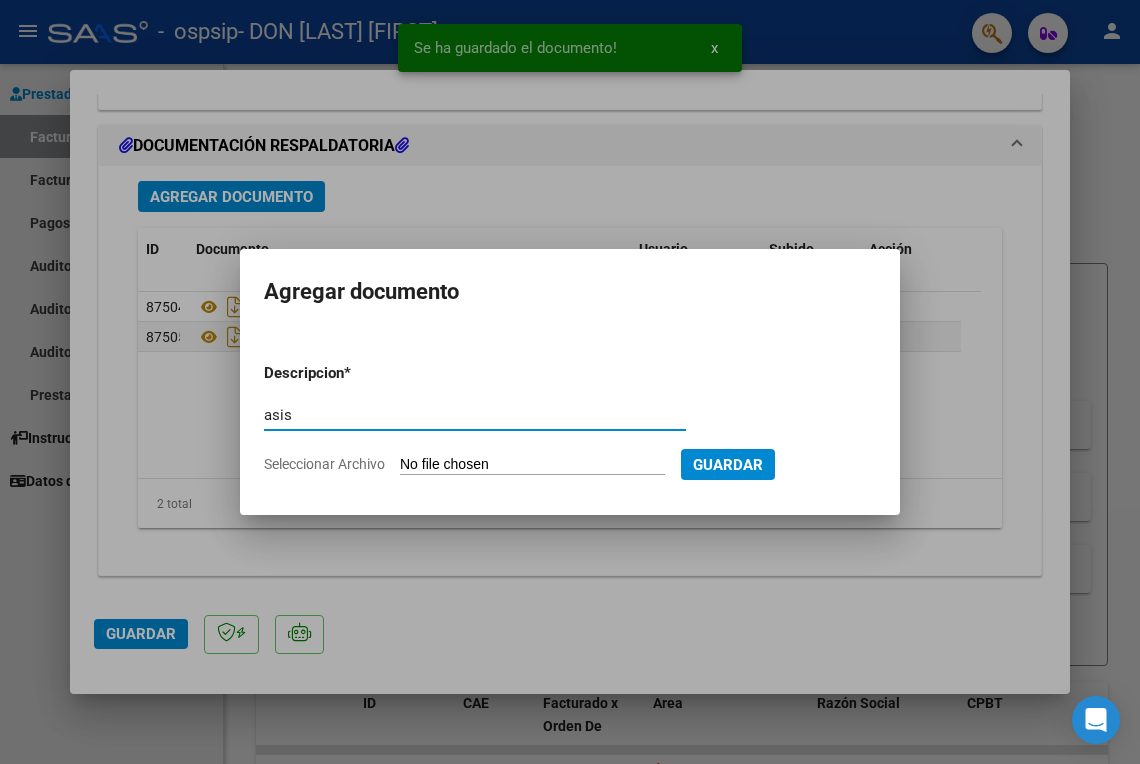 type on "asis" 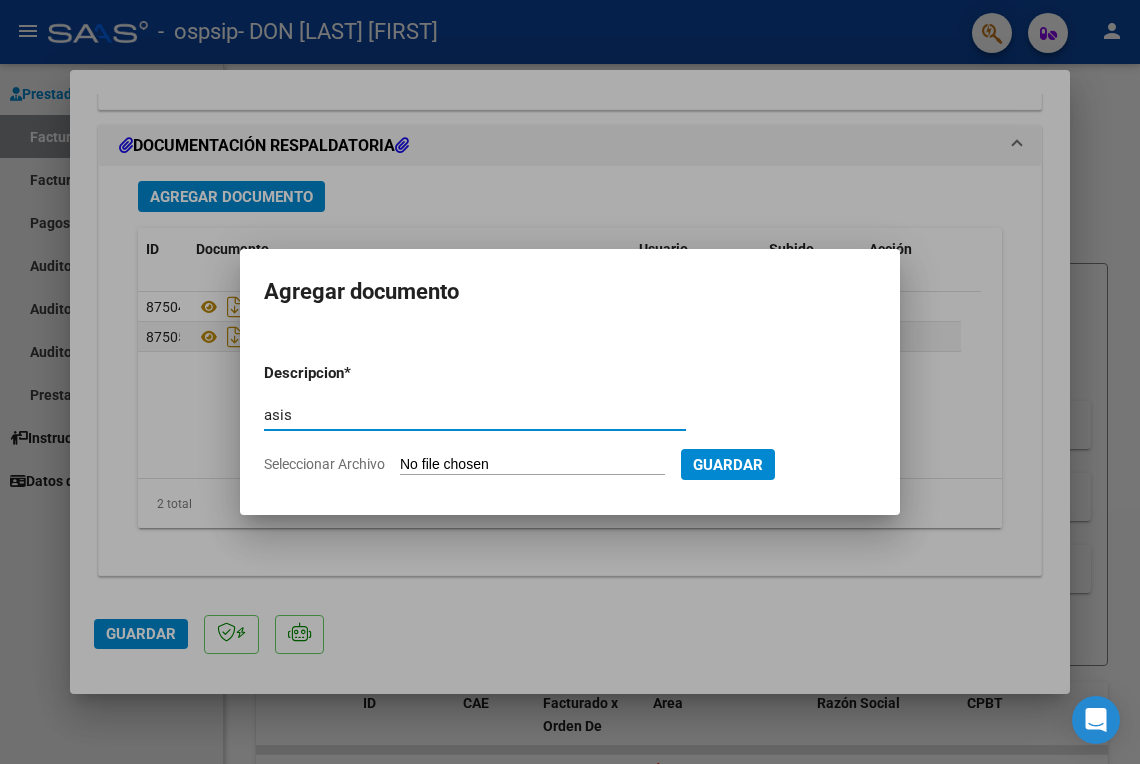 type on "C:\fakepath\[DOCUMENT]" 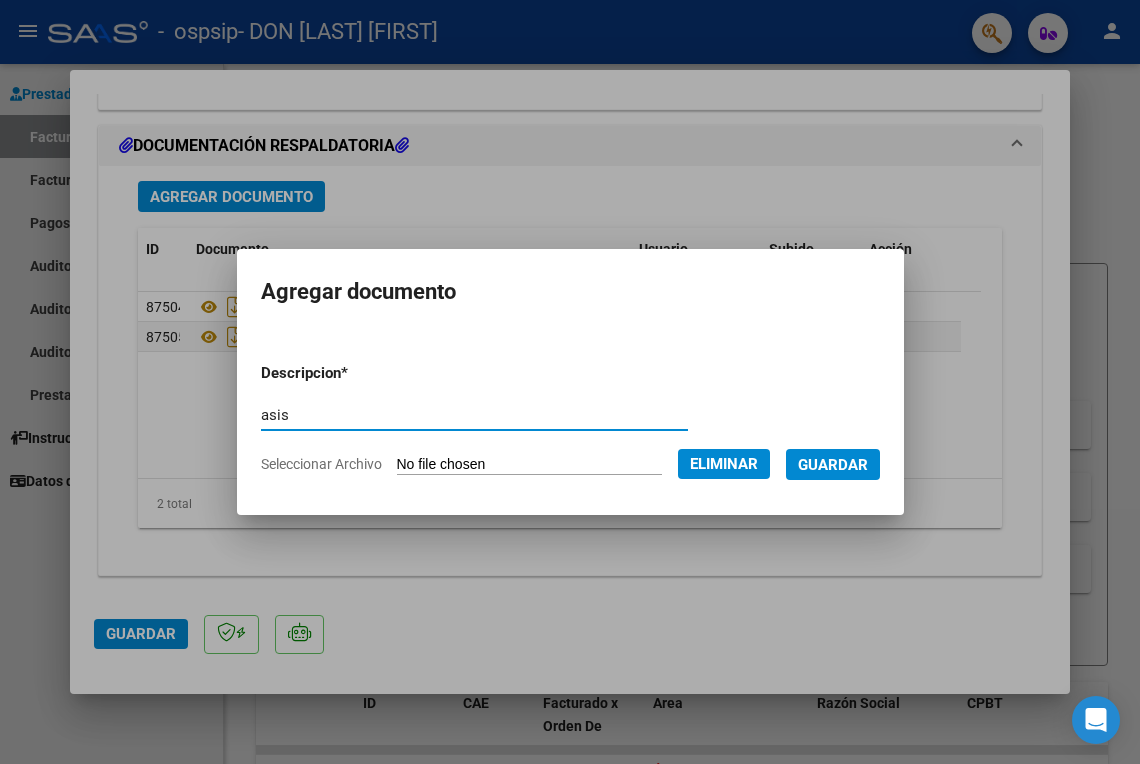 click on "Guardar" at bounding box center (833, 464) 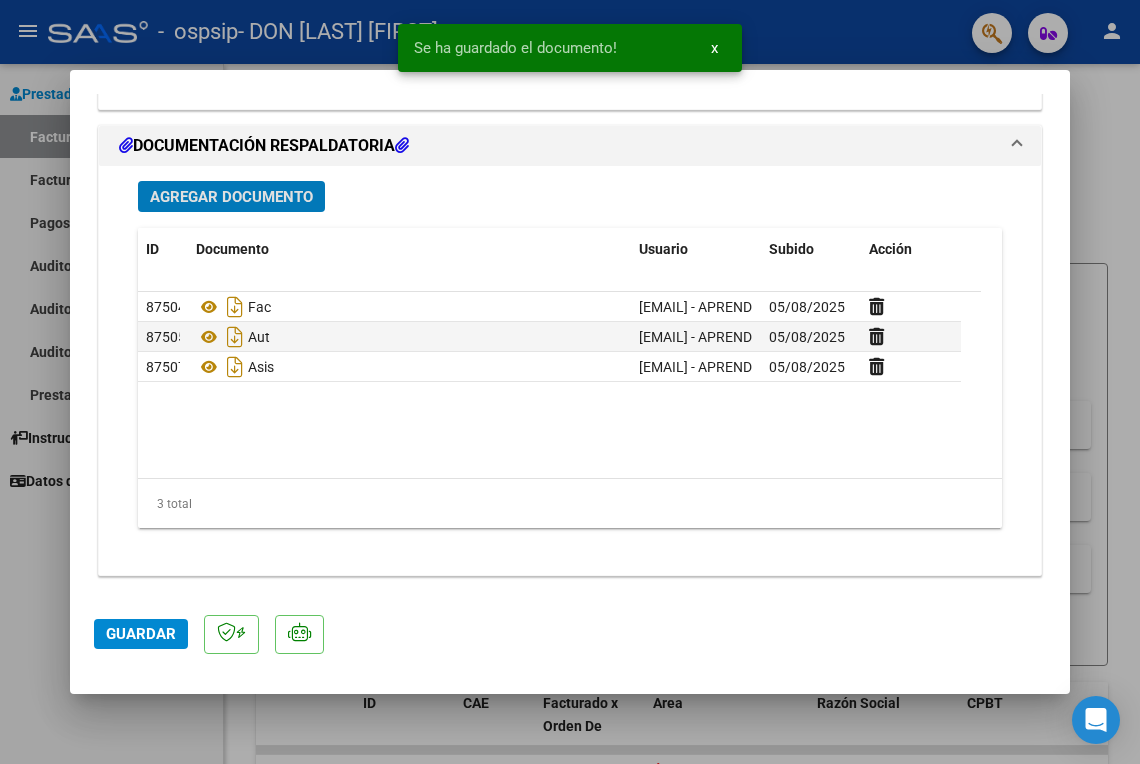 click on "Guardar" 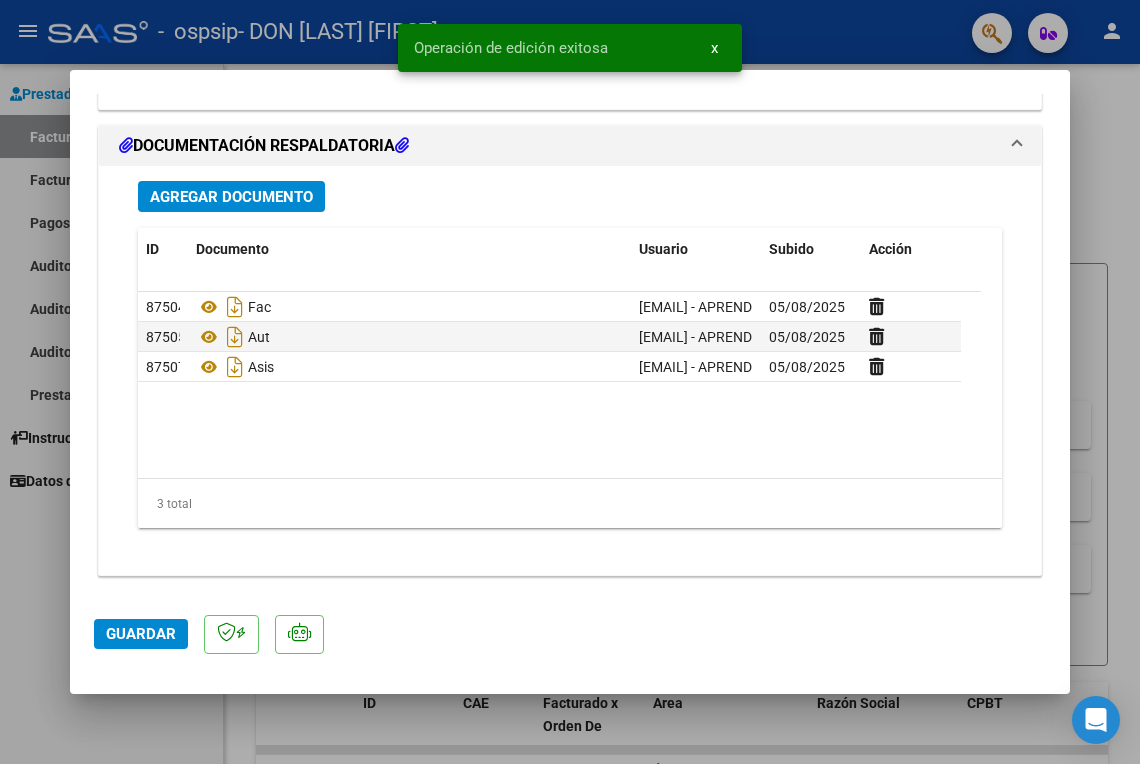 click at bounding box center [570, 382] 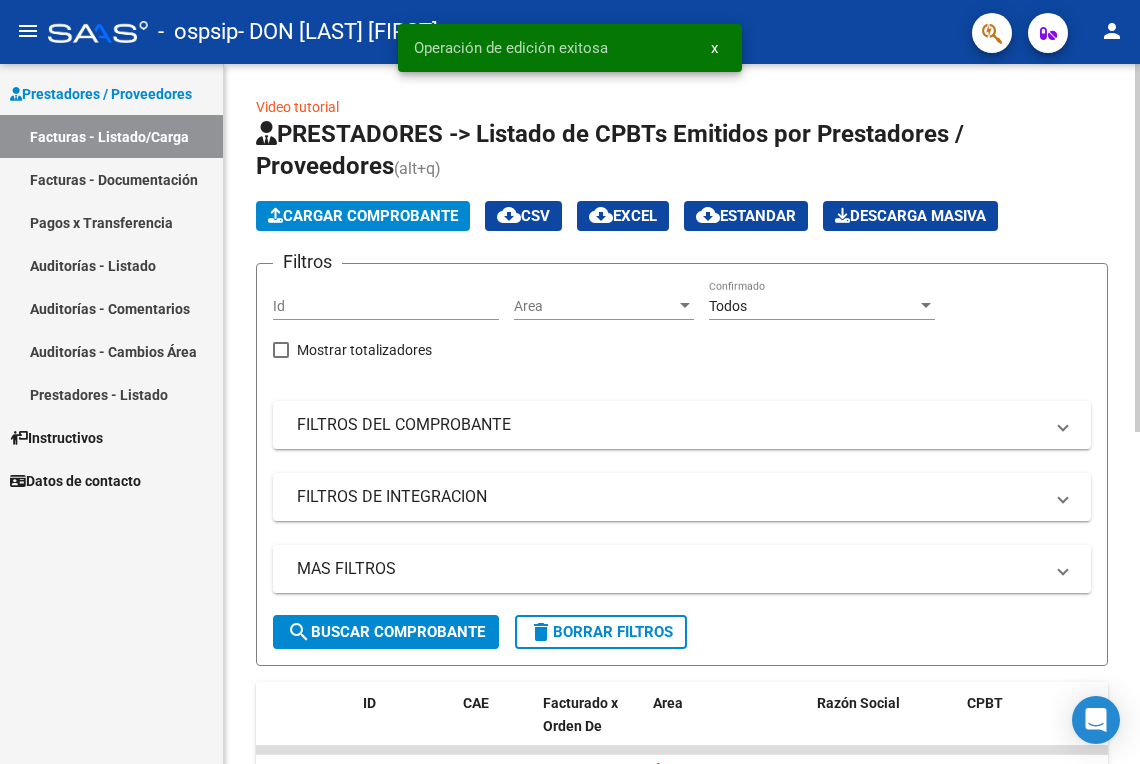 scroll, scrollTop: 533, scrollLeft: 0, axis: vertical 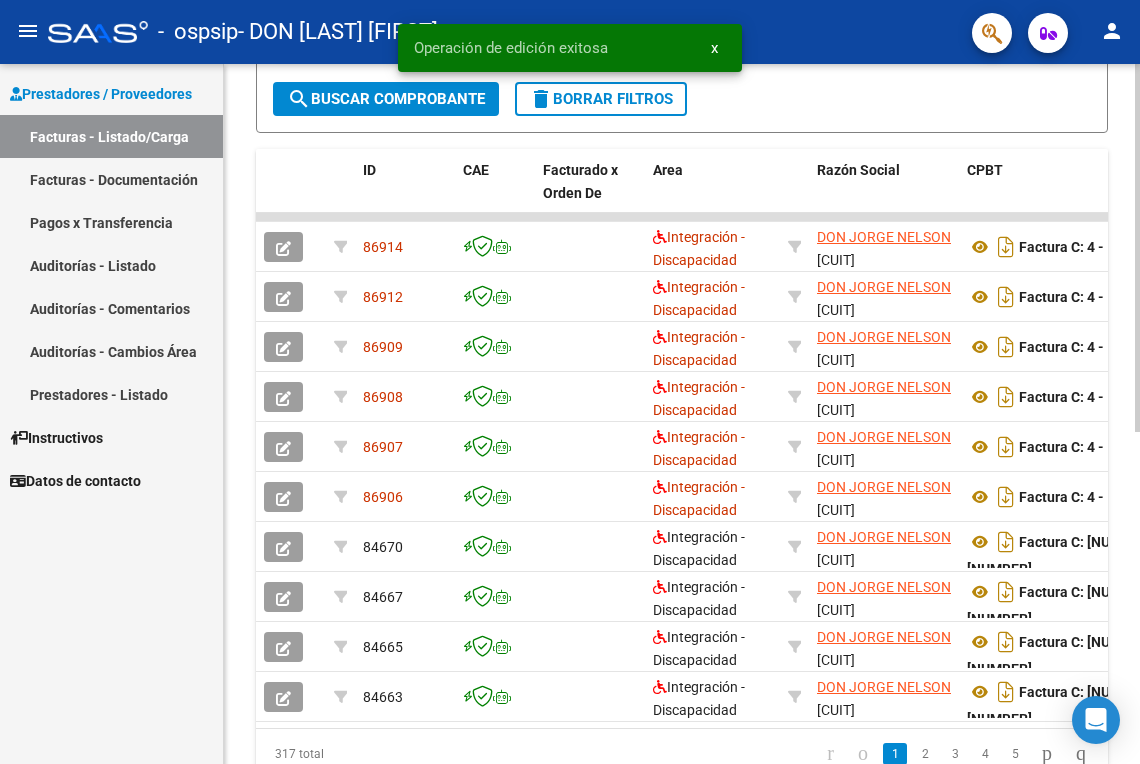 click on "[ID]  Integración - Discapacidad DON [LAST] [FIRST]    [CUIT]   Factura C: [NUMBER] - [NUMBER]  $ [AMOUNT] [DATE] [NUMBER] [DATE]  -      [DATE]  [YEAR] [LAST] [FIRST] [ID] [DATE] APRENDIENDO A SER II - [EMAIL]
[ID]  Integración - Discapacidad DON [LAST] [FIRST]    [CUIT]   Factura C: [NUMBER] - [NUMBER]  $ [AMOUNT] [DATE] [NUMBER] [DATE]  -      [DATE]  [YEAR] [LAST] [FIRST] [ID] [DATE] APRENDIENDO A SER II - [EMAIL]
[ID]  Integración - Discapacidad DON [LAST] [FIRST]    [CUIT]   Factura C: [NUMBER] - [NUMBER]  $ [AMOUNT] [DATE] [NUMBER] [DATE]  -      [DATE]  [YEAR] [LAST] [FIRST] [ID] [DATE] APRENDIENDO A SER II - [EMAIL]
[ID]  Integración - Discapacidad DON [LAST] [FIRST]    [CUIT]   Factura C: [NUMBER] - [NUMBER]  $ [AMOUNT] [DATE] [NUMBER] [DATE]  -      [DATE]  [YEAR] [LAST] [FIRST] [ID] [DATE] APRENDIENDO A SER II -
[ID]" 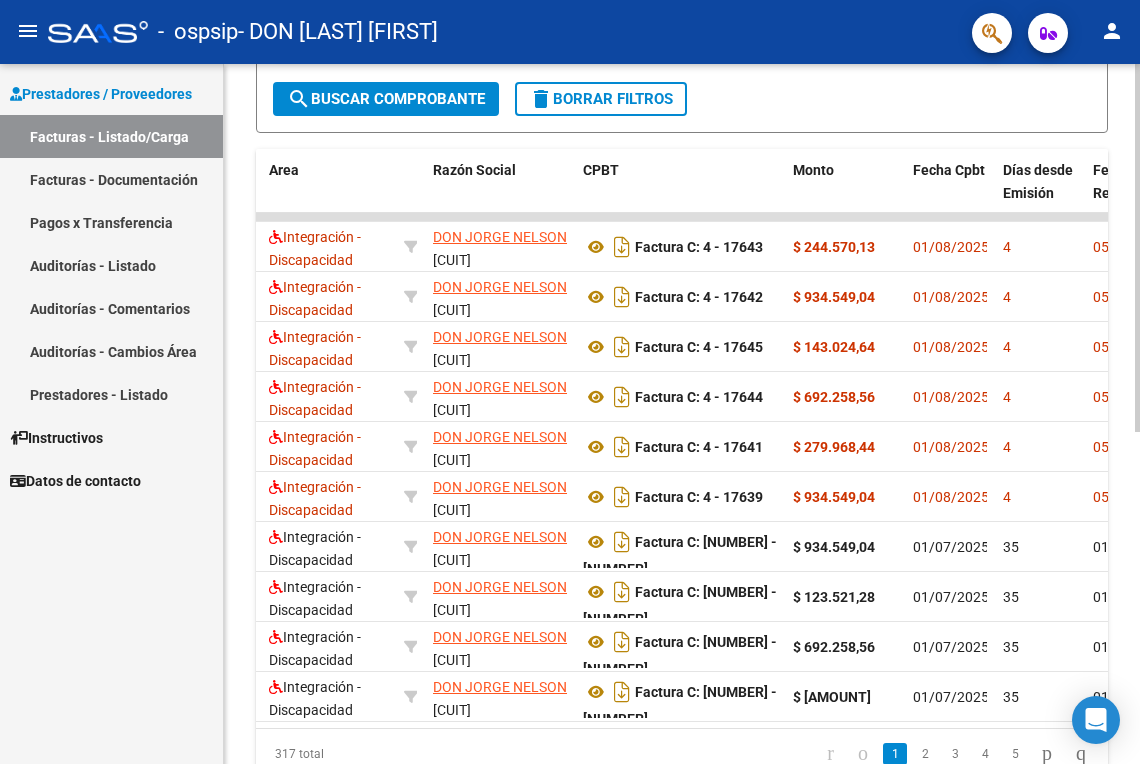 scroll, scrollTop: 0, scrollLeft: 385, axis: horizontal 